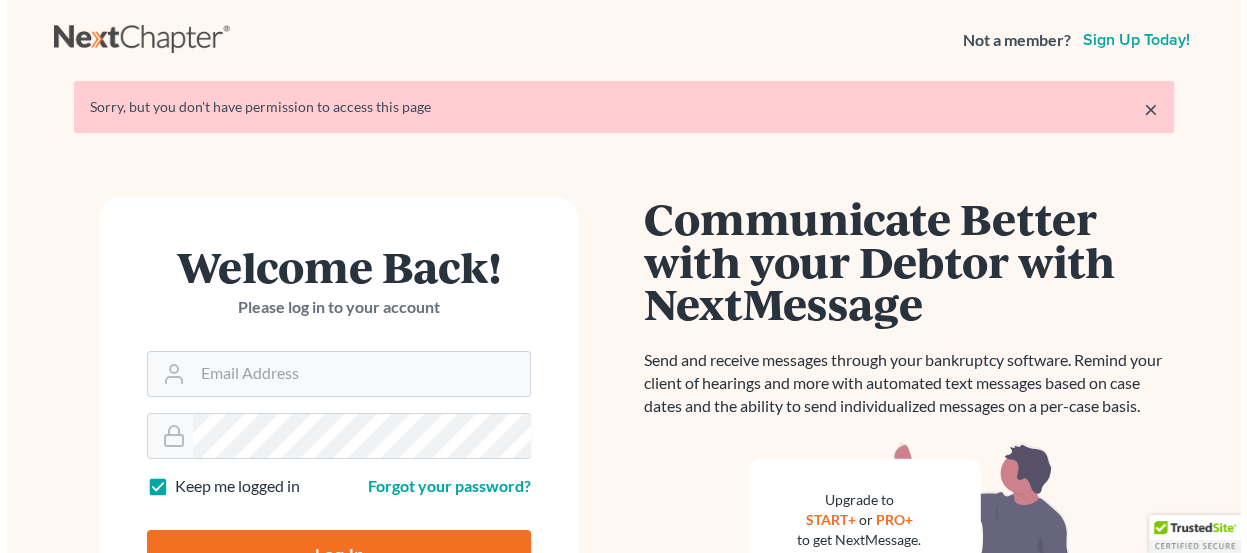 scroll, scrollTop: 272, scrollLeft: 0, axis: vertical 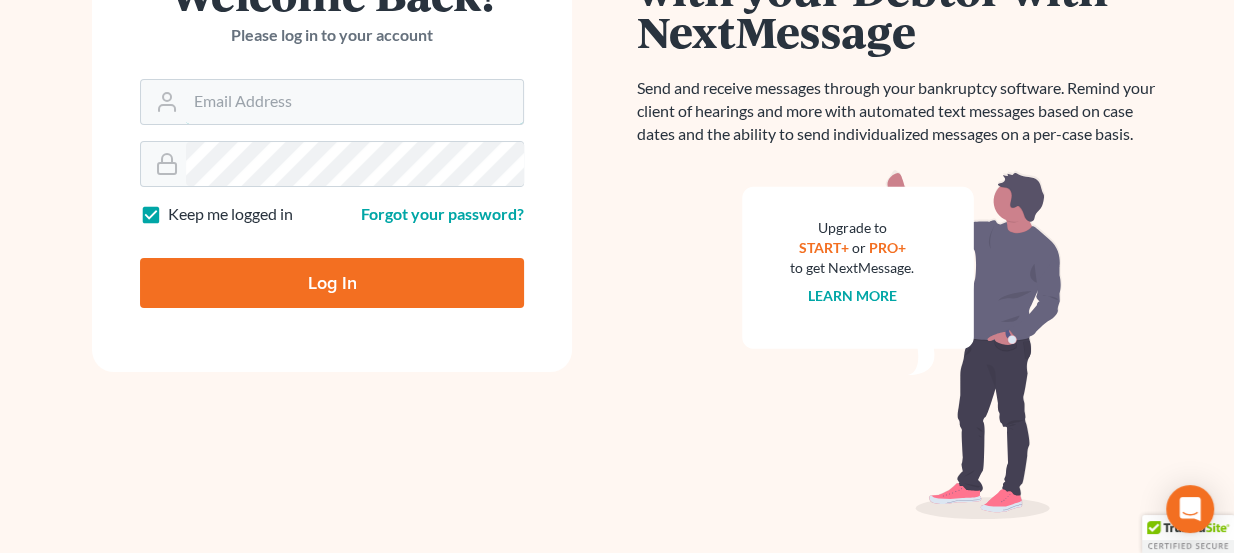 type on "[EMAIL]" 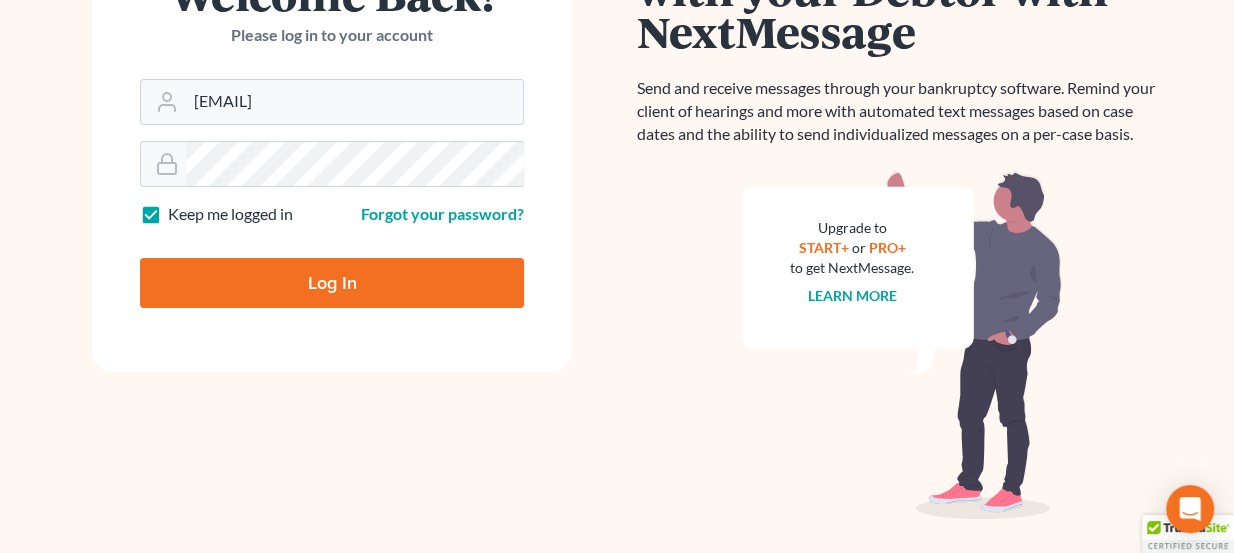 click on "Log In" at bounding box center (332, 283) 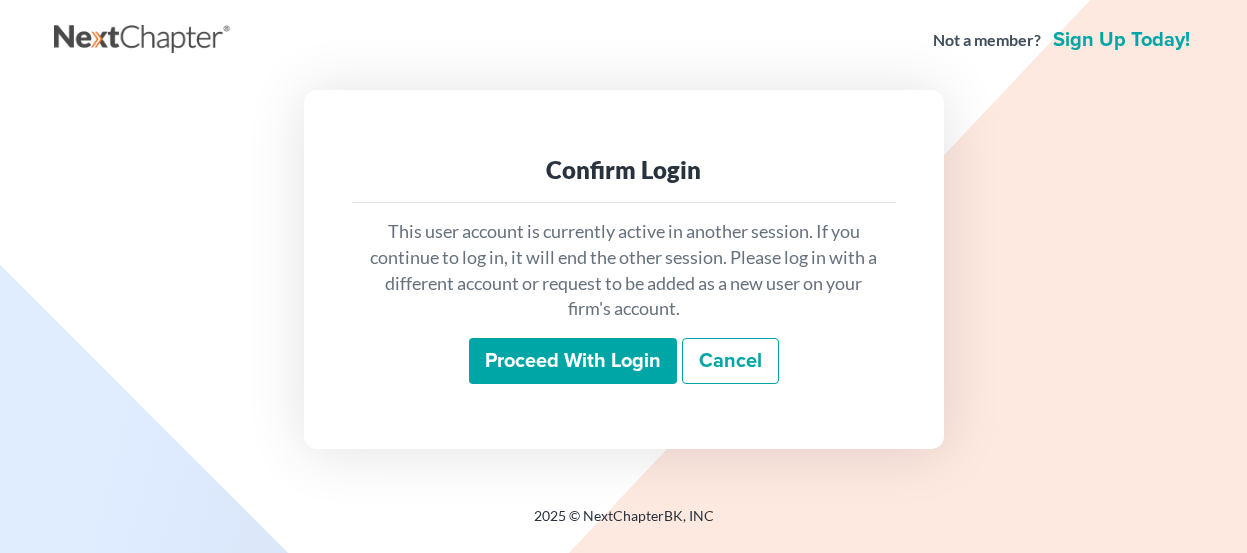 scroll, scrollTop: 0, scrollLeft: 0, axis: both 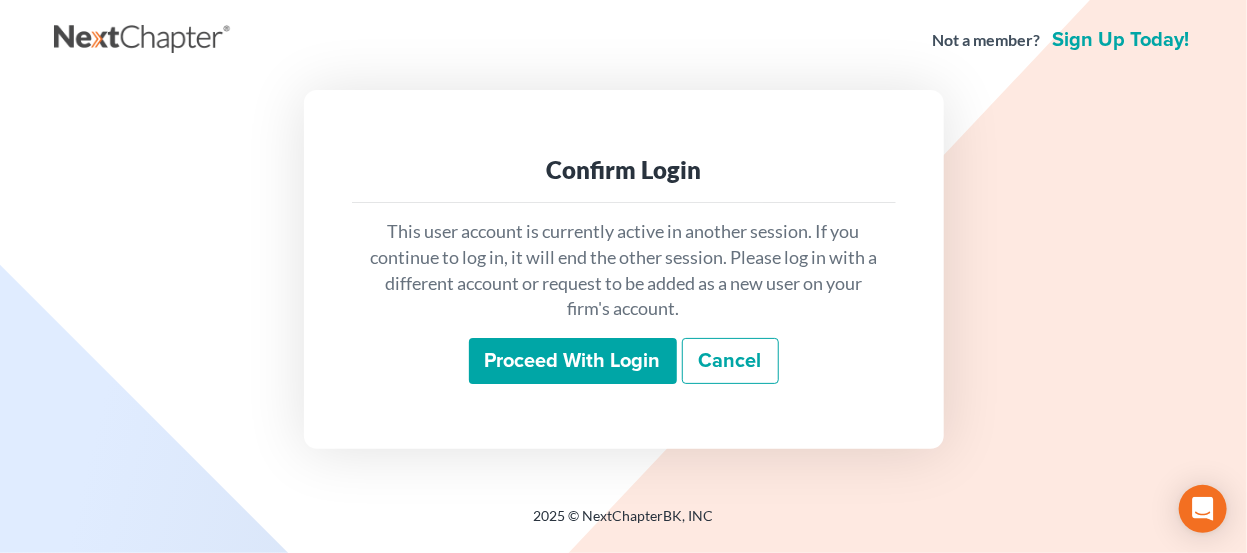 click on "Proceed with login" at bounding box center (573, 361) 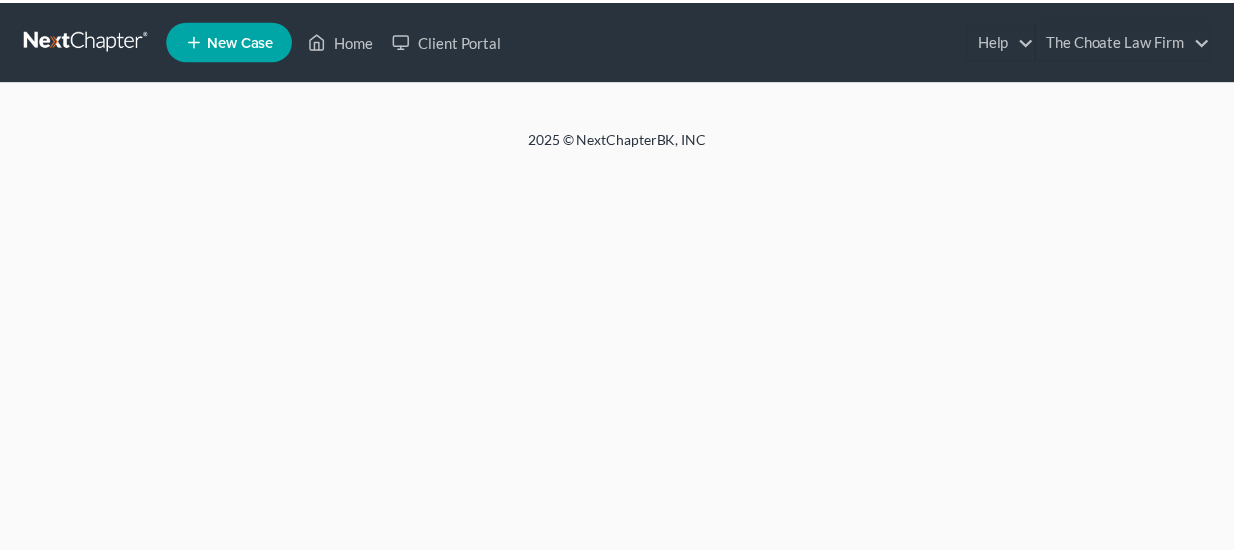 scroll, scrollTop: 0, scrollLeft: 0, axis: both 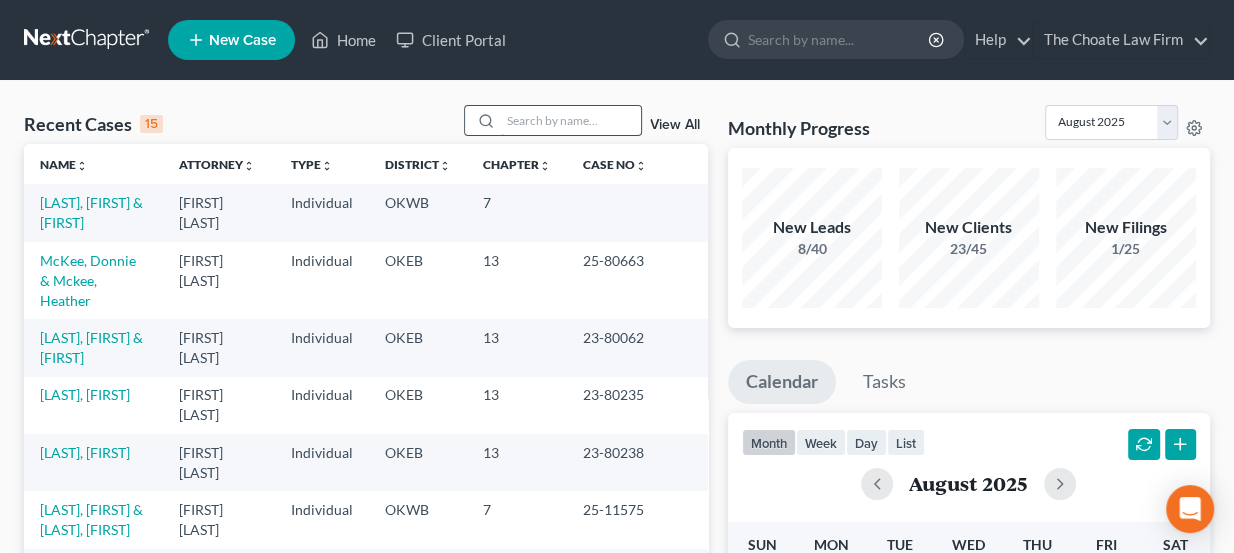 click at bounding box center [571, 120] 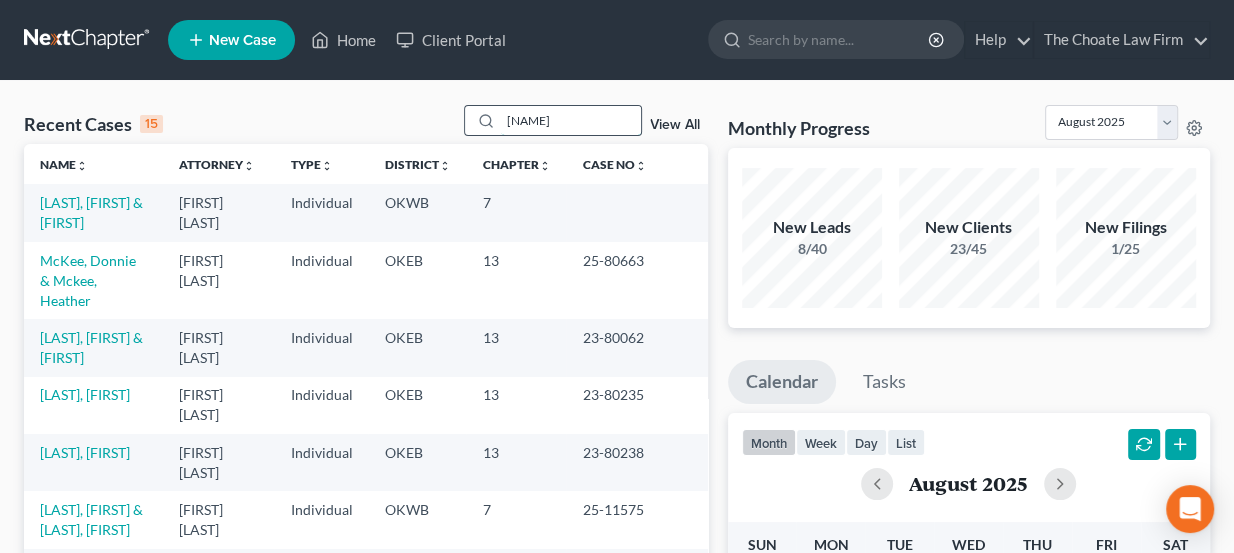 type on "[NAME]" 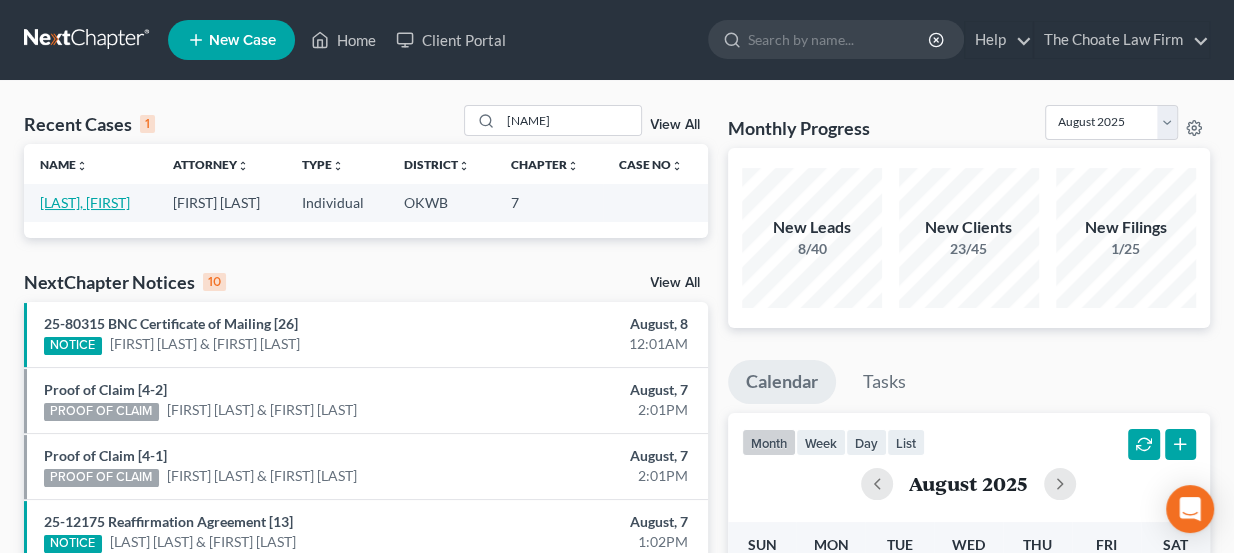 click on "[LAST], [FIRST]" at bounding box center (85, 202) 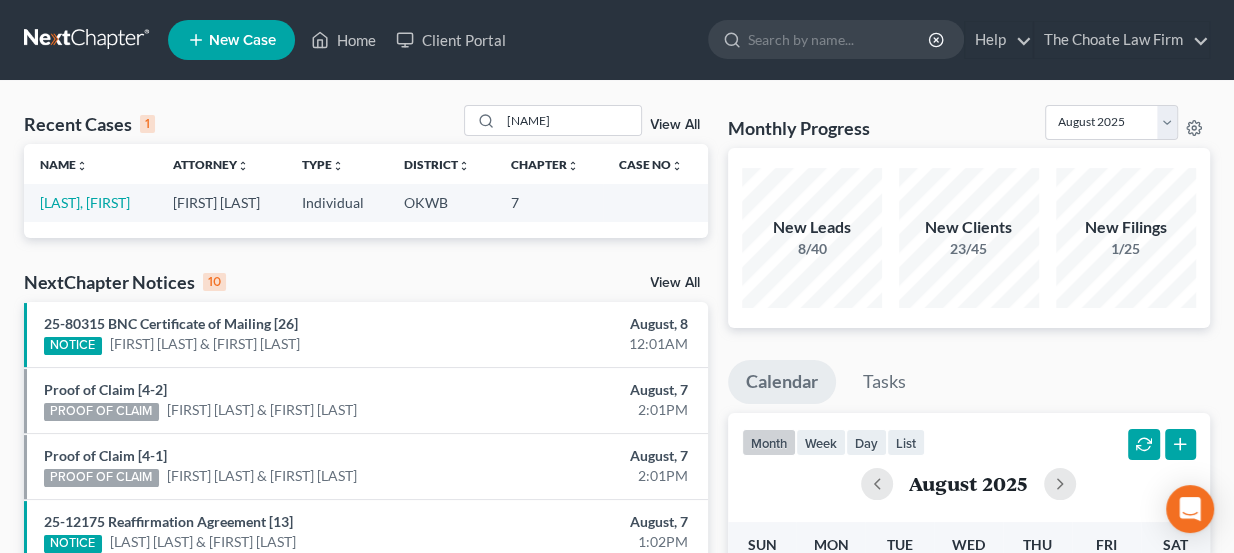 select on "4" 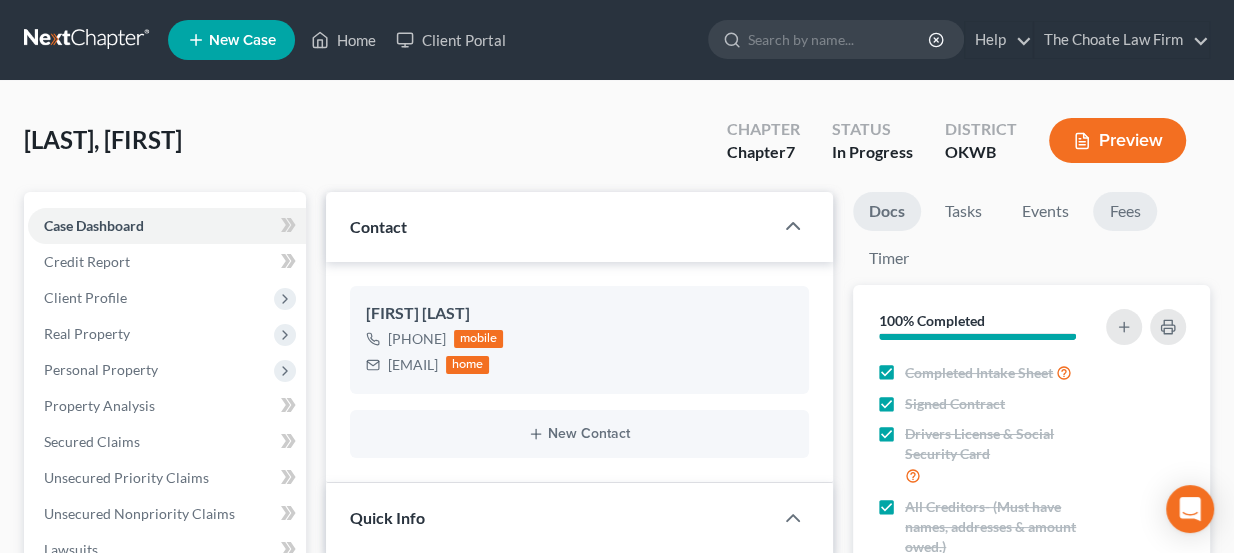 click on "Fees" at bounding box center (1125, 211) 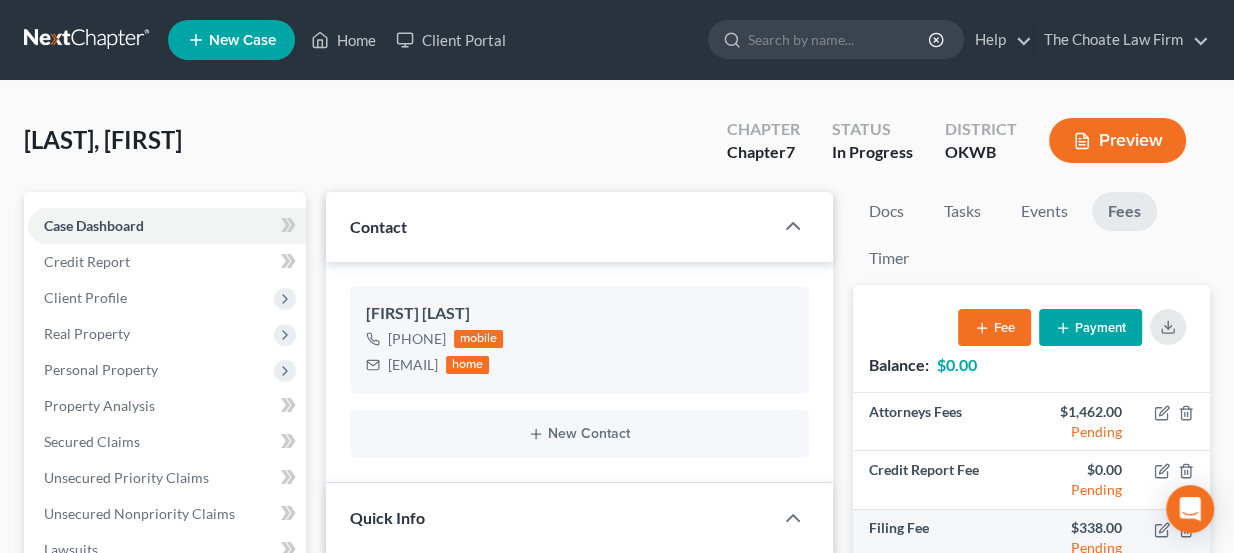 scroll, scrollTop: 184, scrollLeft: 0, axis: vertical 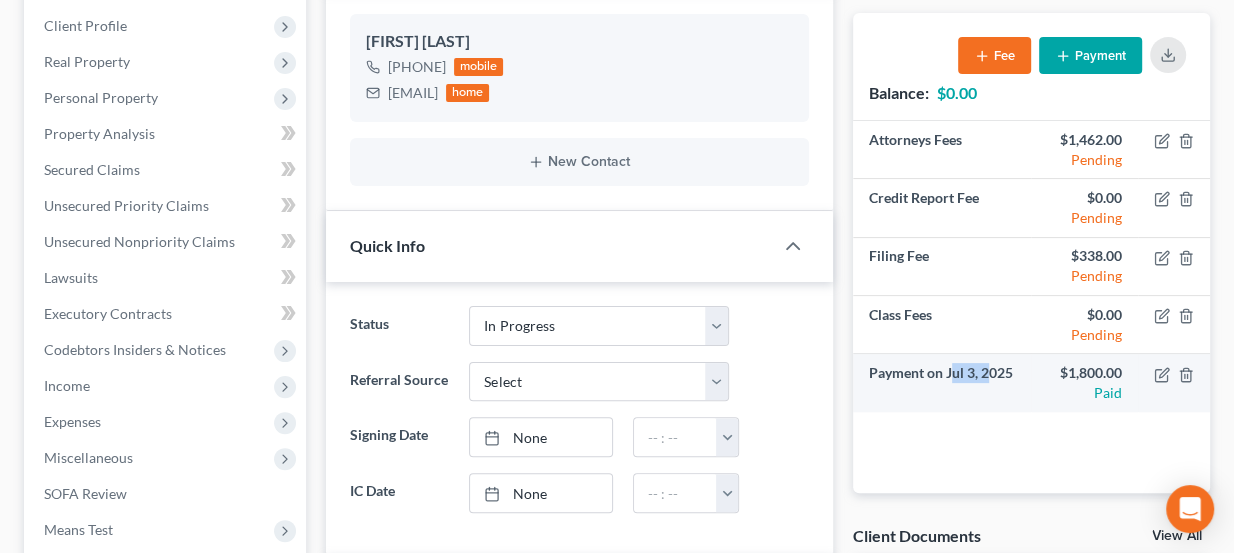 drag, startPoint x: 955, startPoint y: 369, endPoint x: 992, endPoint y: 365, distance: 37.215588 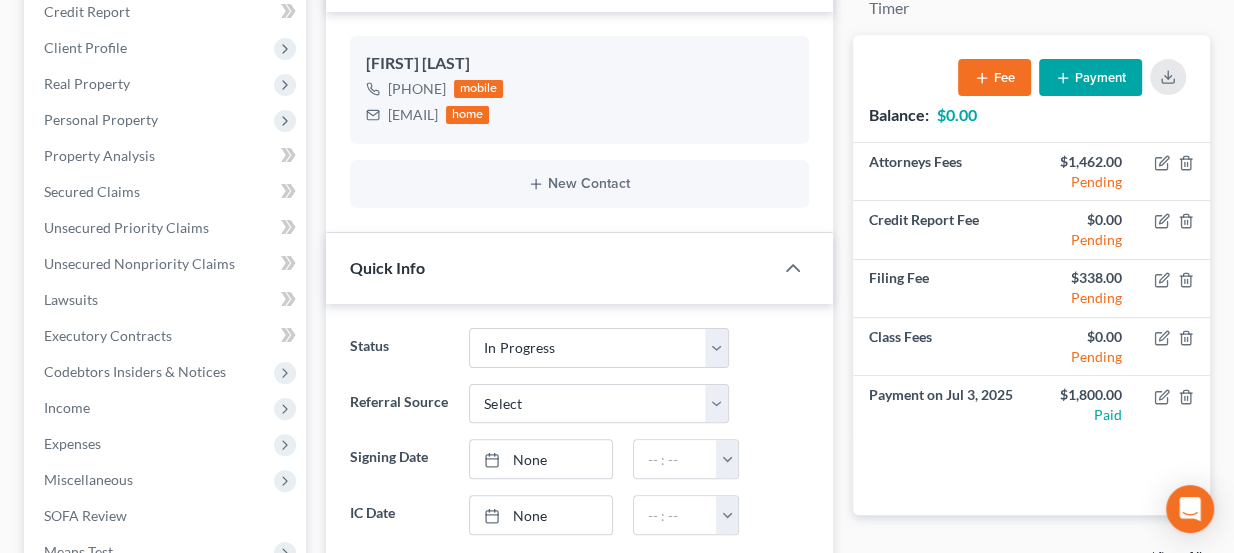 scroll, scrollTop: 272, scrollLeft: 0, axis: vertical 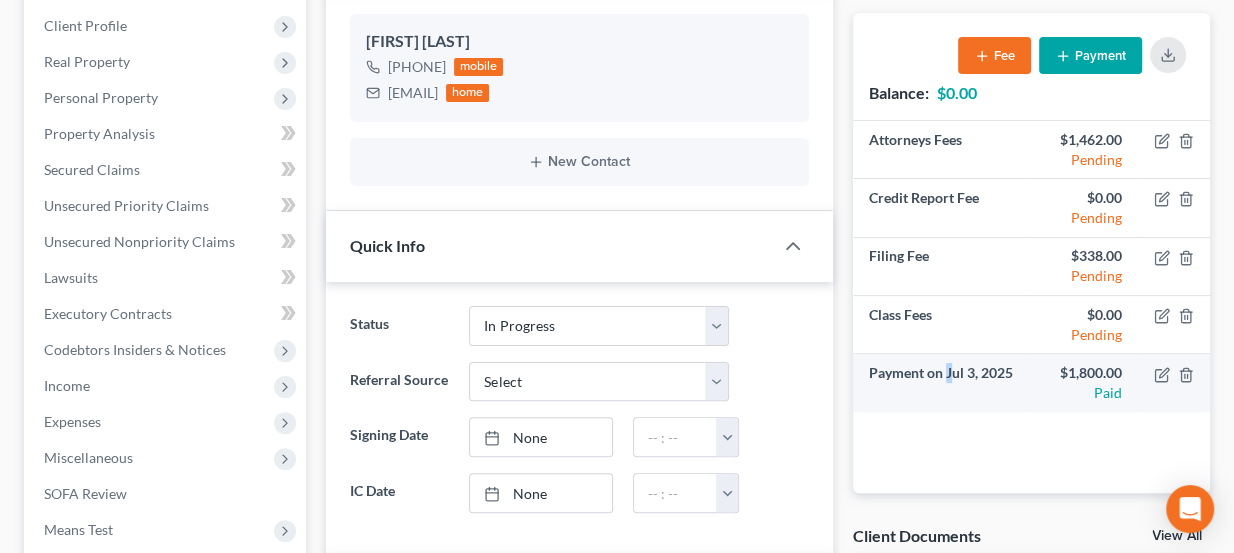 drag, startPoint x: 948, startPoint y: 378, endPoint x: 999, endPoint y: 366, distance: 52.392746 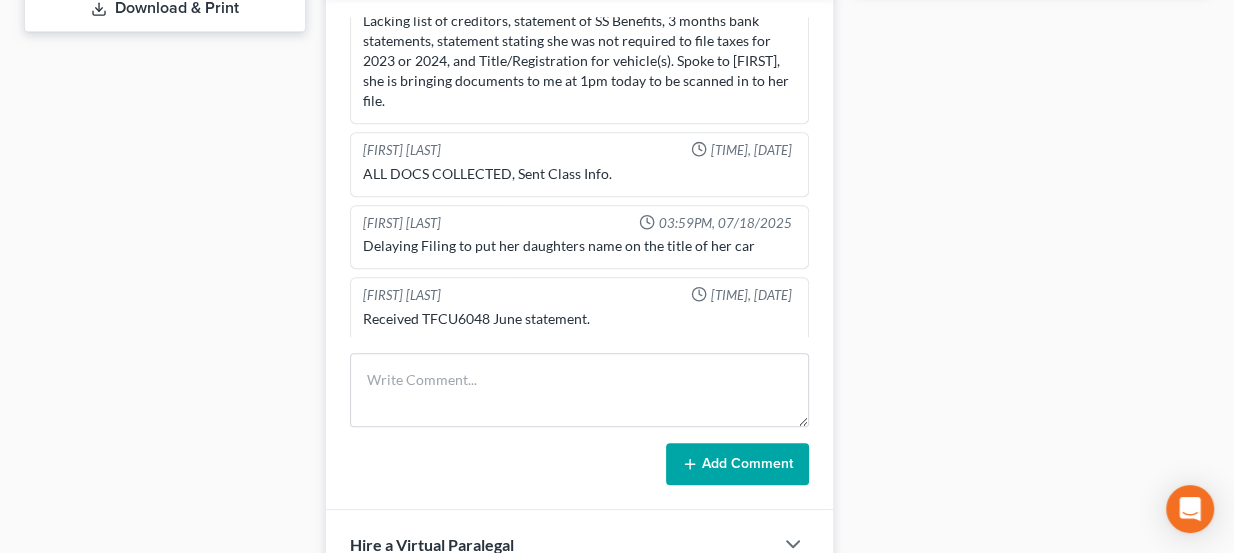 scroll, scrollTop: 909, scrollLeft: 0, axis: vertical 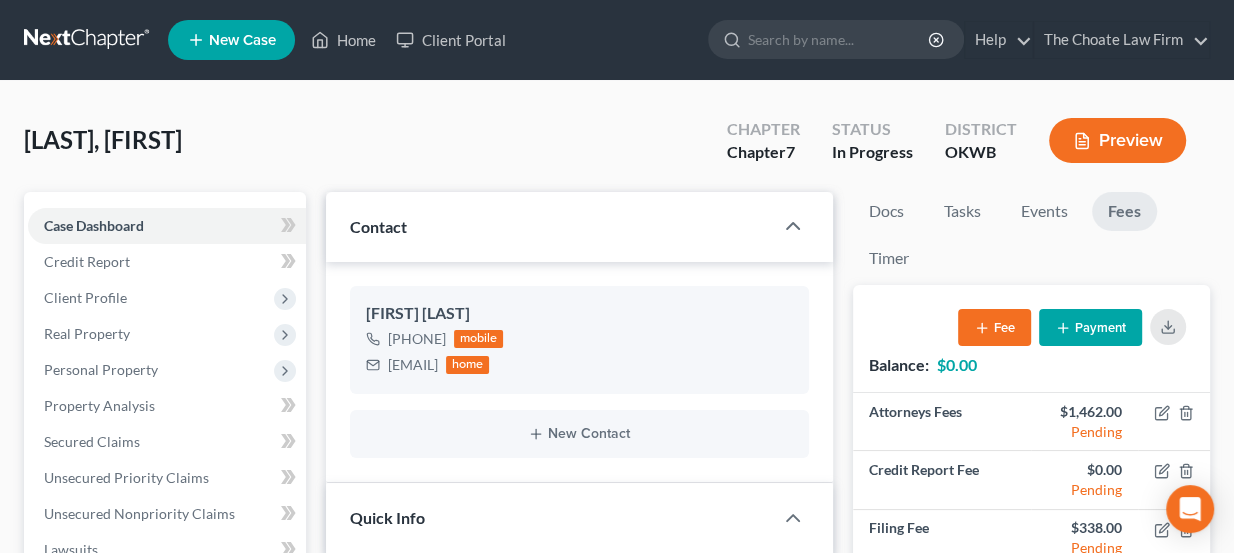 click at bounding box center [88, 40] 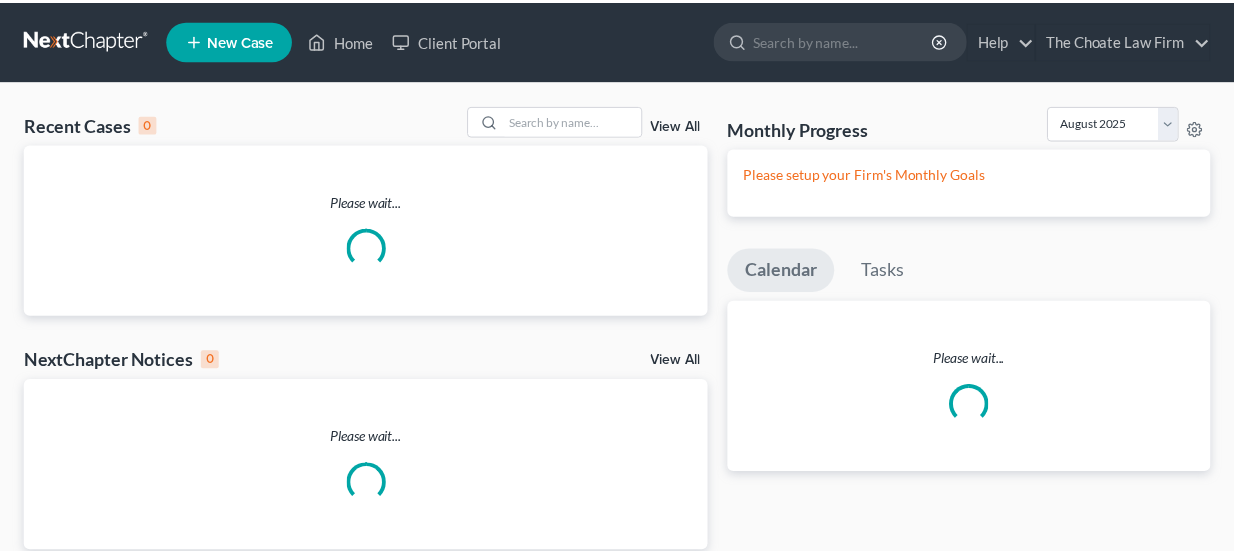 scroll, scrollTop: 0, scrollLeft: 0, axis: both 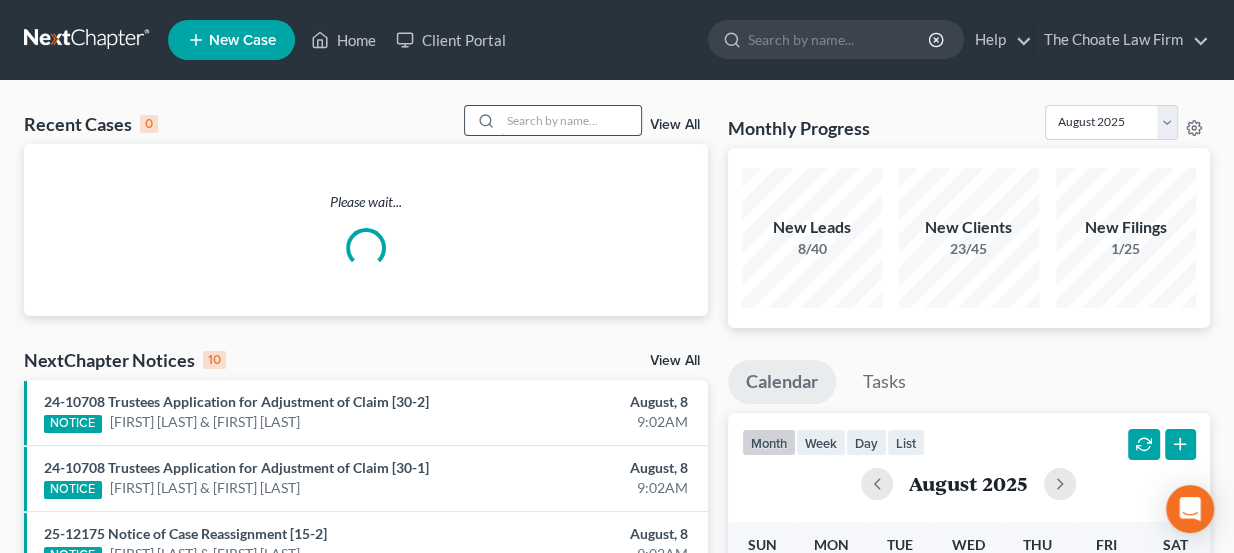 click at bounding box center [571, 120] 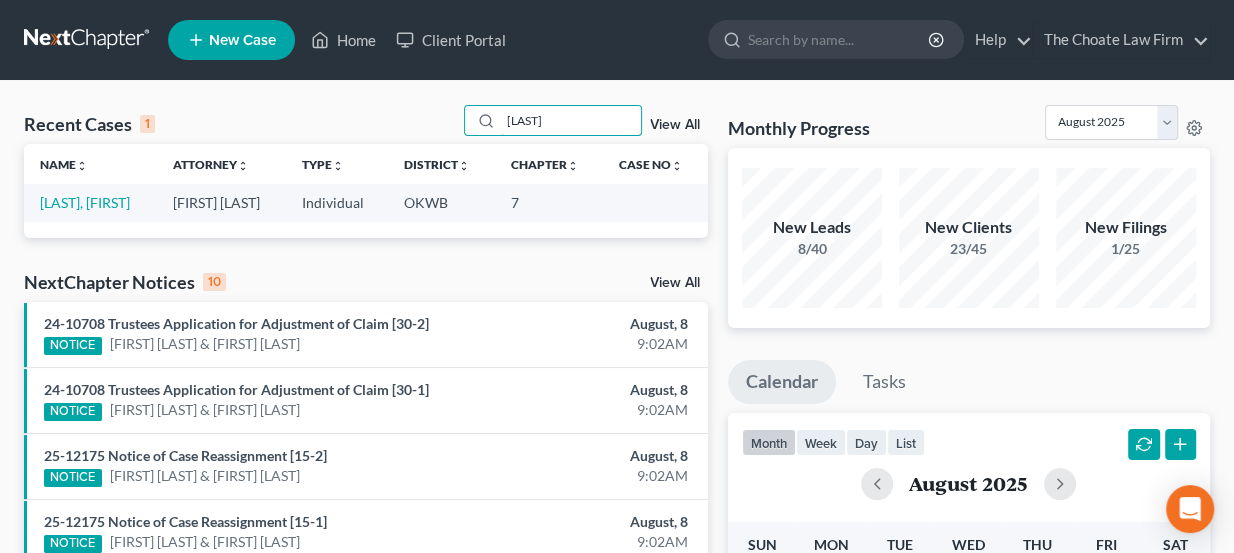 type on "[LAST]" 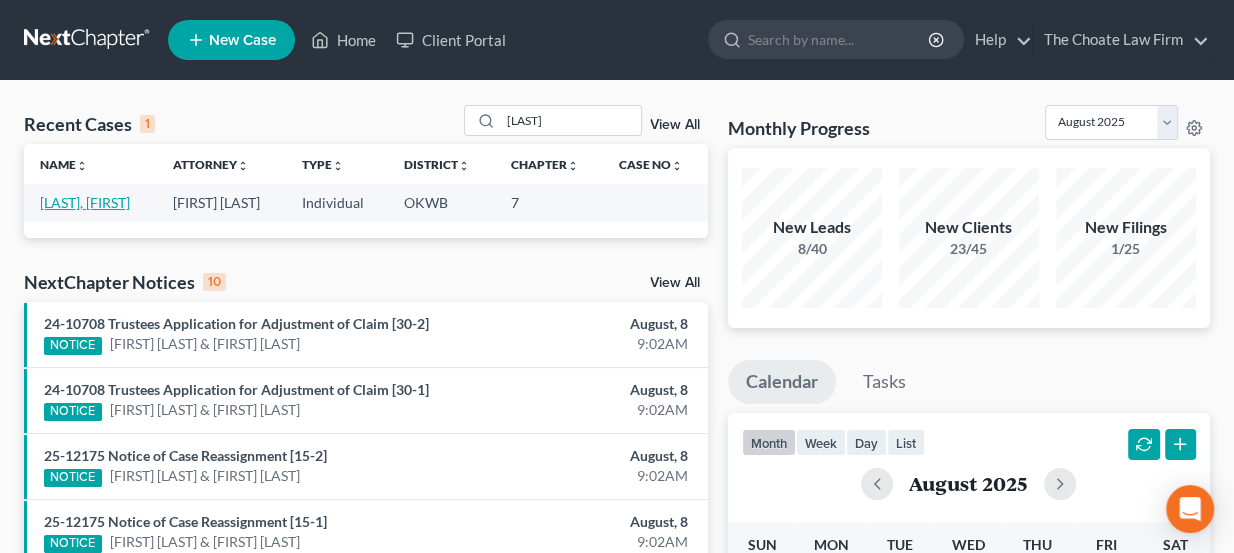 click on "[LAST], [FIRST]" at bounding box center (85, 202) 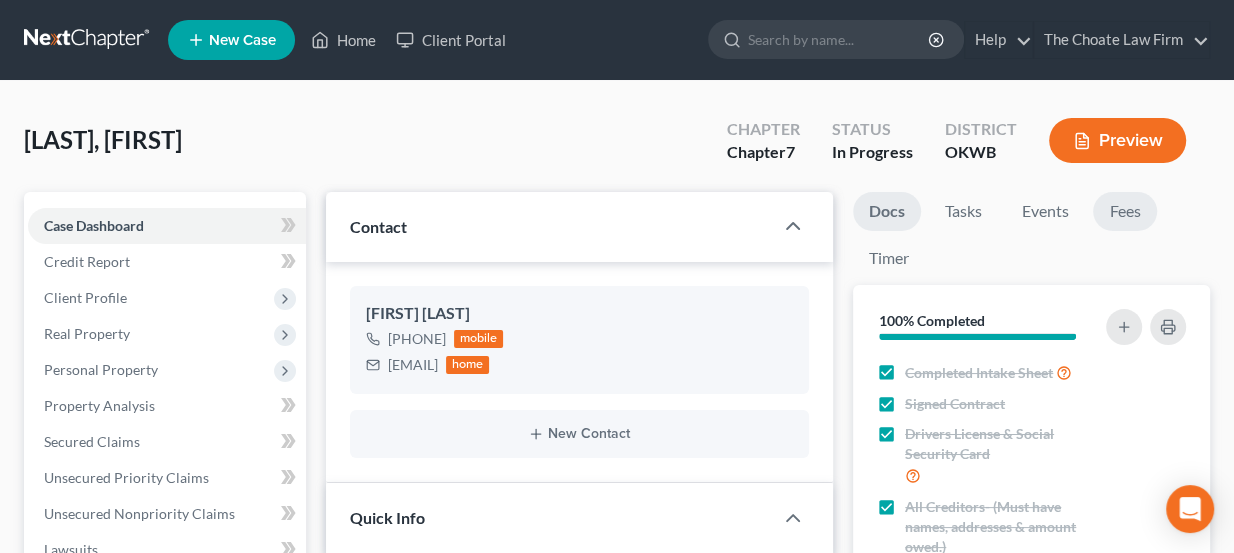 click on "Fees" at bounding box center [1125, 211] 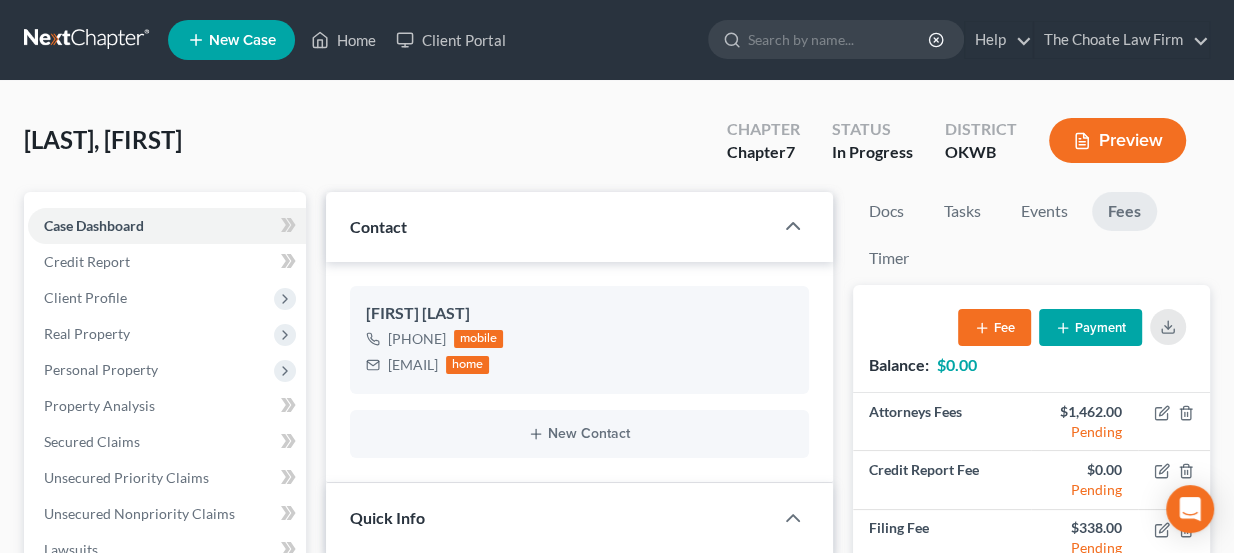 scroll, scrollTop: 184, scrollLeft: 0, axis: vertical 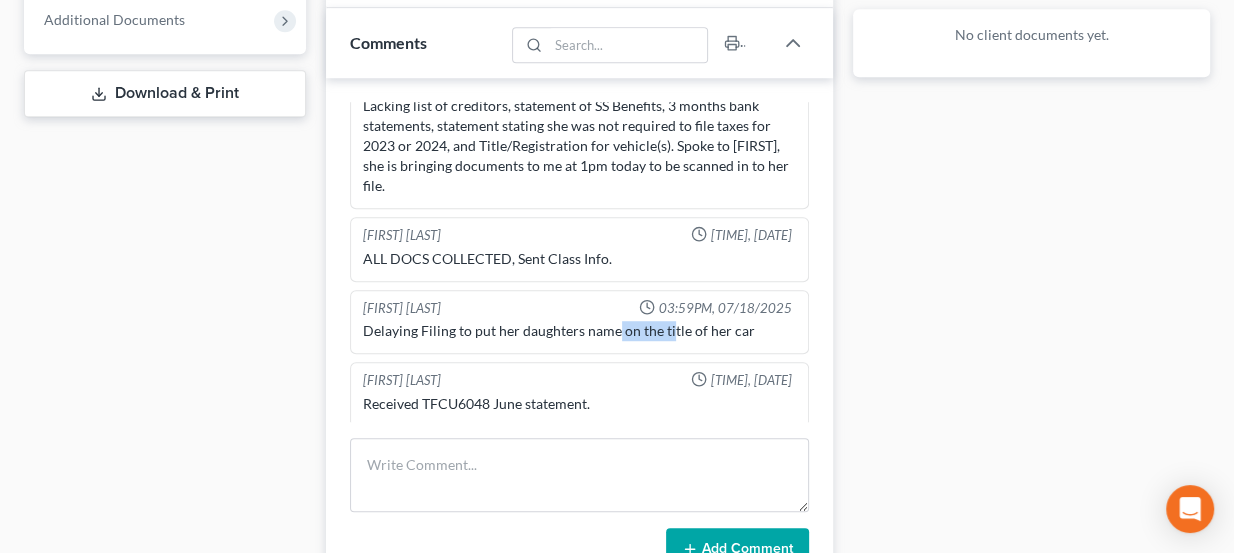 drag, startPoint x: 614, startPoint y: 328, endPoint x: 670, endPoint y: 318, distance: 56.88585 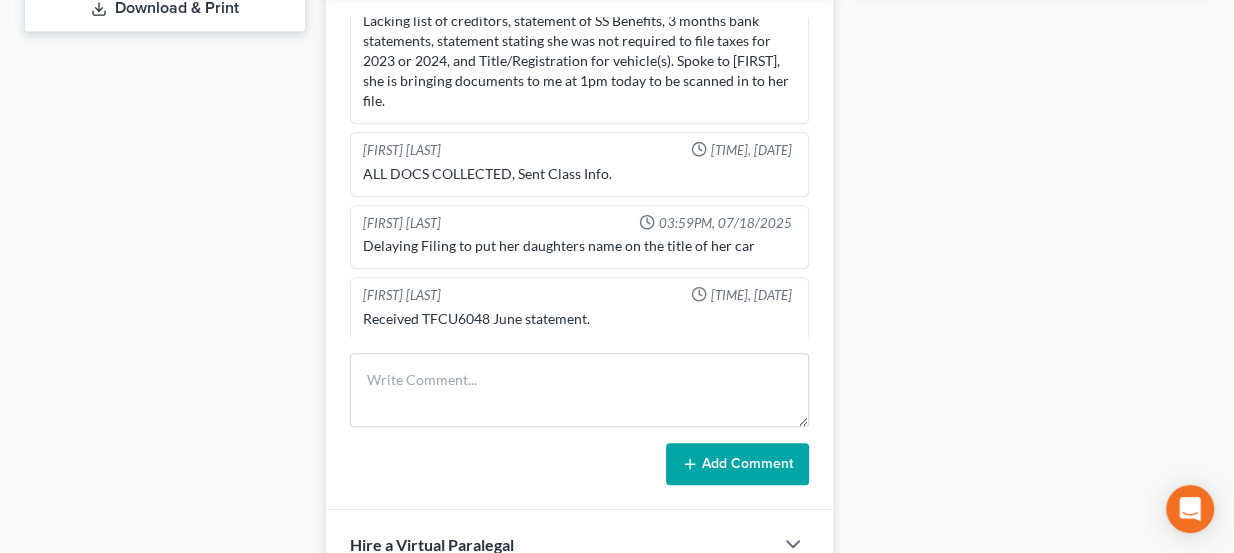 scroll, scrollTop: 909, scrollLeft: 0, axis: vertical 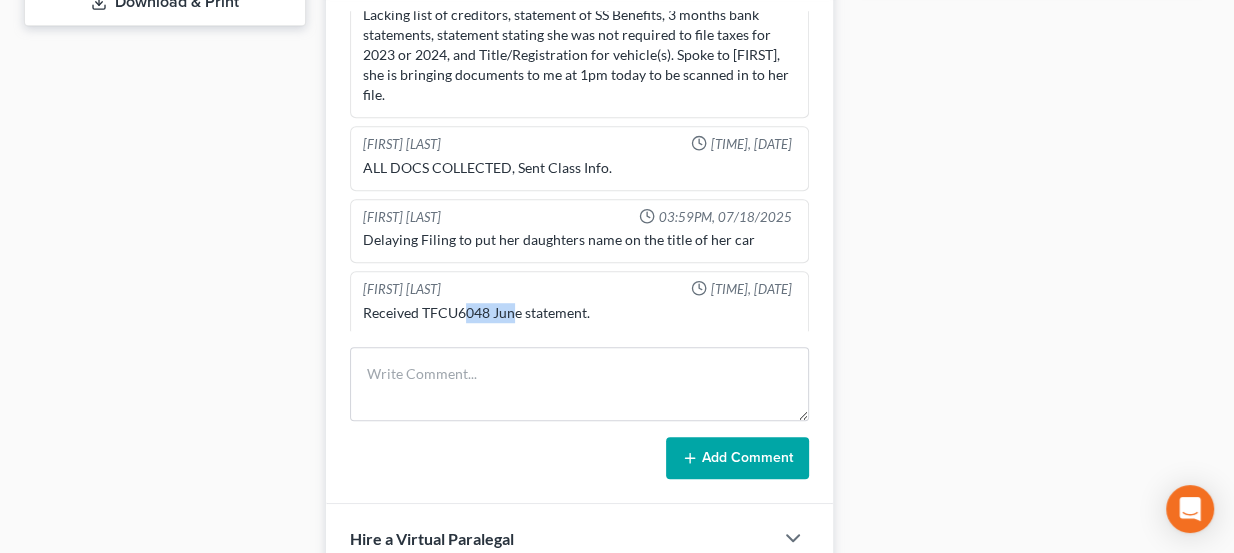 drag, startPoint x: 464, startPoint y: 301, endPoint x: 513, endPoint y: 306, distance: 49.25444 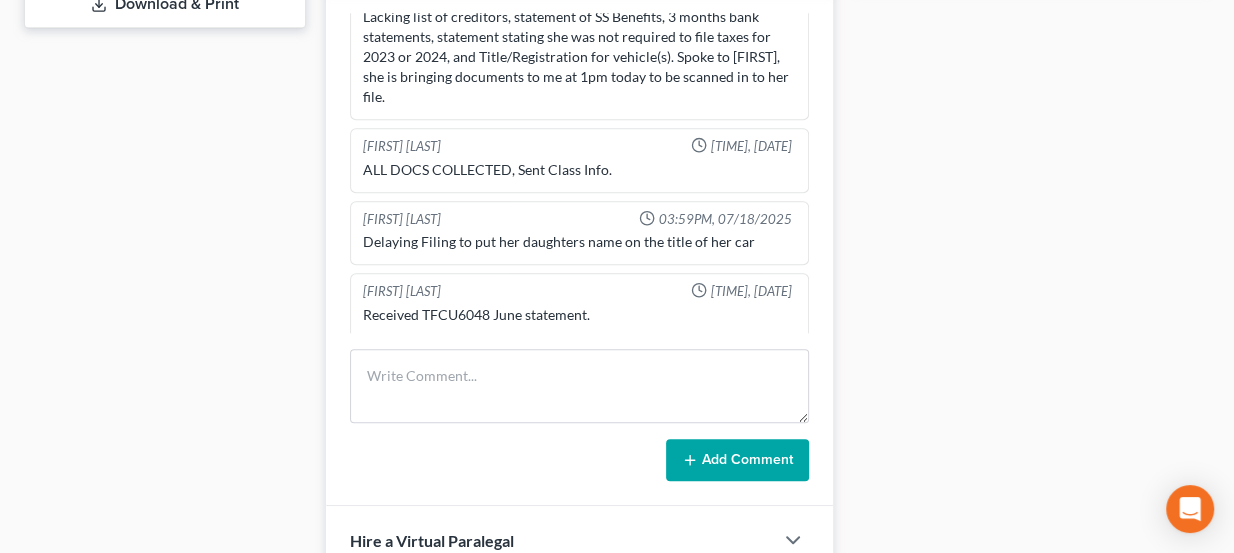 scroll, scrollTop: 865, scrollLeft: 0, axis: vertical 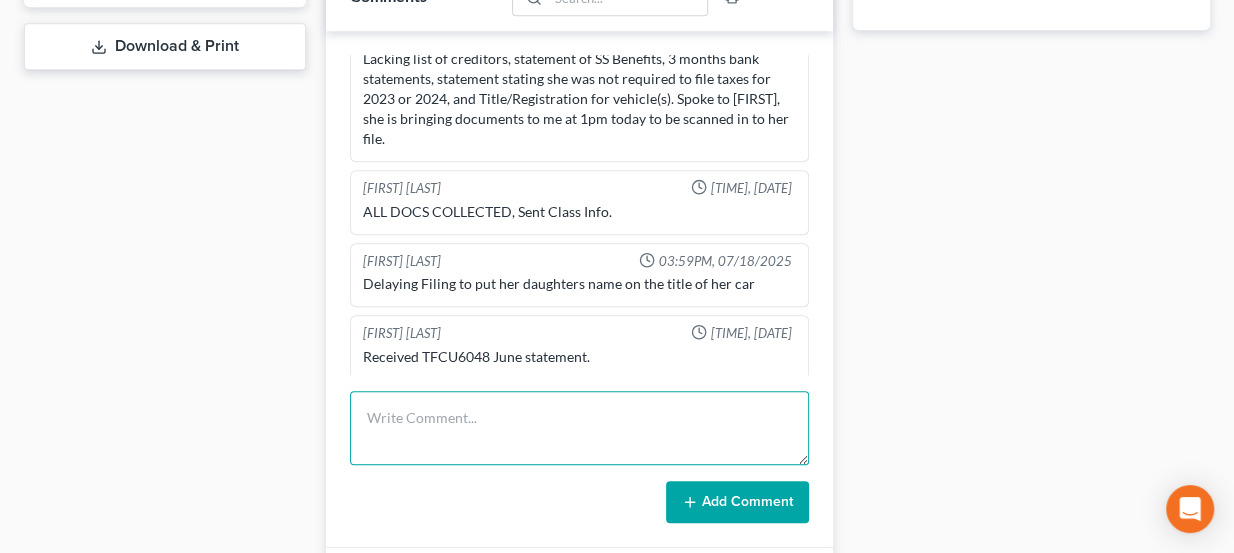 click at bounding box center [580, 428] 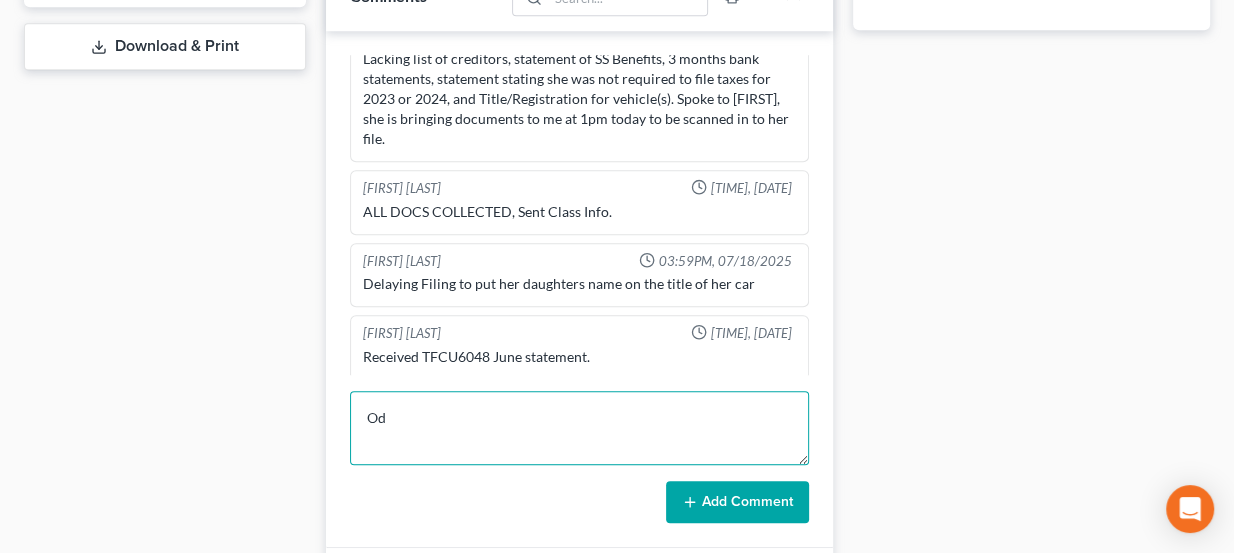 type on "O" 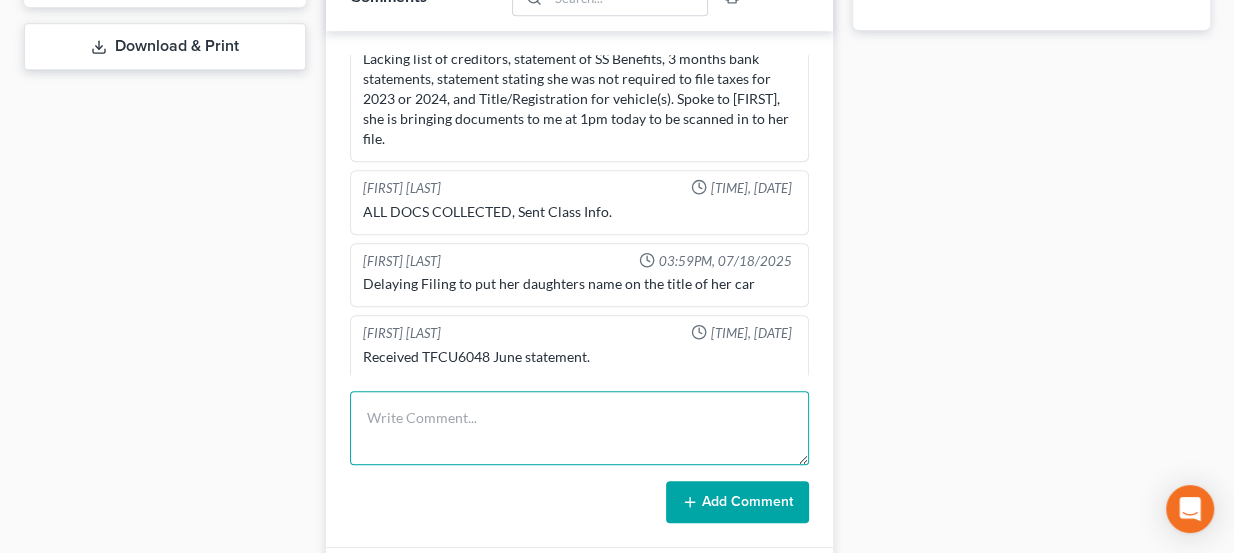 type on "d" 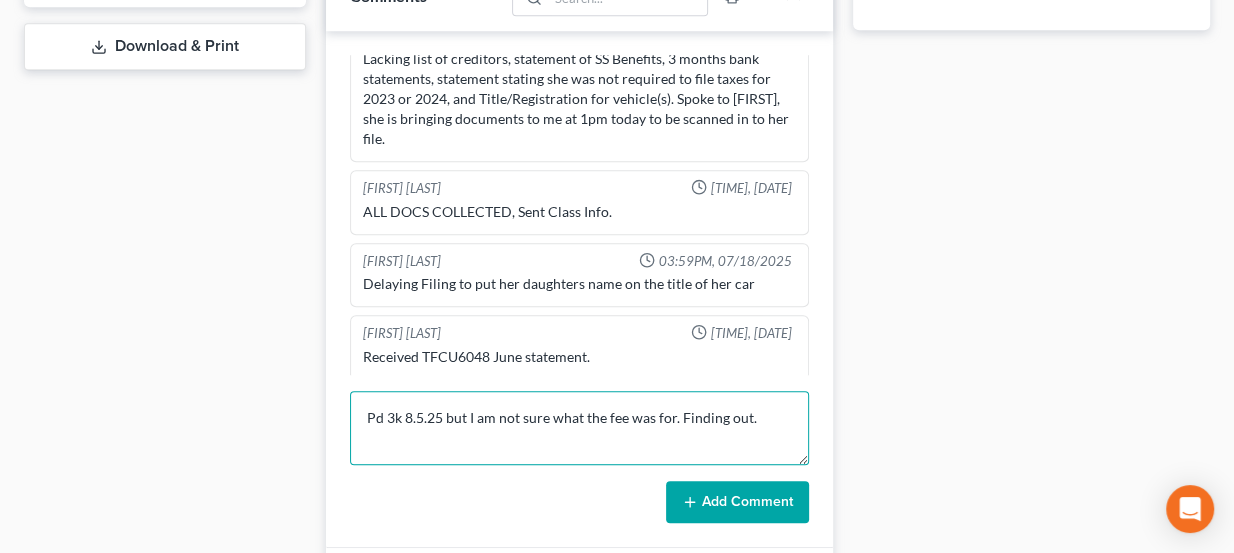 type on "Pd 3k 8.5.25 but I am not sure what the fee was for. Finding out." 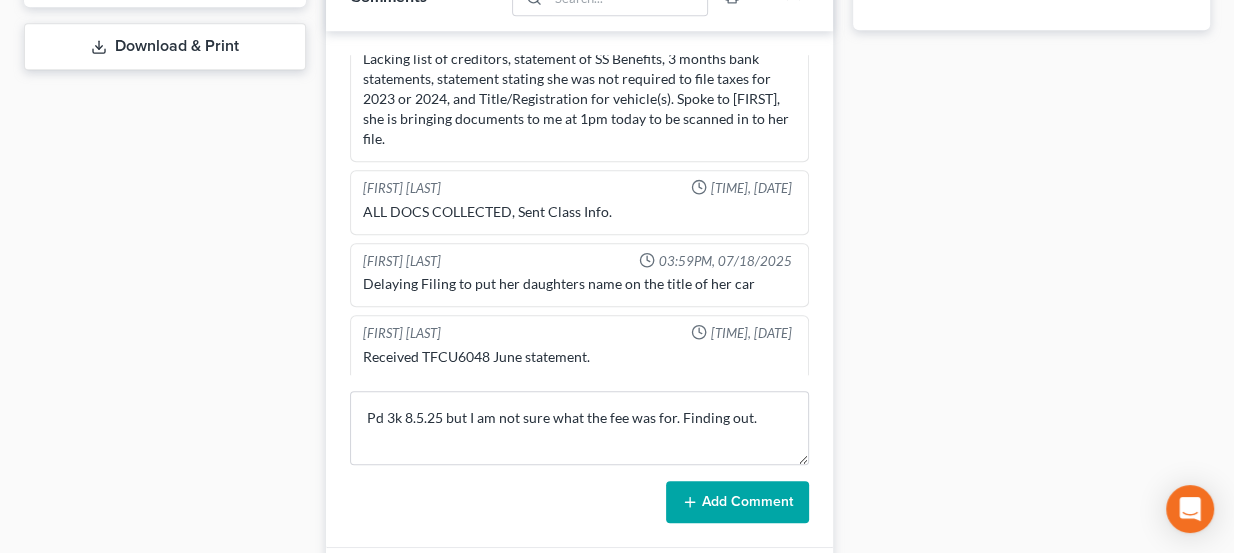click on "Add Comment" at bounding box center (737, 502) 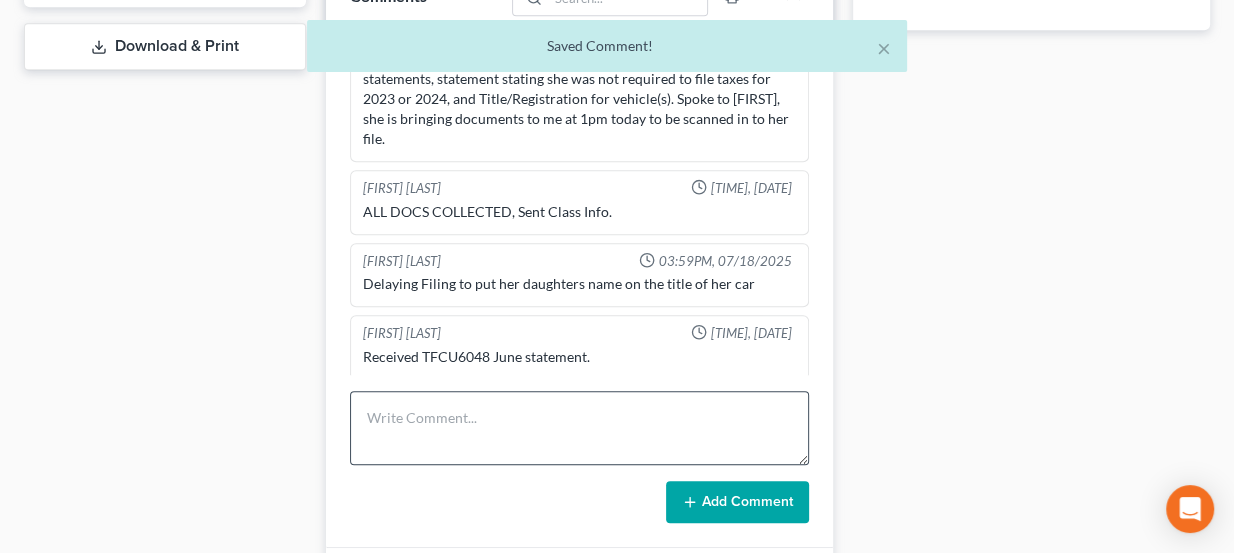 scroll, scrollTop: 257, scrollLeft: 0, axis: vertical 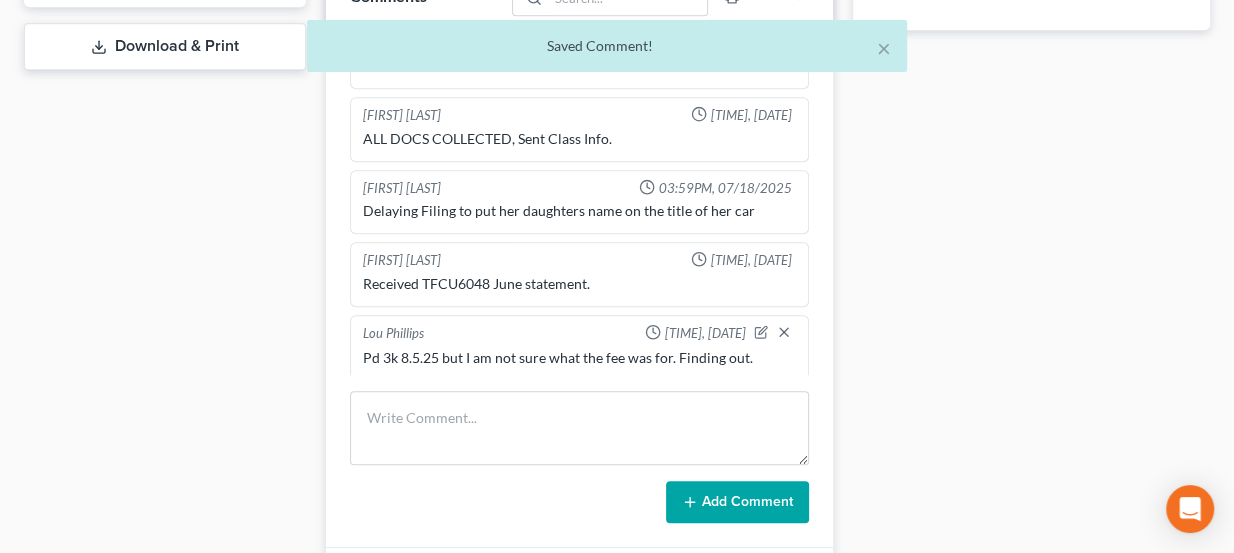 click on "Pd 3k 8.5.25 but I am not sure what the fee was for. Finding out." at bounding box center [580, 358] 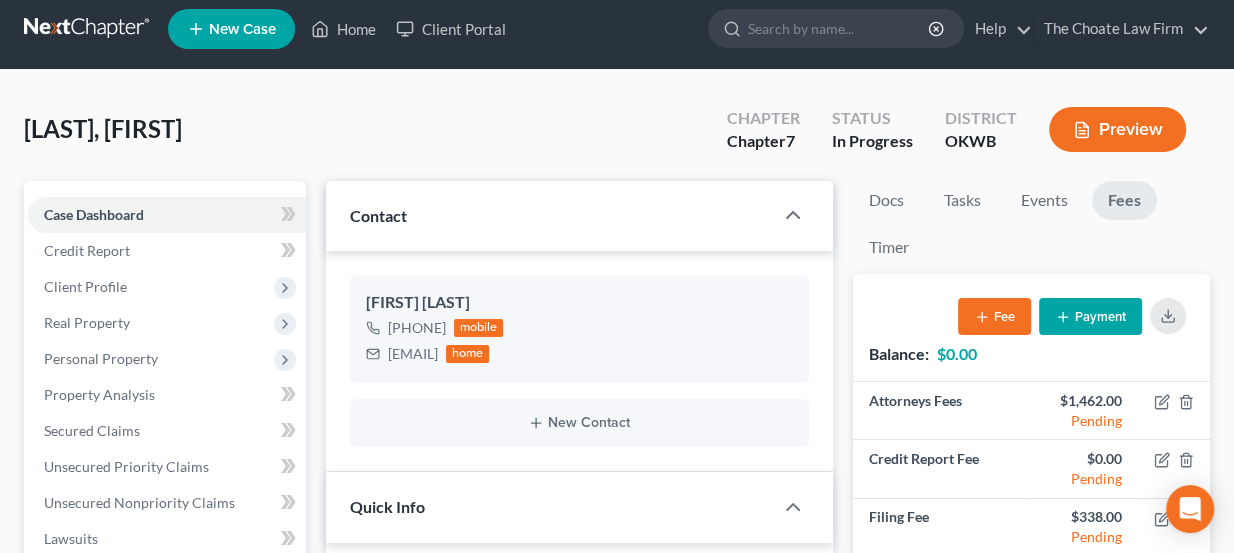 scroll, scrollTop: 0, scrollLeft: 0, axis: both 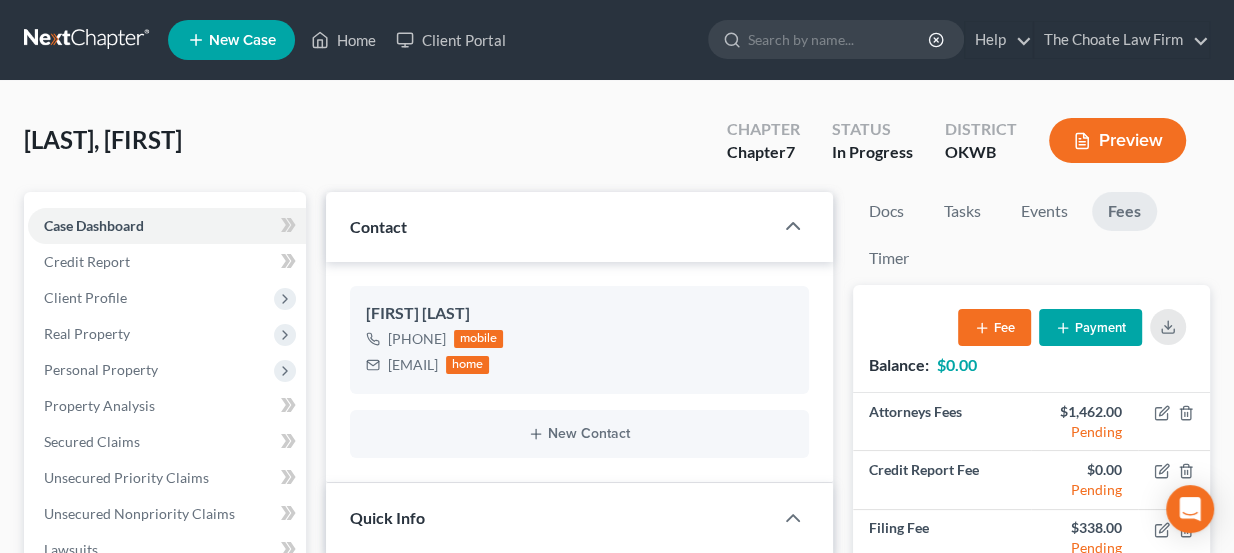 click at bounding box center [88, 40] 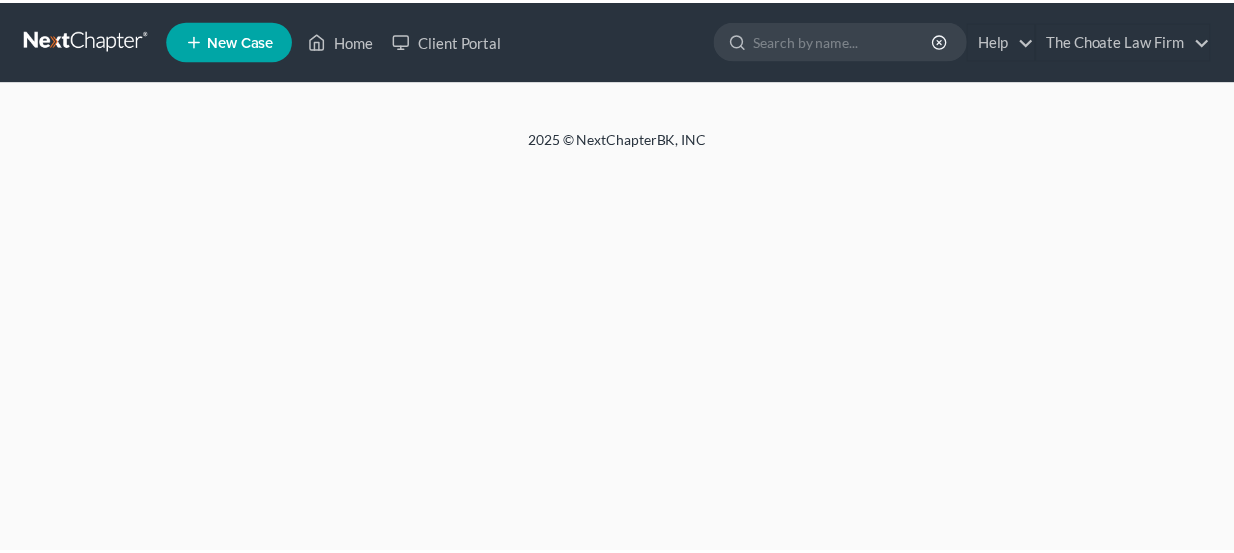 scroll, scrollTop: 0, scrollLeft: 0, axis: both 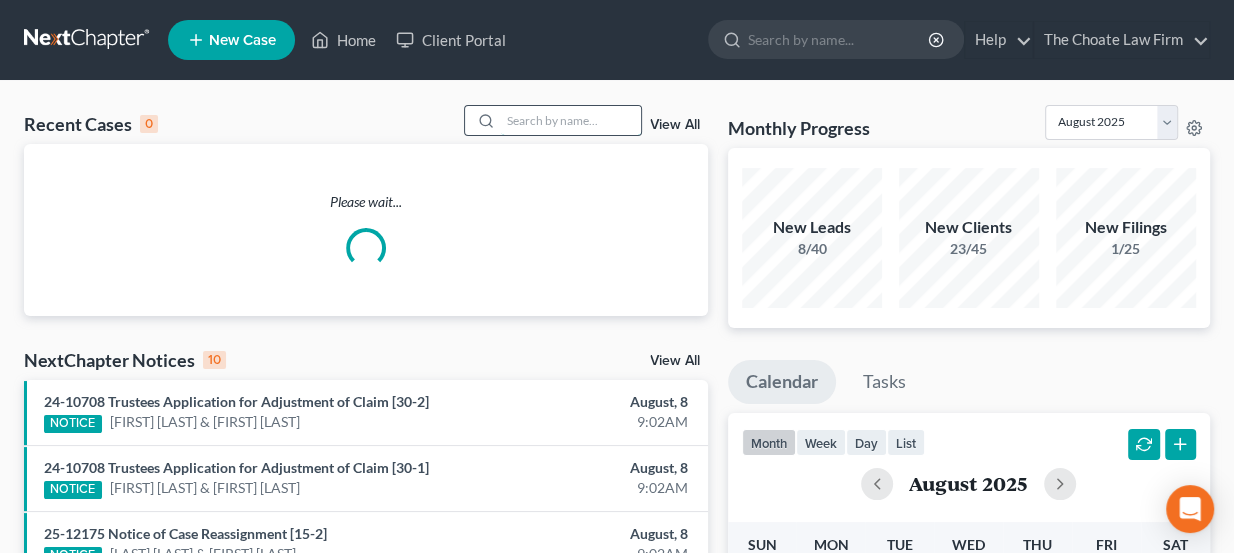click at bounding box center (571, 120) 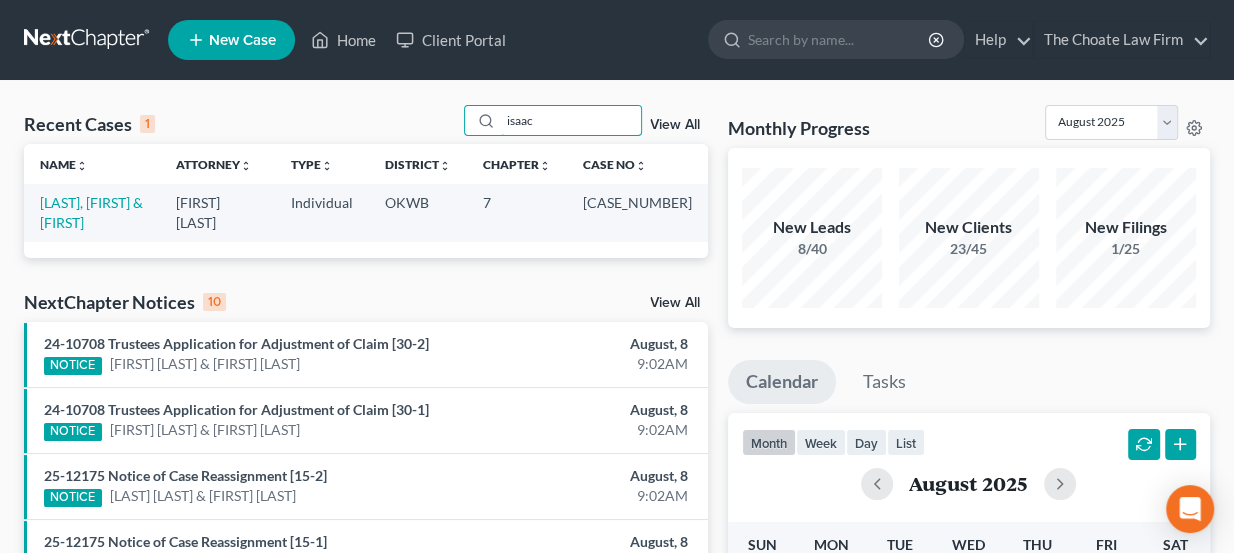 drag, startPoint x: 561, startPoint y: 120, endPoint x: 460, endPoint y: 114, distance: 101.17806 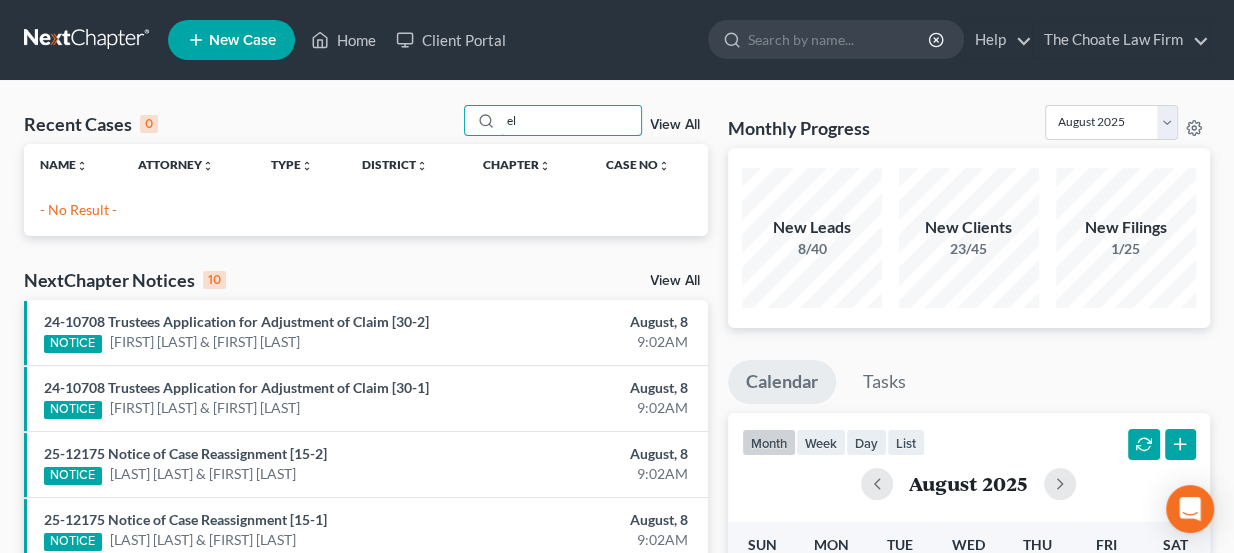 type on "e" 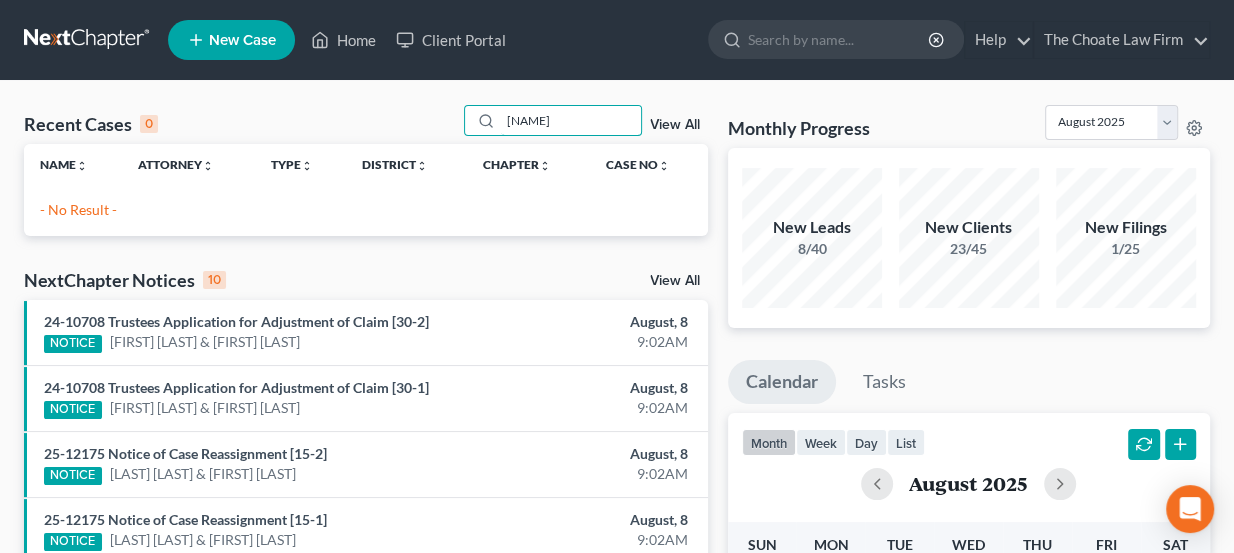 type on "isaac" 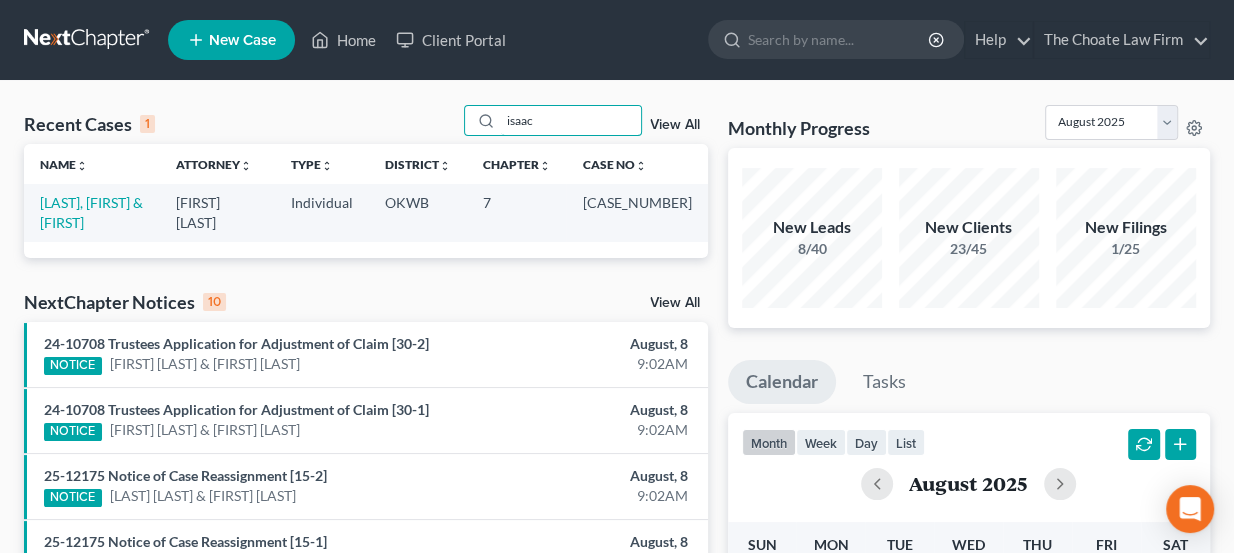 drag, startPoint x: 455, startPoint y: 120, endPoint x: 444, endPoint y: 117, distance: 11.401754 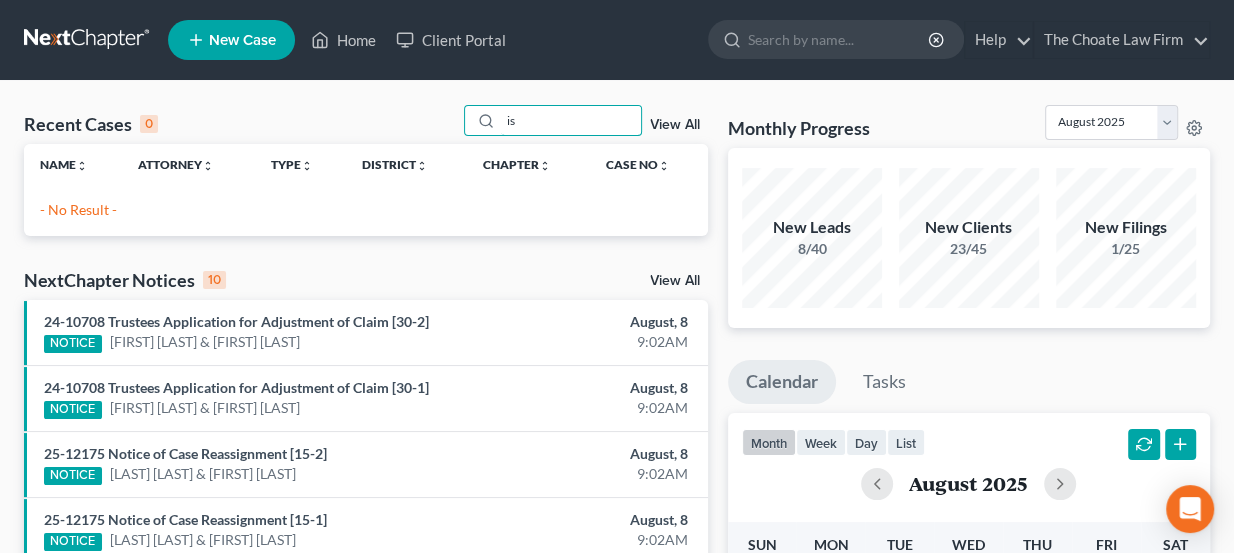 type on "i" 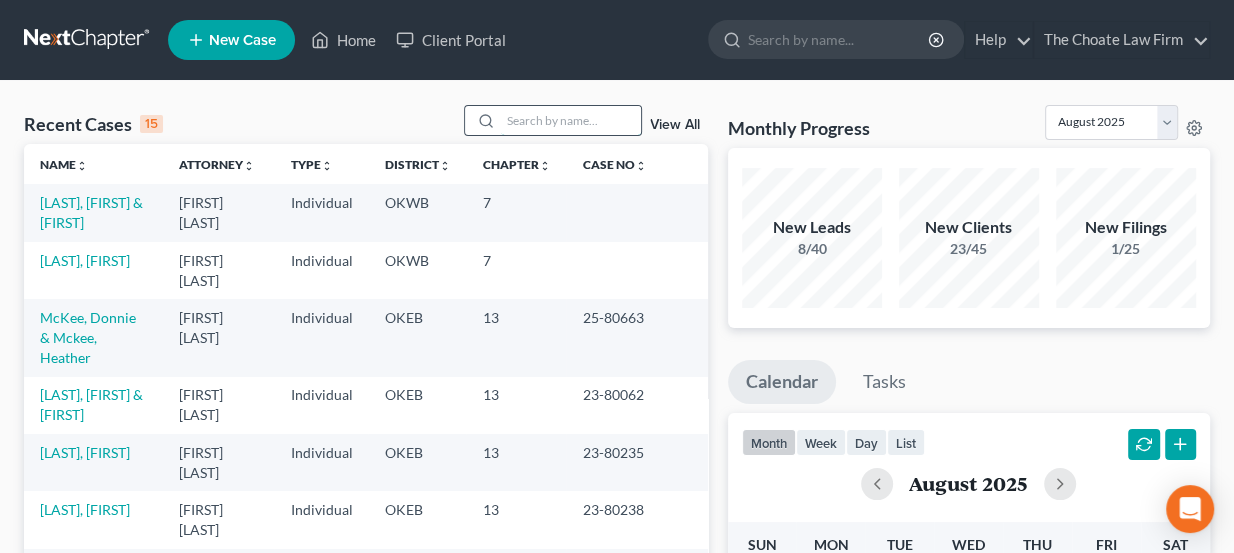click at bounding box center [571, 120] 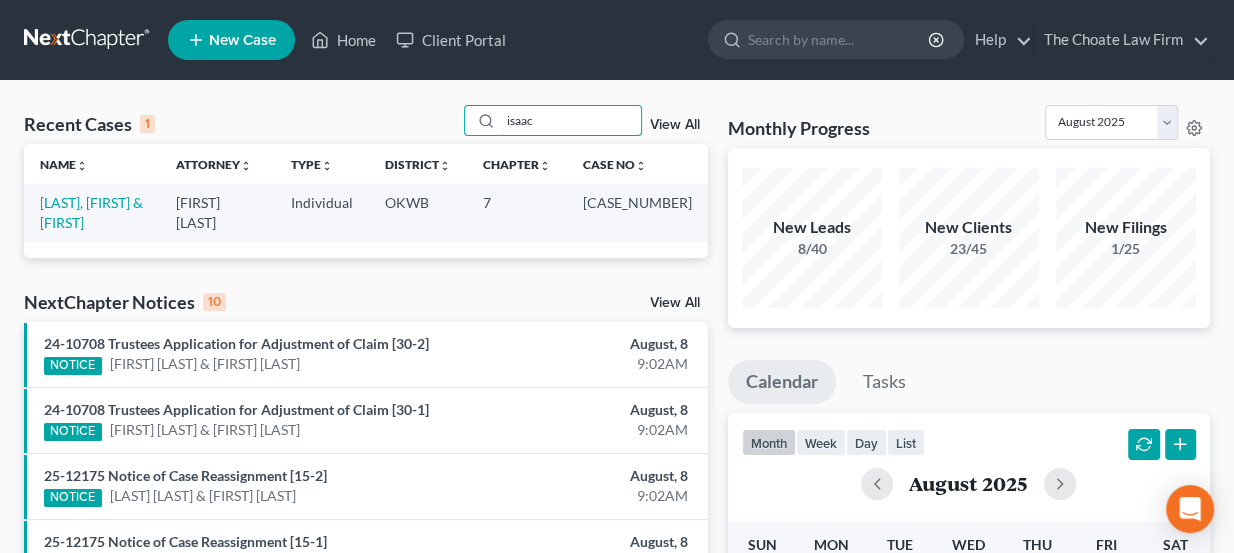 drag, startPoint x: 549, startPoint y: 119, endPoint x: 445, endPoint y: 99, distance: 105.90562 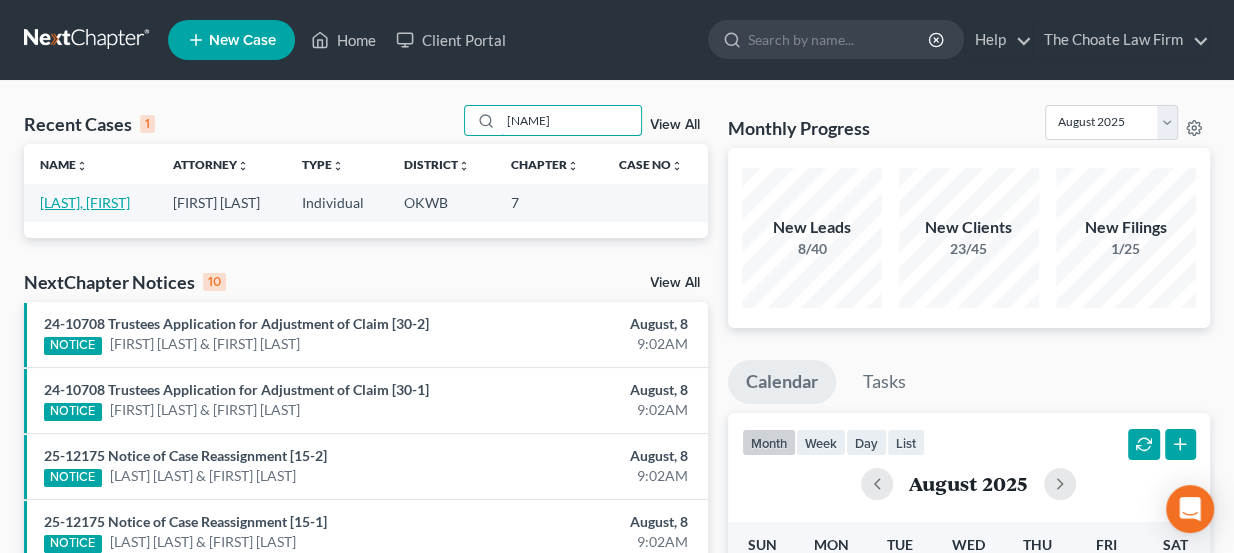 type on "stanberry" 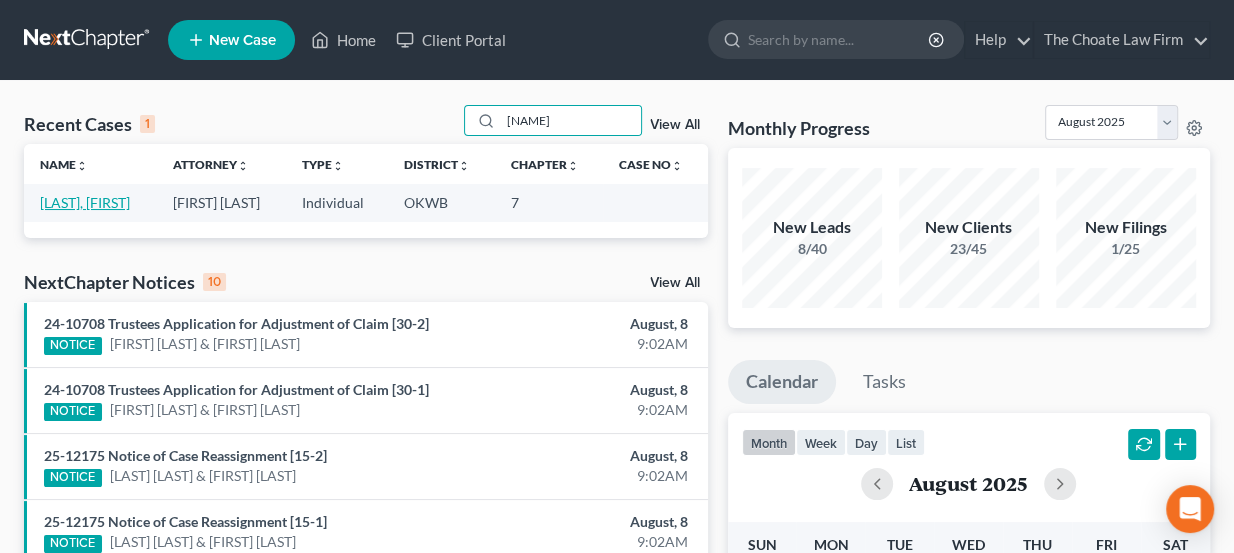 click on "Stanberry, Issac" at bounding box center [85, 202] 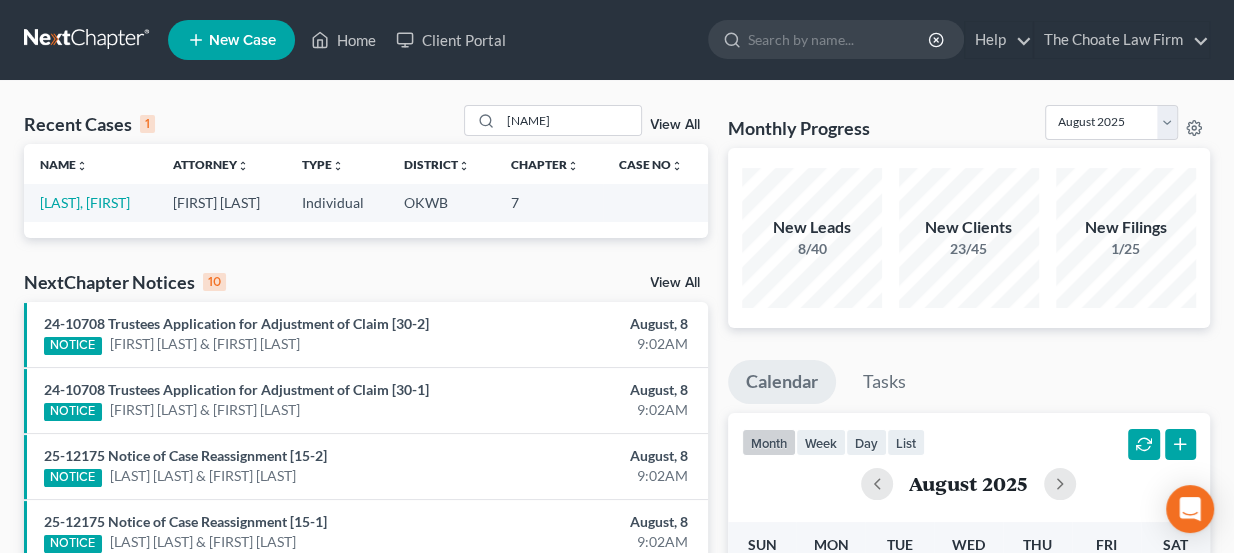 select on "3" 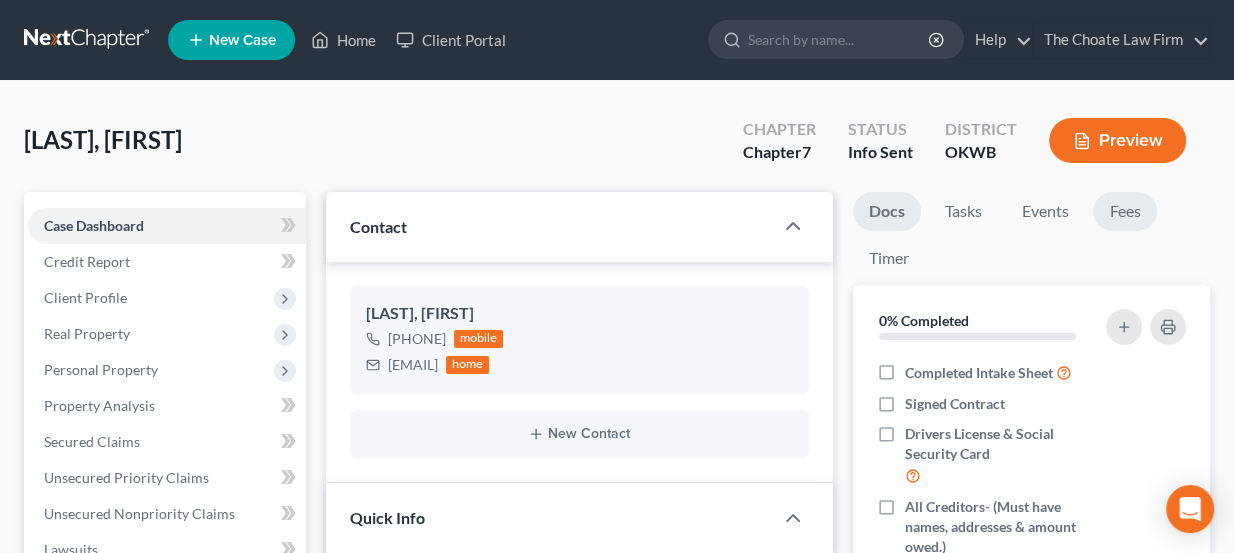 click on "Fees" at bounding box center [1125, 211] 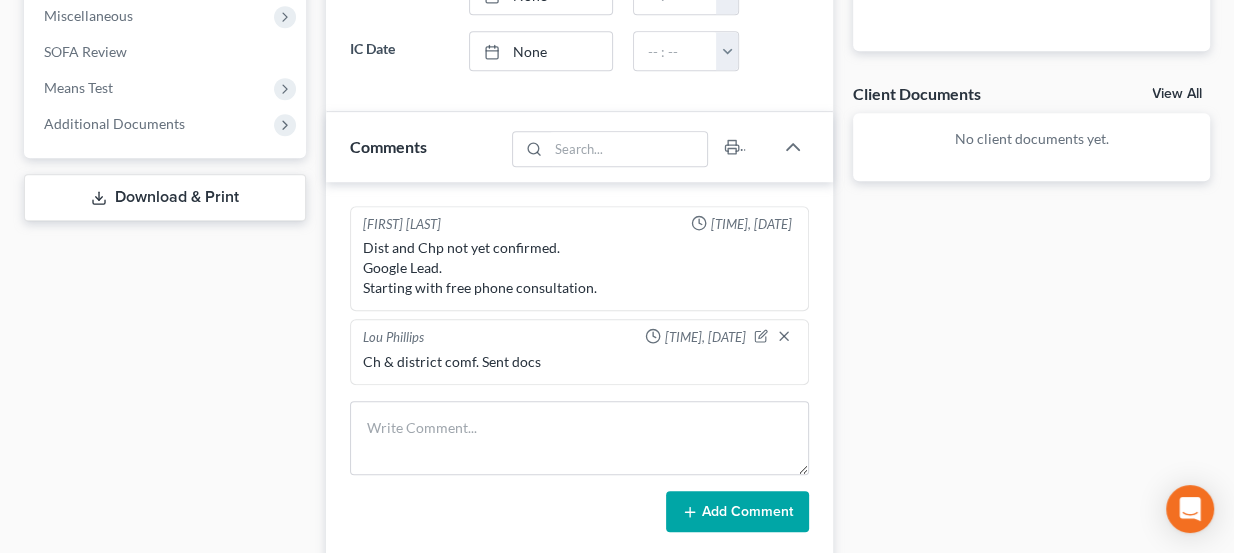 scroll, scrollTop: 818, scrollLeft: 0, axis: vertical 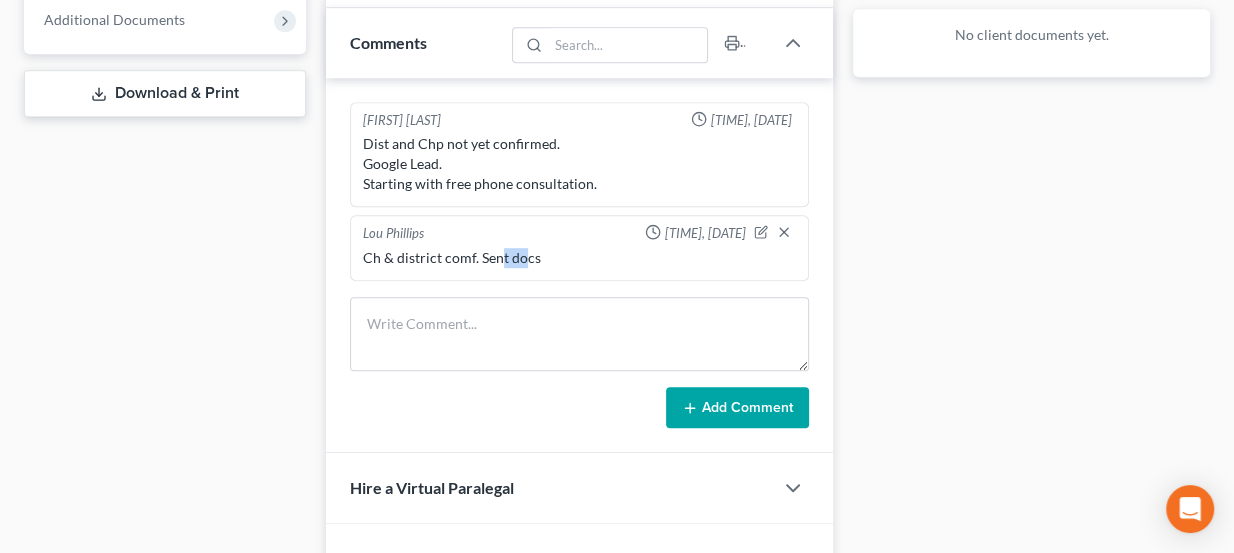 drag, startPoint x: 501, startPoint y: 244, endPoint x: 524, endPoint y: 252, distance: 24.351591 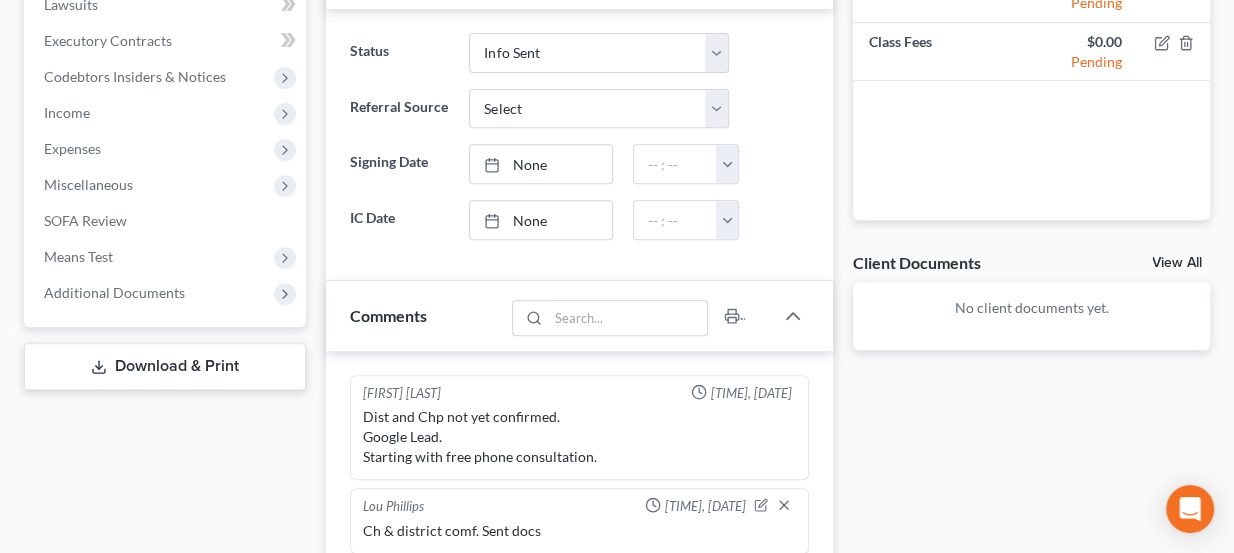 scroll, scrollTop: 181, scrollLeft: 0, axis: vertical 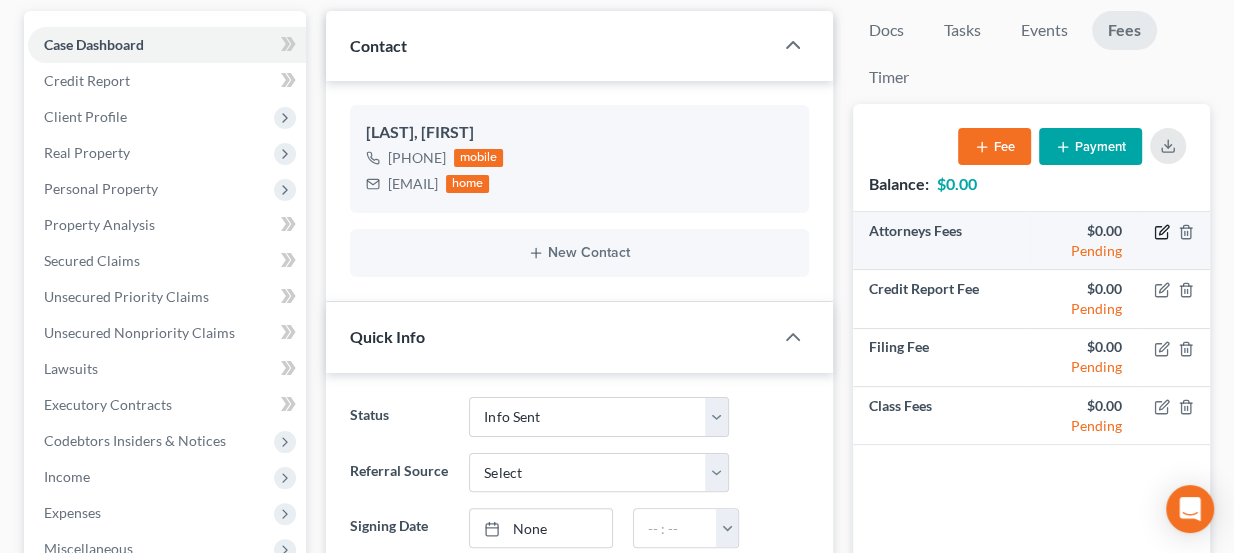 click 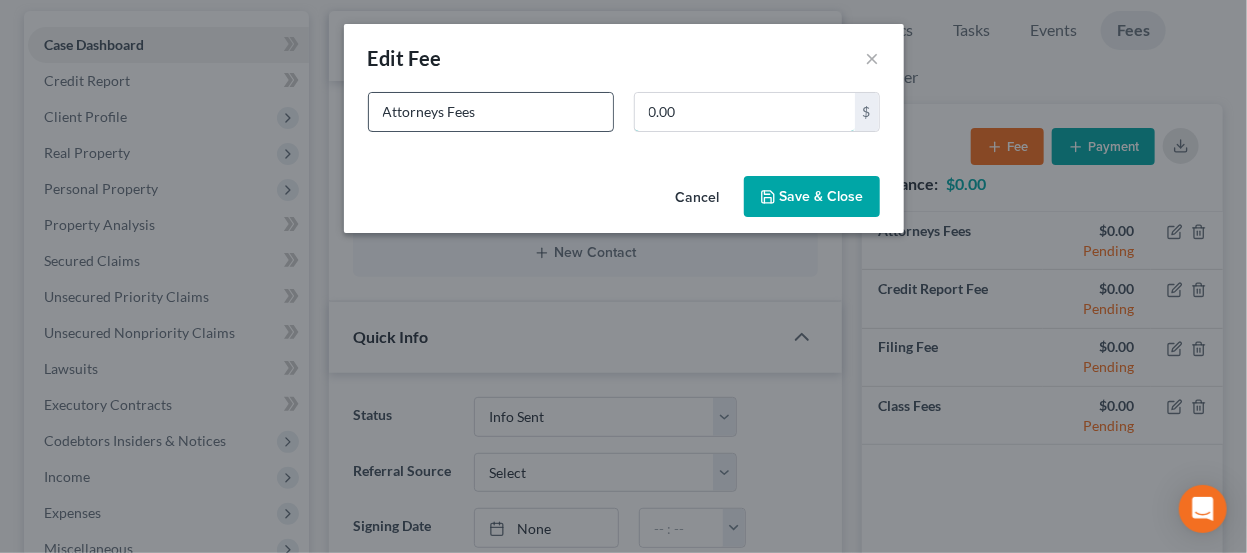 type 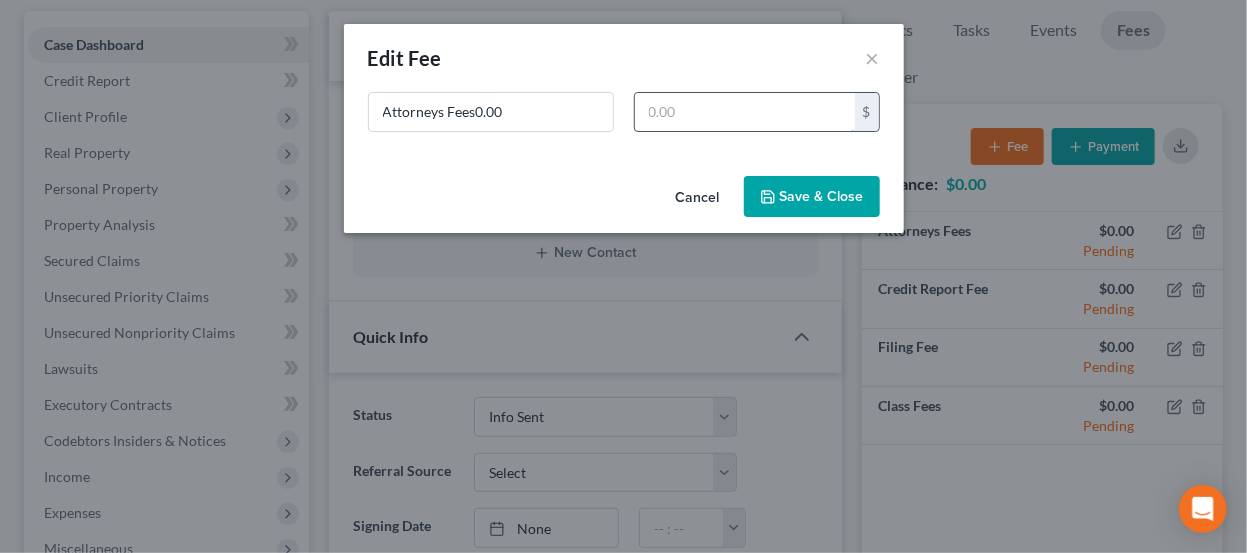 click at bounding box center [745, 112] 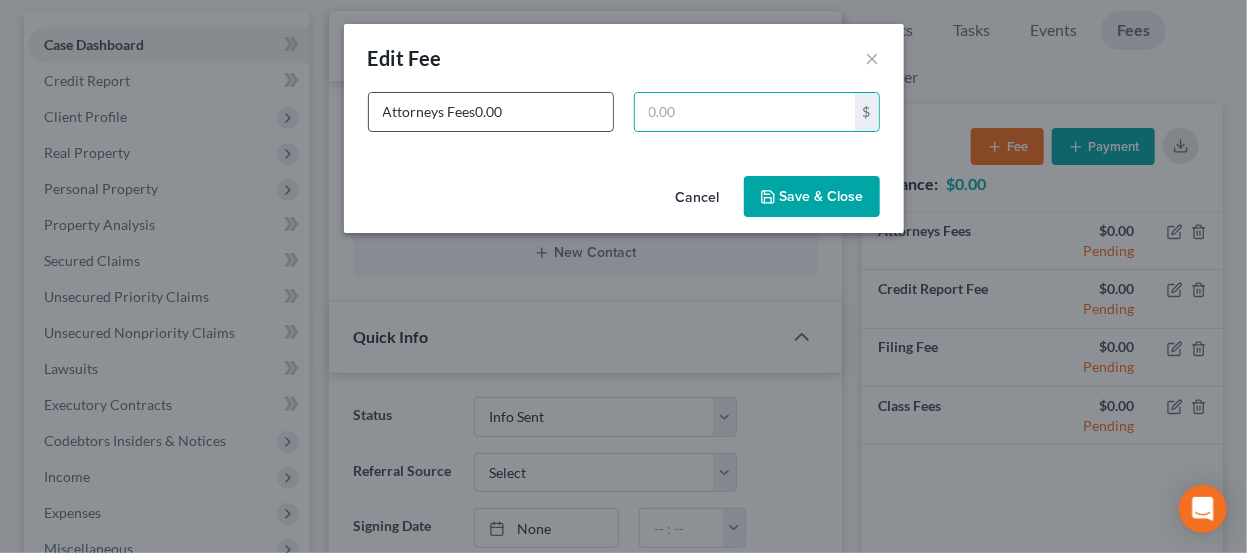 click on "Attorneys Fees0.00" at bounding box center [491, 112] 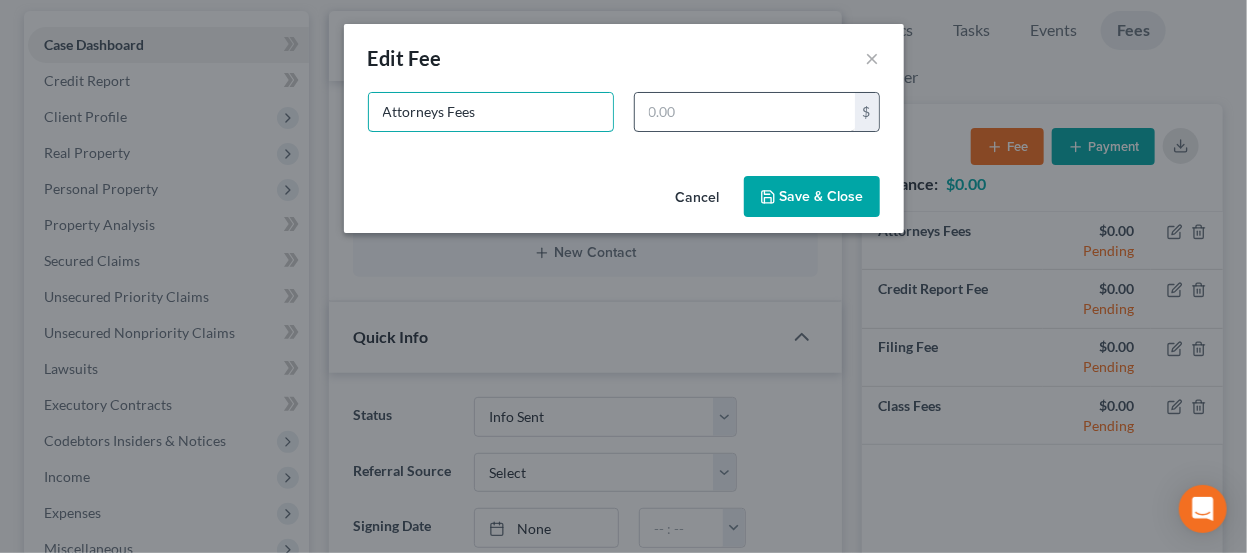 type on "Attorneys Fees" 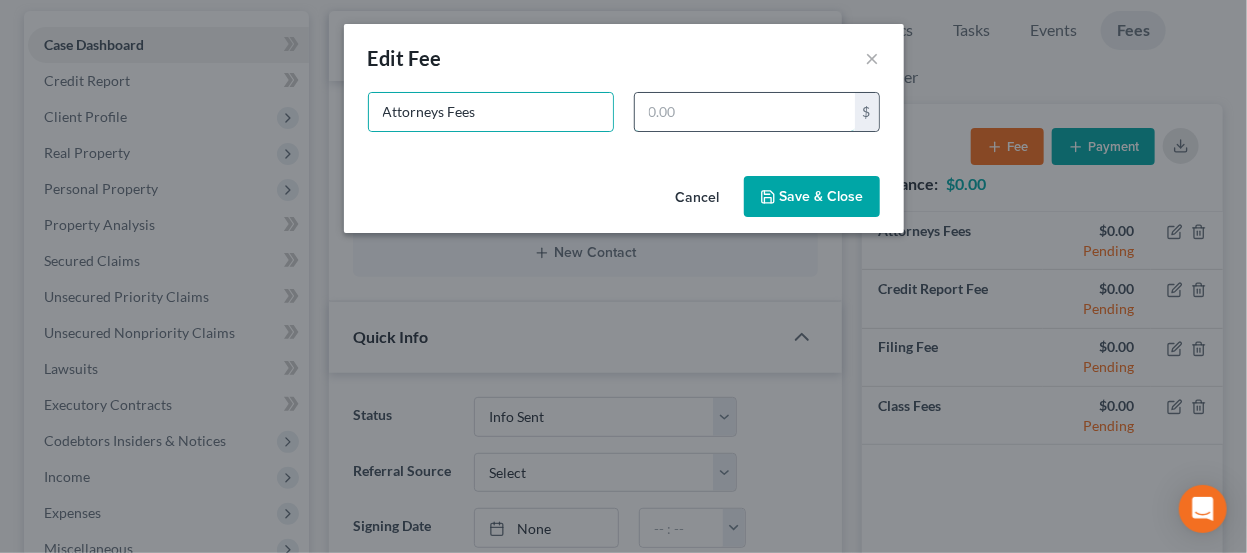 click at bounding box center (745, 112) 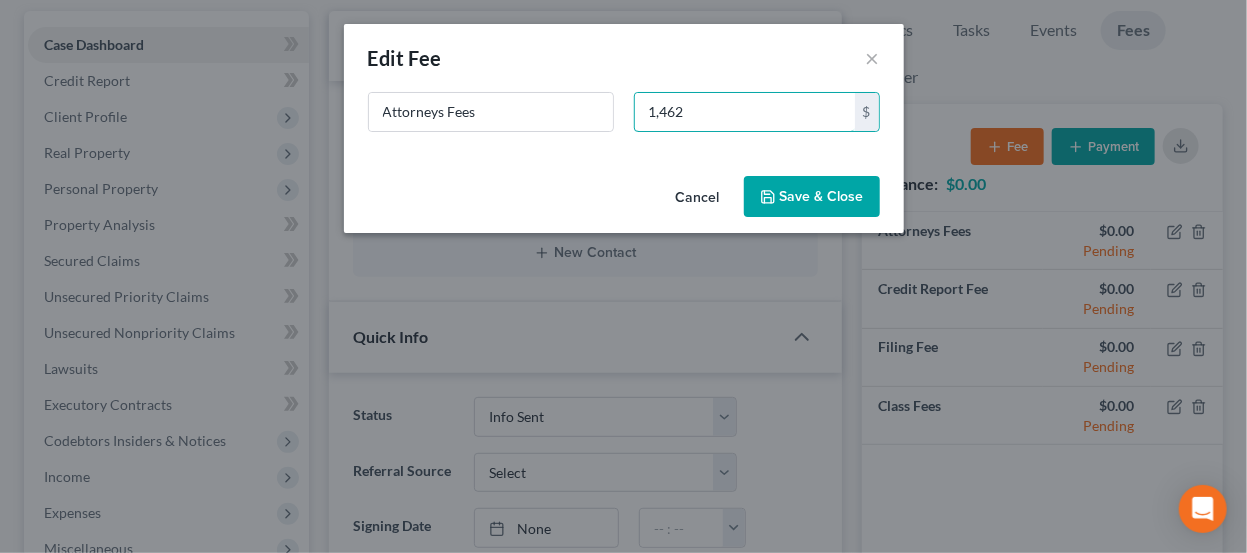 type on "1,462" 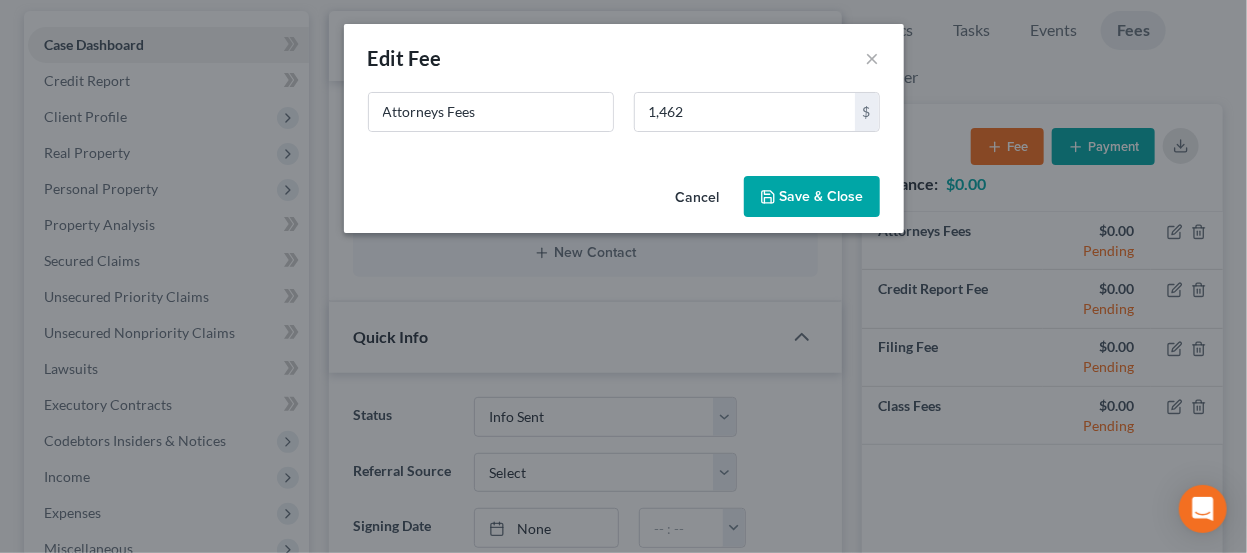 click on "Save & Close" at bounding box center (812, 197) 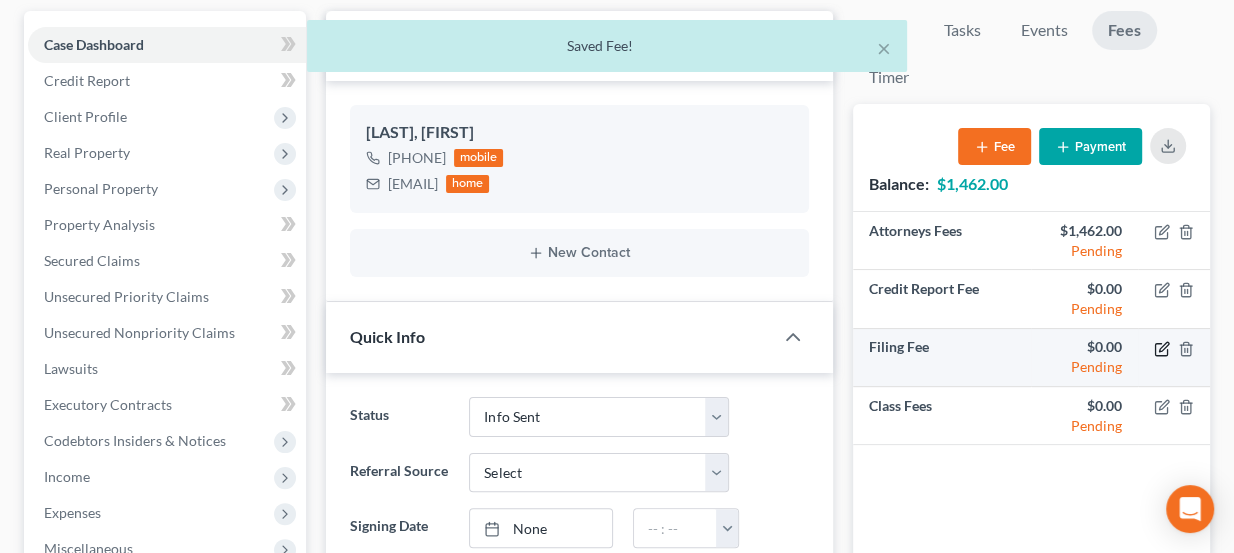click 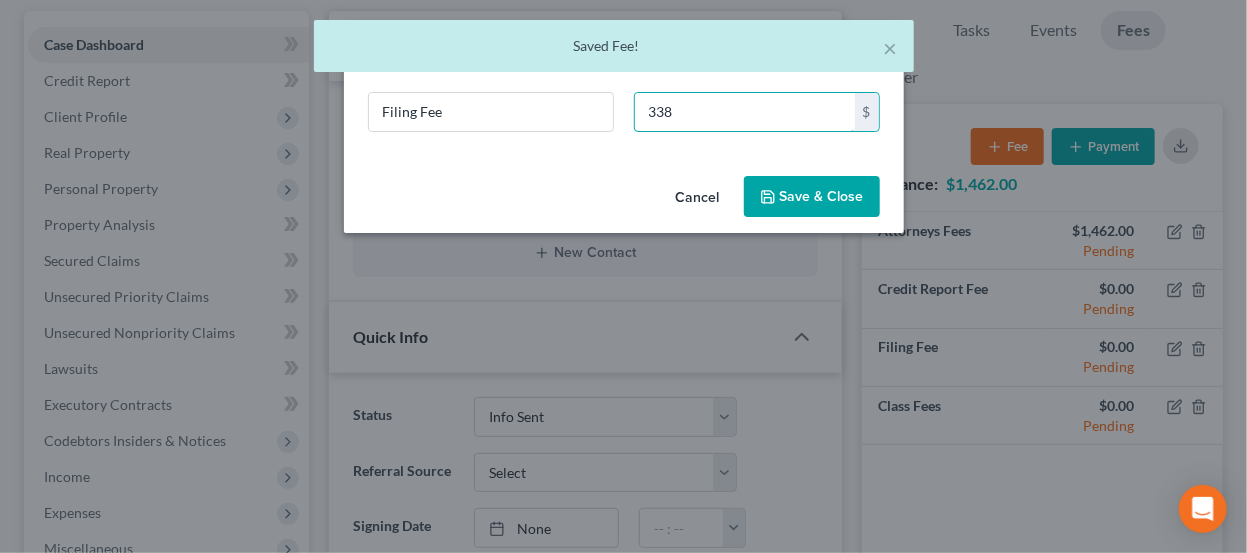 type on "338" 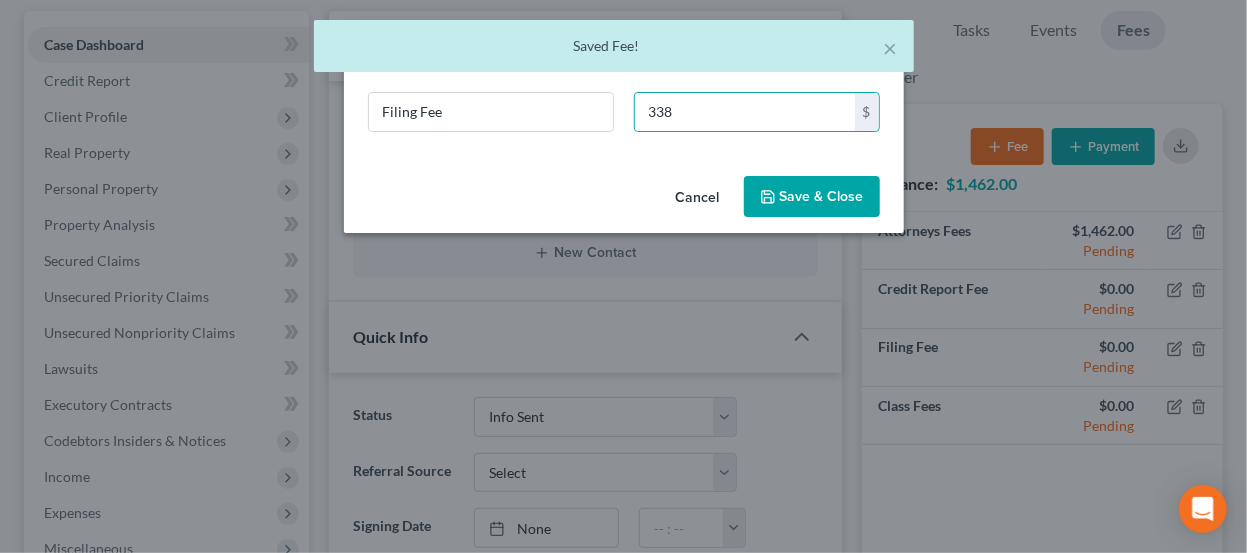 click on "Save & Close" at bounding box center [812, 197] 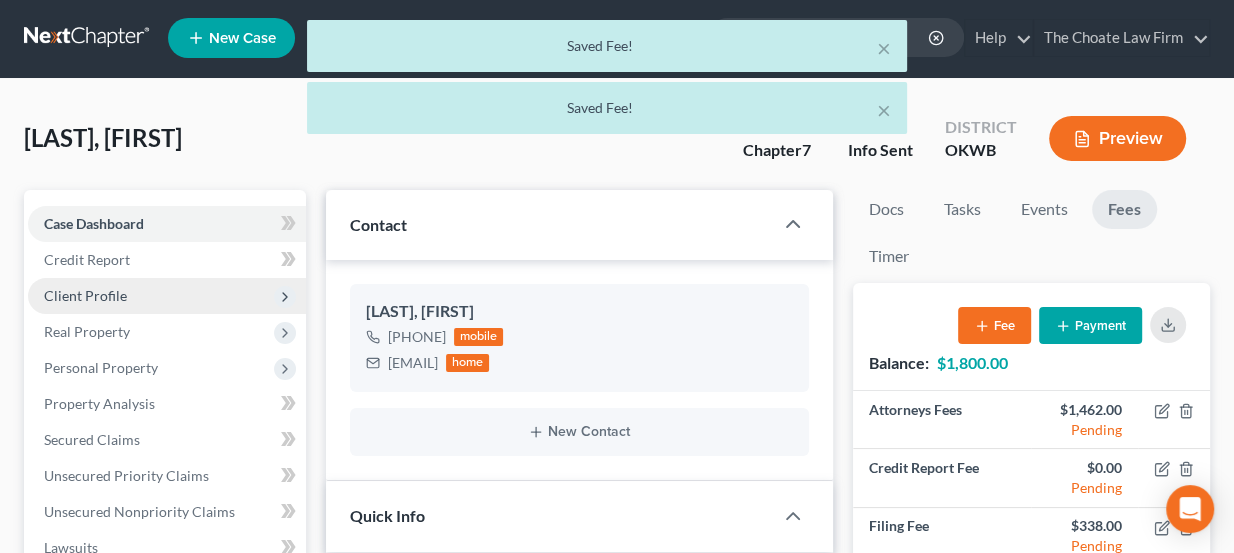 scroll, scrollTop: 0, scrollLeft: 0, axis: both 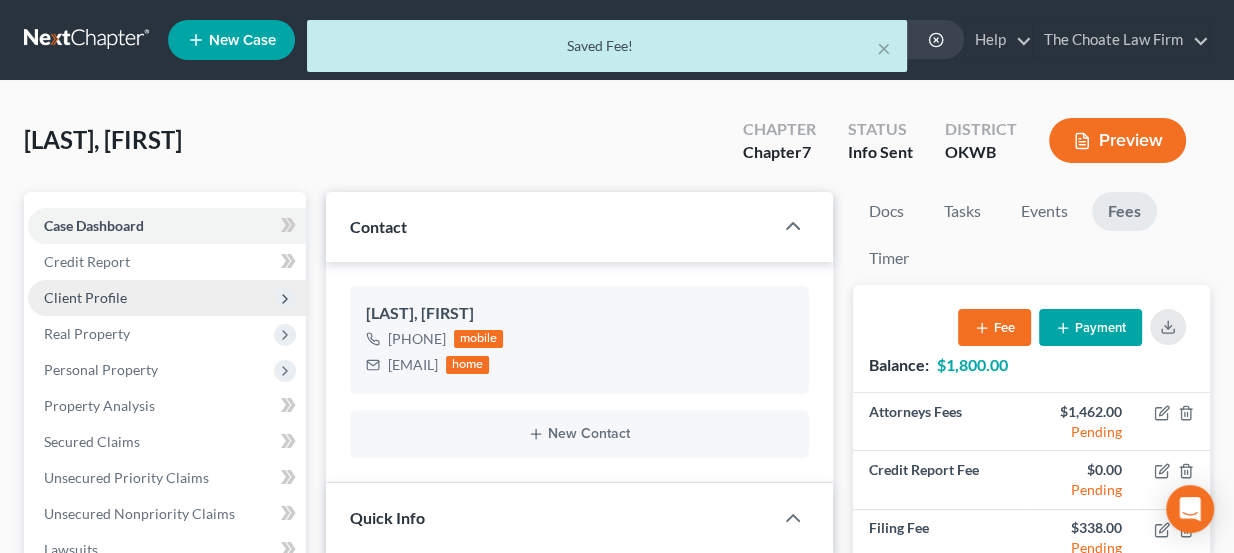 click on "Client Profile" at bounding box center [85, 297] 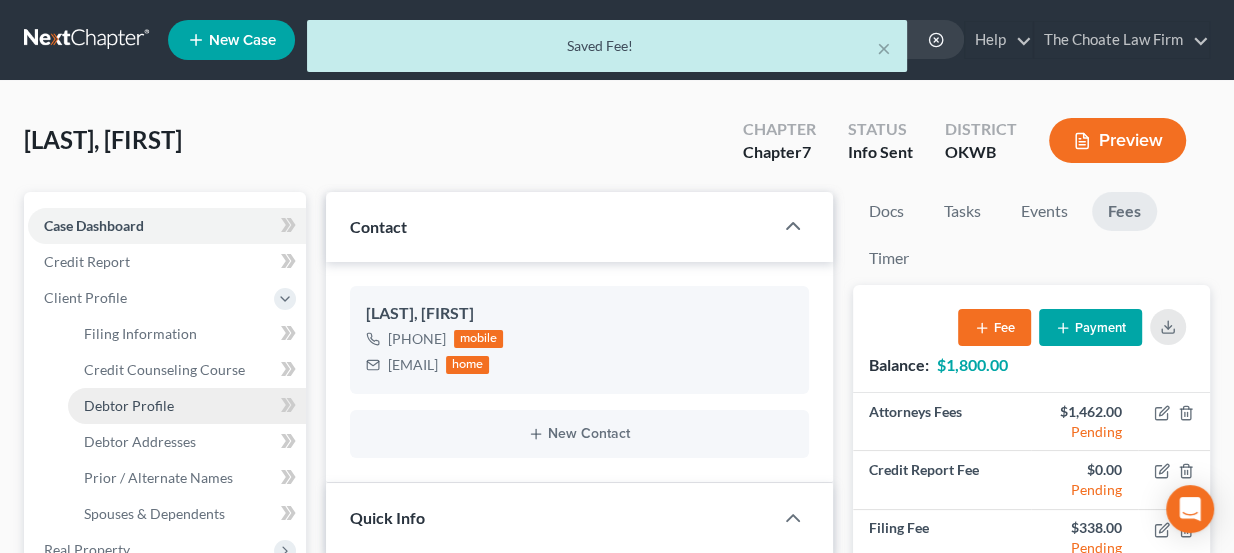 click on "Debtor Profile" at bounding box center (129, 405) 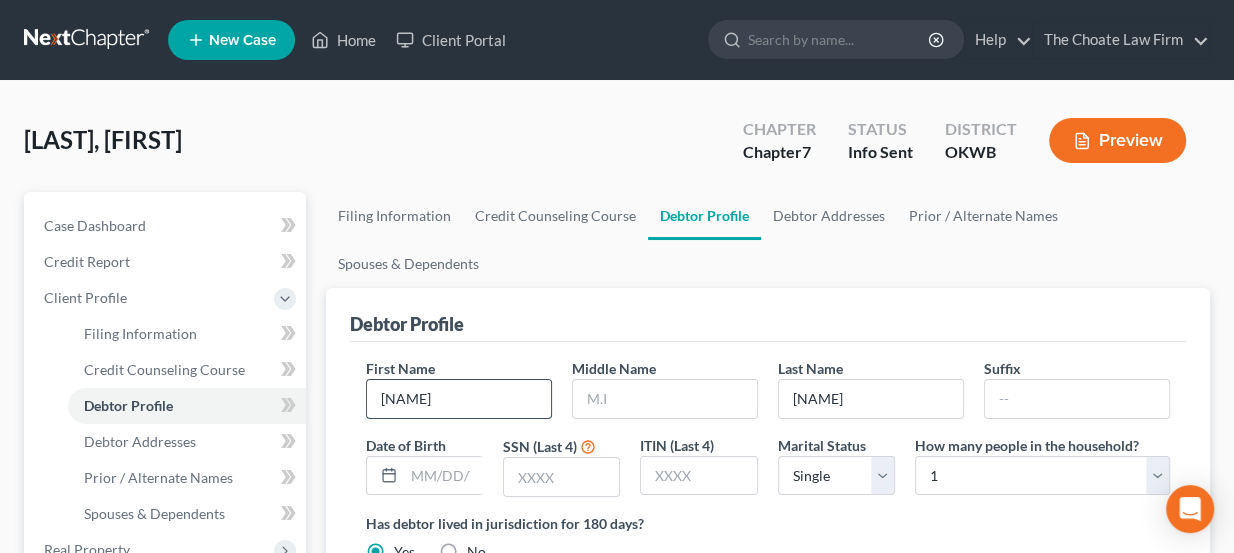 click on "Issac" at bounding box center [459, 399] 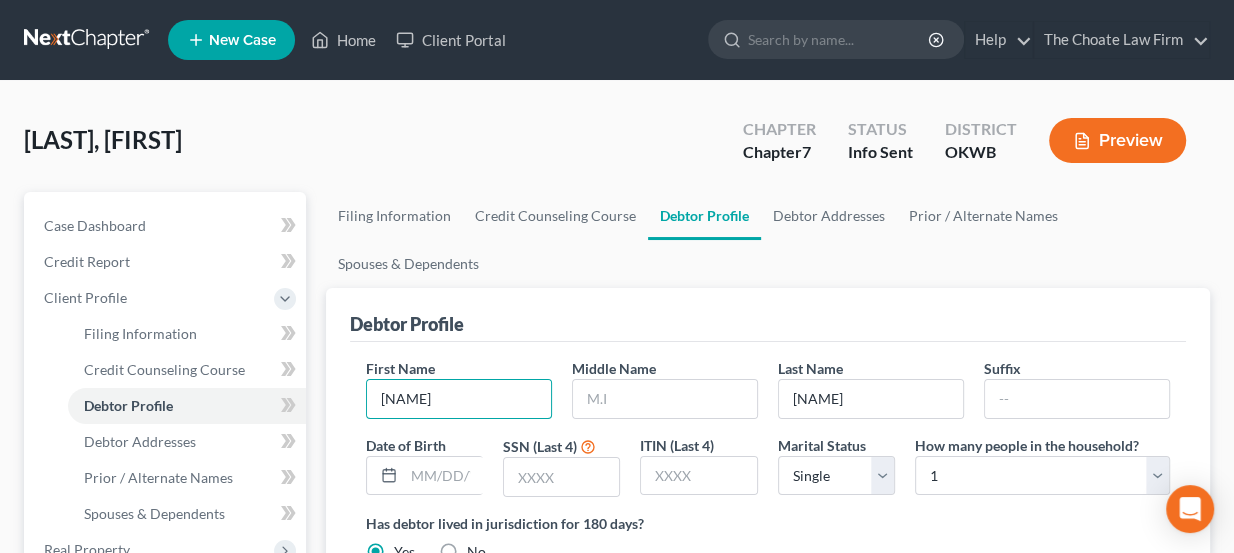 type on "Isaac" 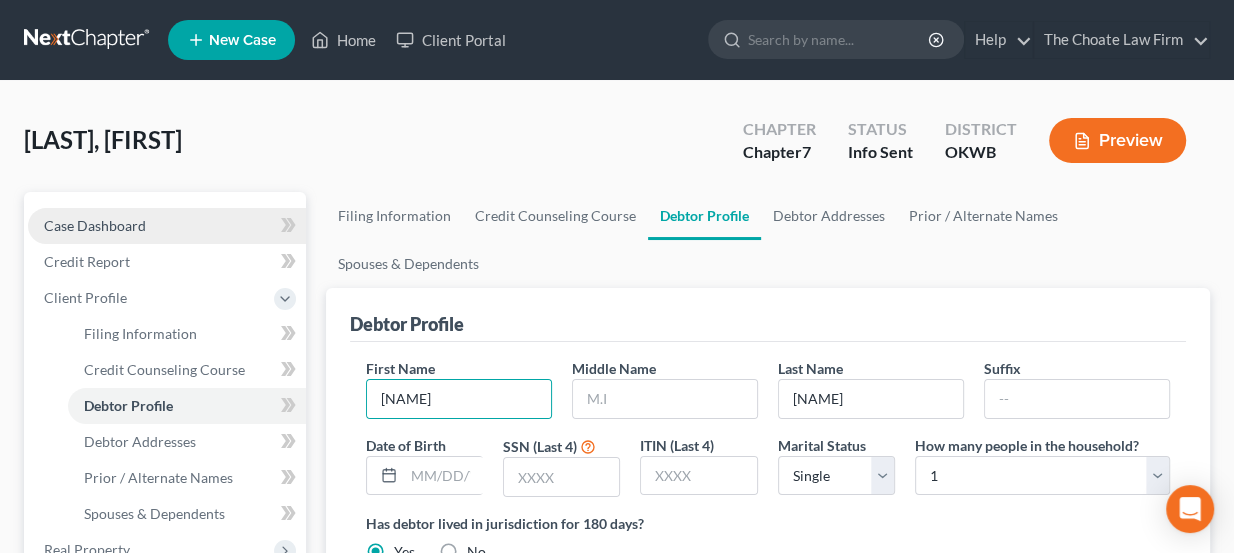 click on "Case Dashboard" at bounding box center [95, 225] 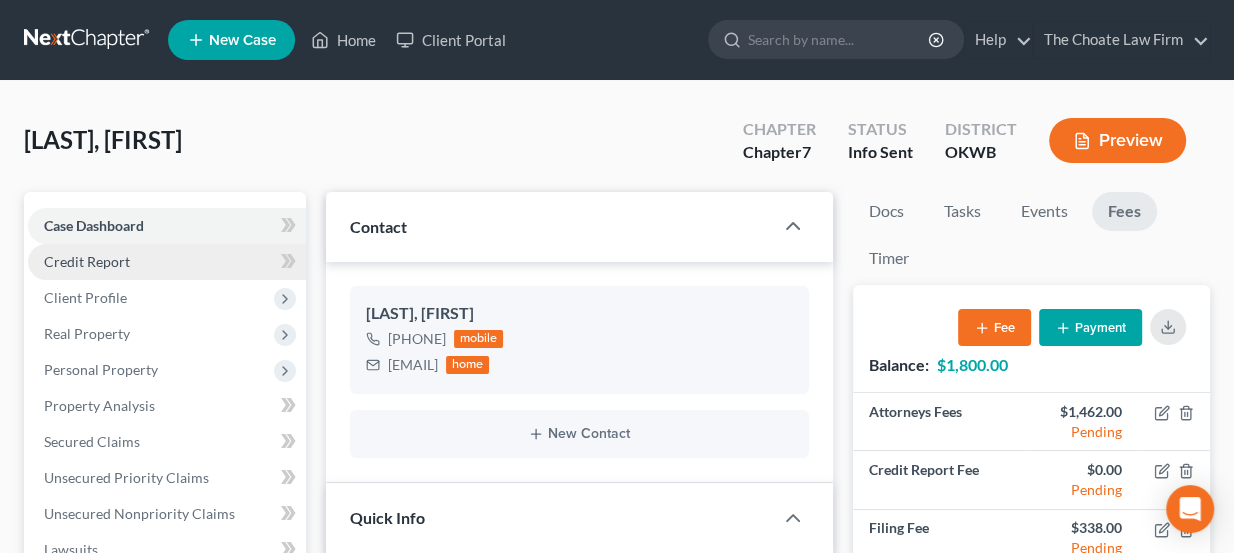 click on "Credit Report" at bounding box center (167, 262) 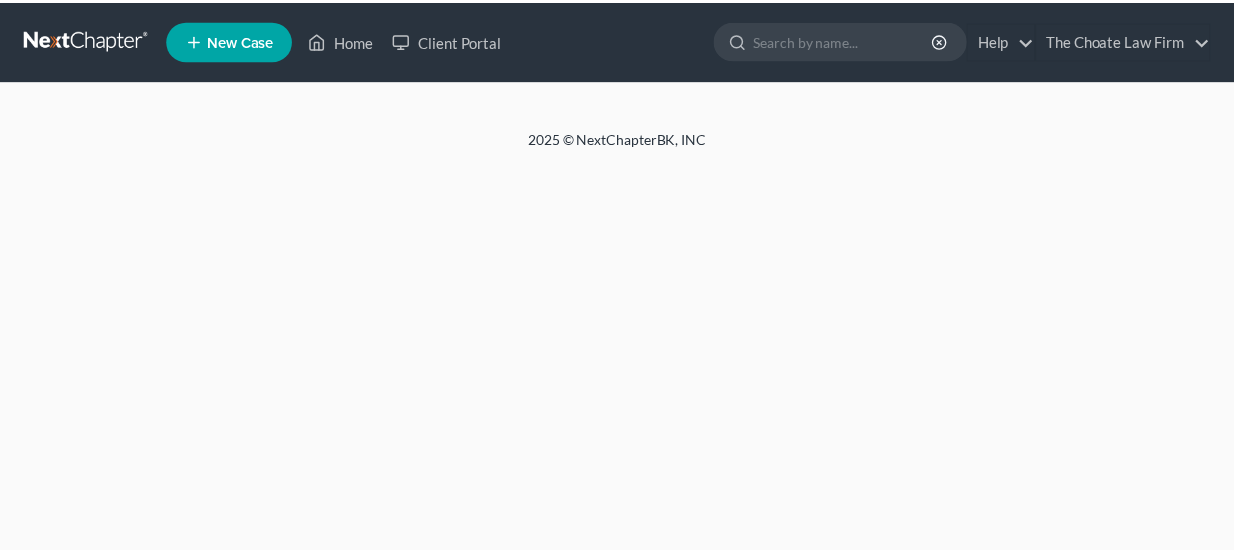scroll, scrollTop: 0, scrollLeft: 0, axis: both 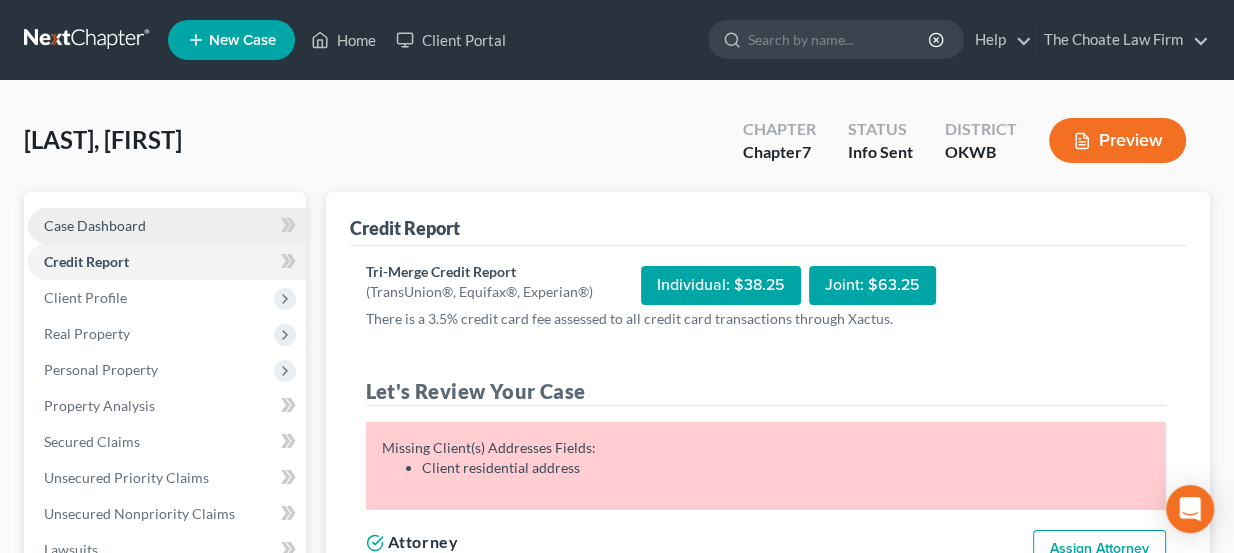 click on "Case Dashboard" at bounding box center [167, 226] 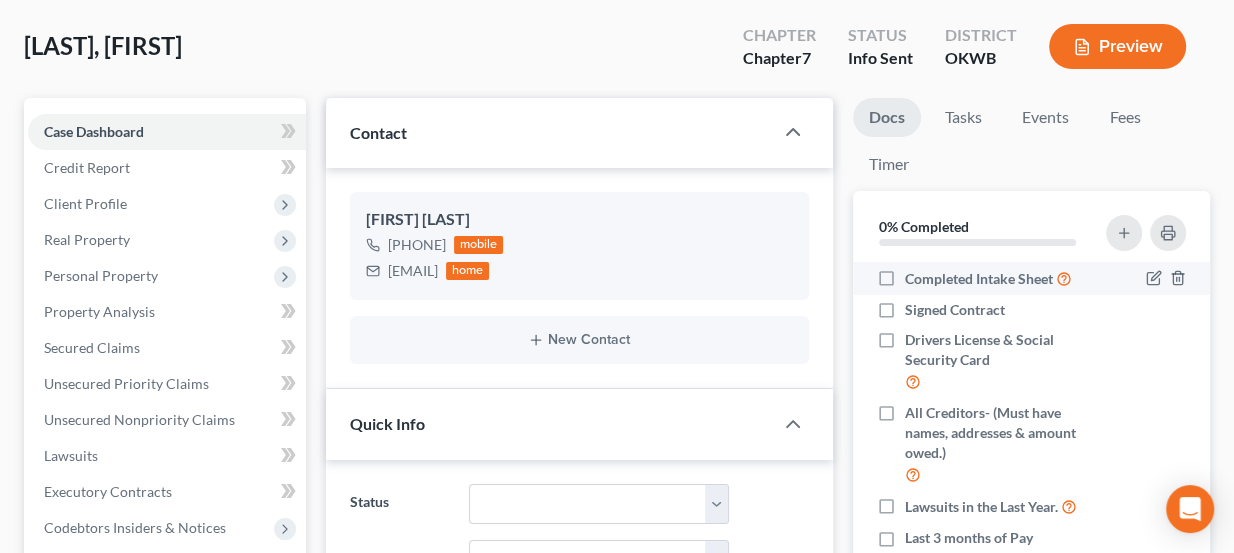 scroll, scrollTop: 181, scrollLeft: 0, axis: vertical 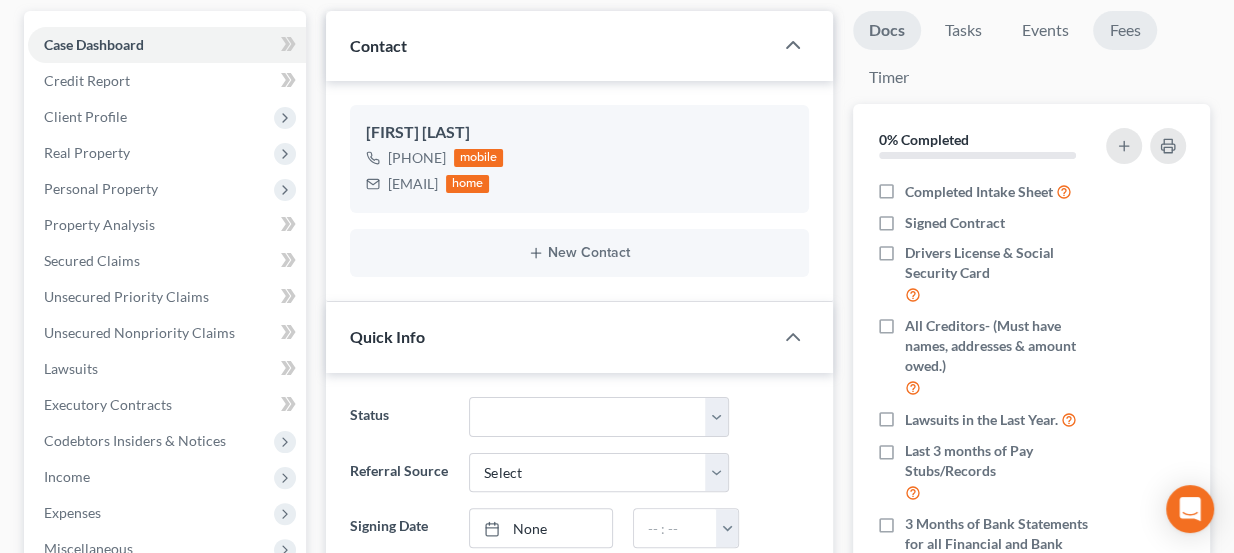 click on "Fees" at bounding box center [1125, 30] 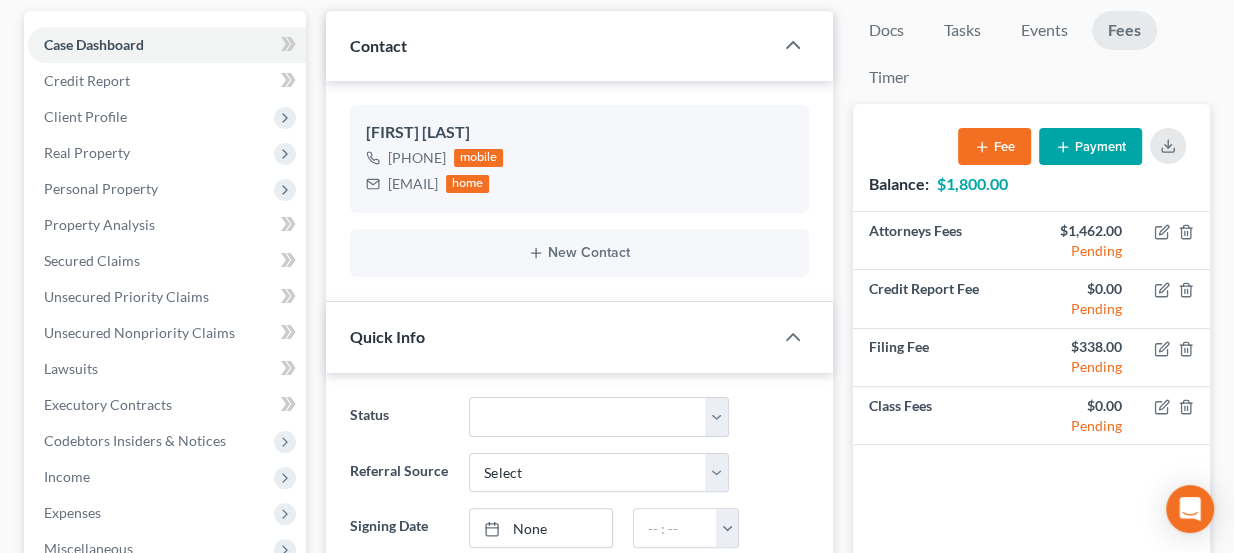 click on "Payment" at bounding box center [1090, 146] 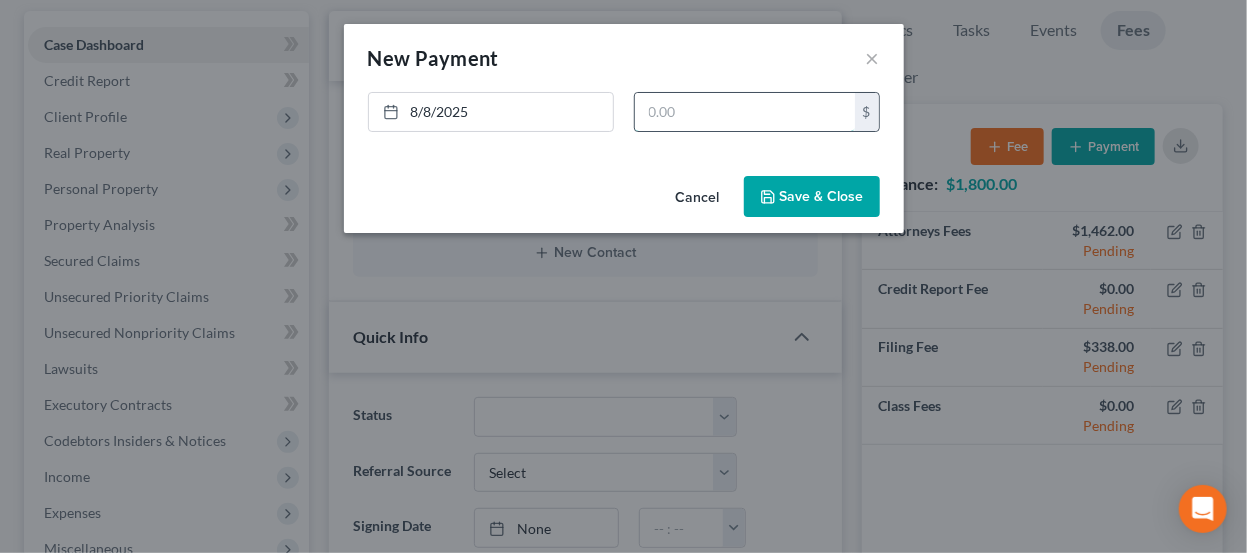 click at bounding box center [745, 112] 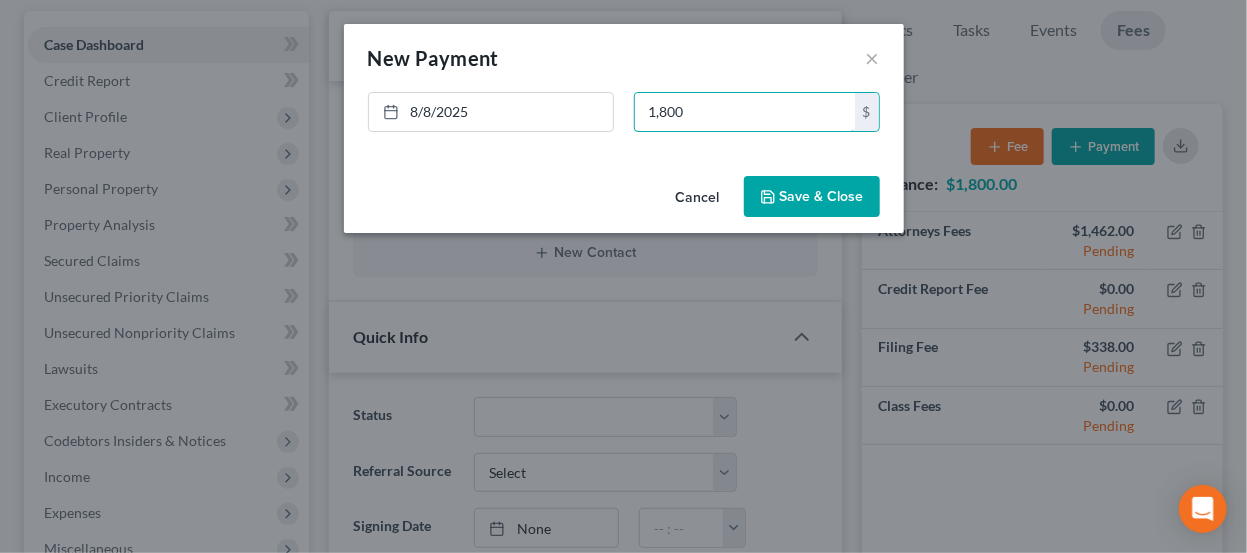 type on "1,800" 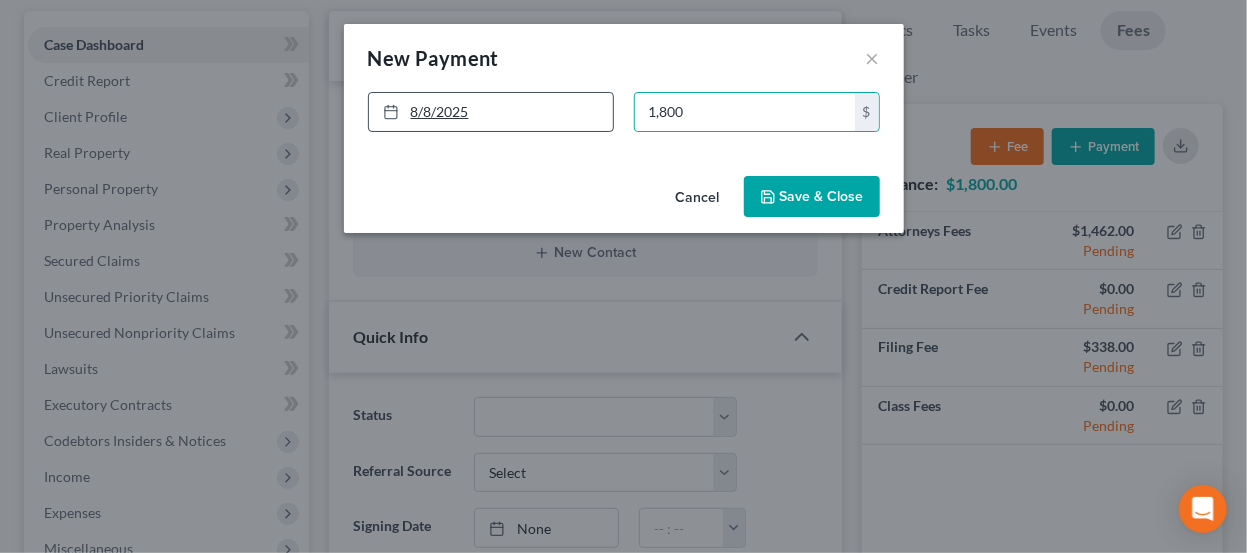 click on "8/8/2025" at bounding box center (491, 112) 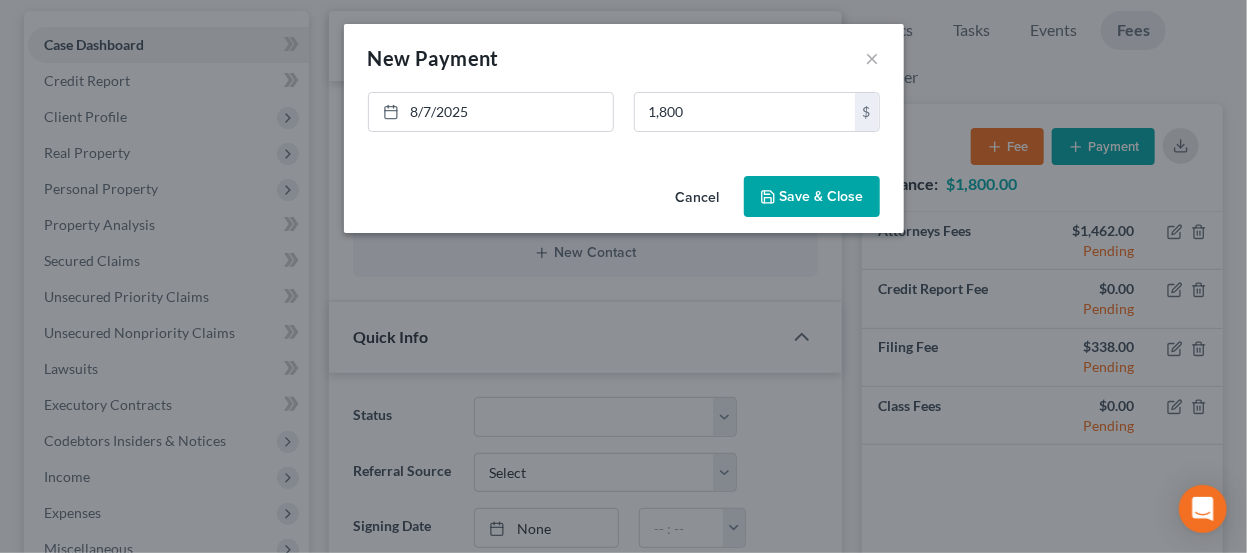 click on "Save & Close" at bounding box center [812, 197] 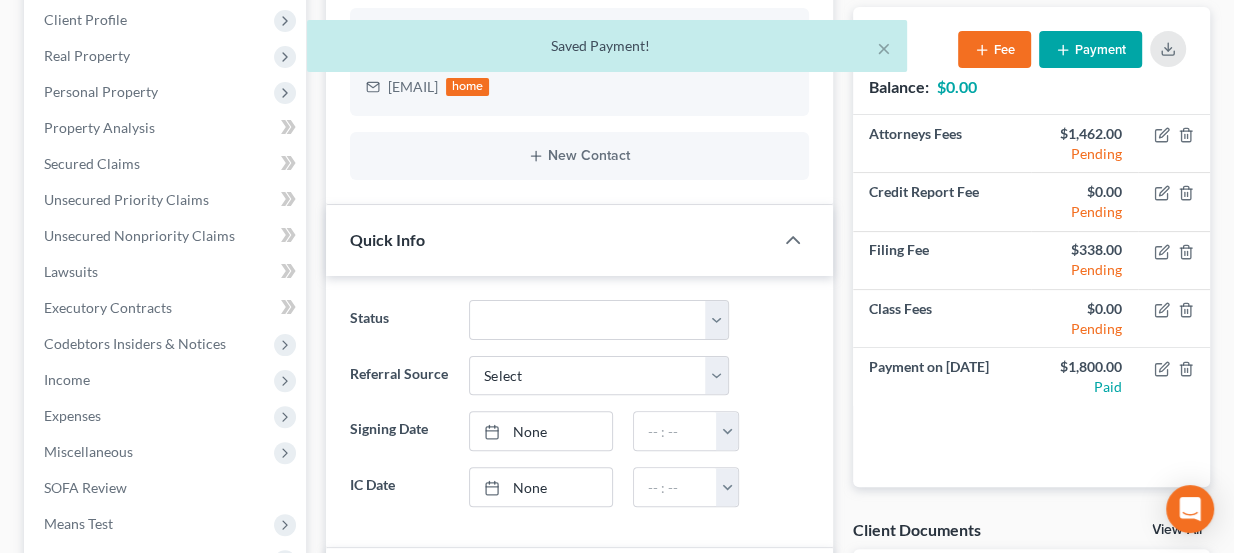 scroll, scrollTop: 272, scrollLeft: 0, axis: vertical 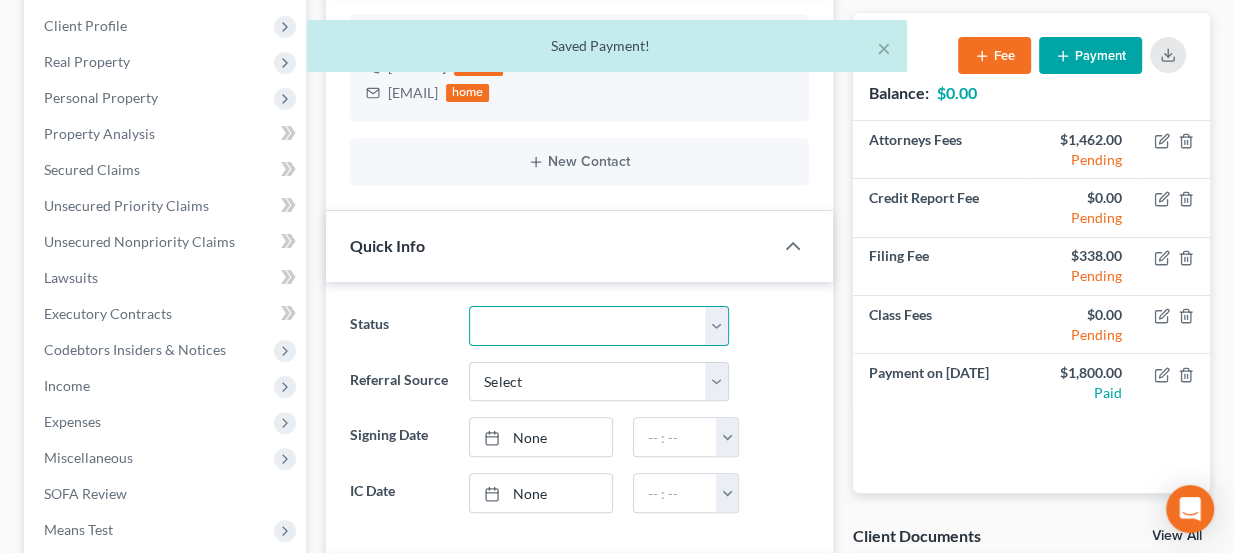 click on "Discharged Dismissed Filed Info Sent In Progress Lead Lost Lead Ready to File Retained To Review" at bounding box center [599, 326] 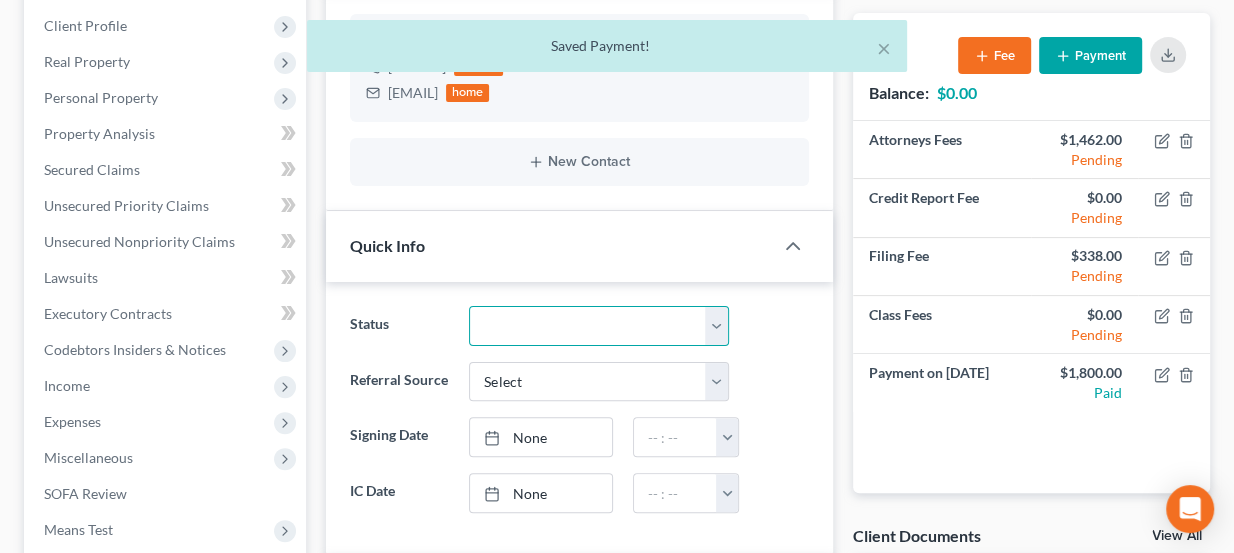 select on "4" 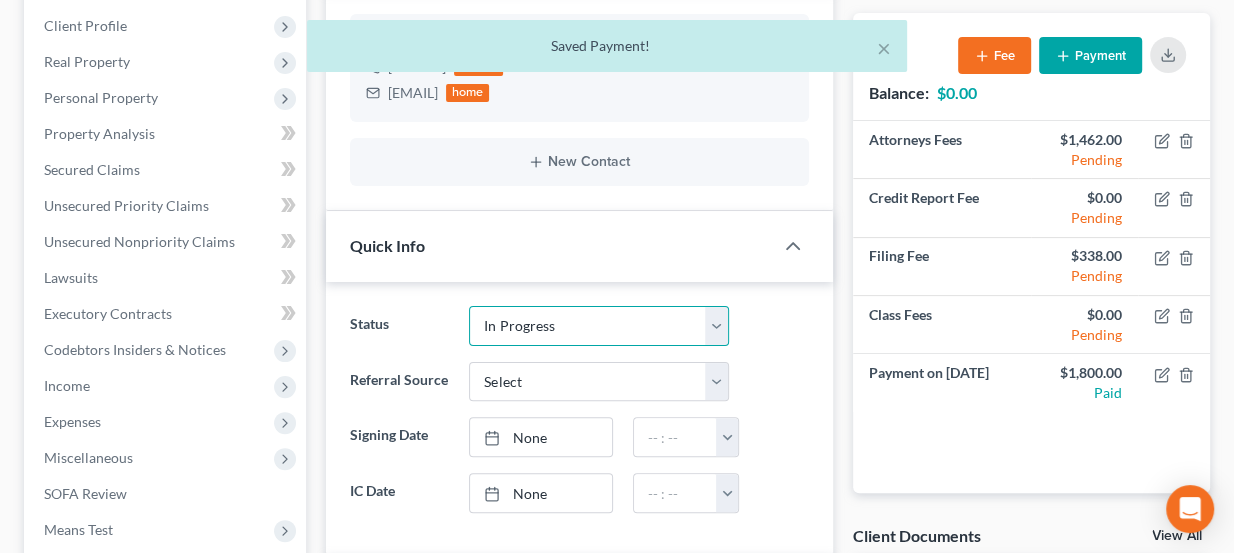 click on "Discharged Dismissed Filed Info Sent In Progress Lead Lost Lead Ready to File Retained To Review" at bounding box center (599, 326) 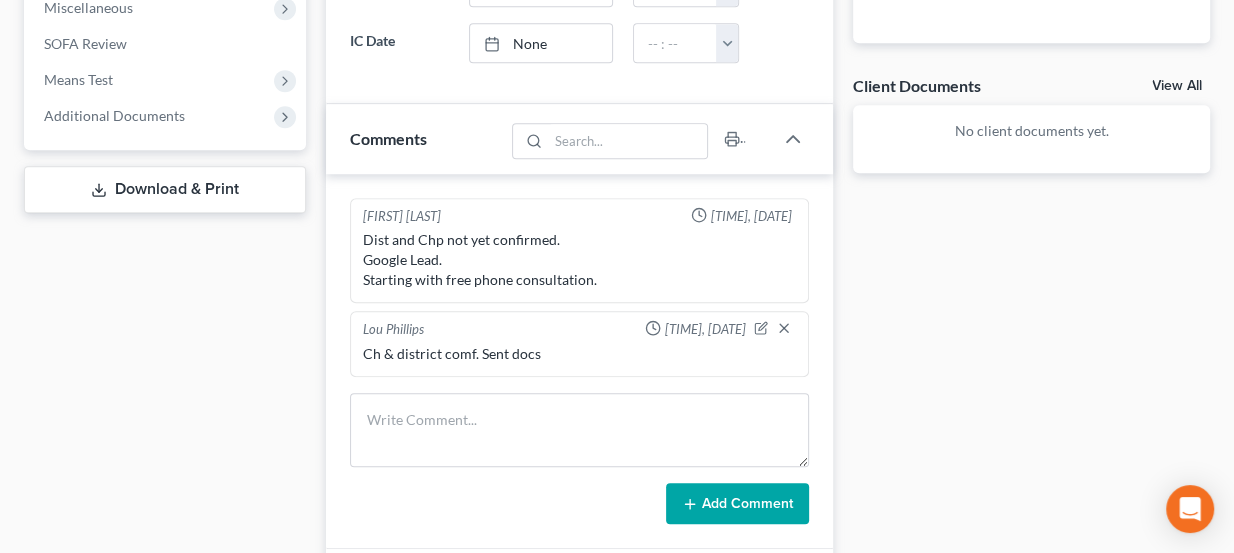 scroll, scrollTop: 727, scrollLeft: 0, axis: vertical 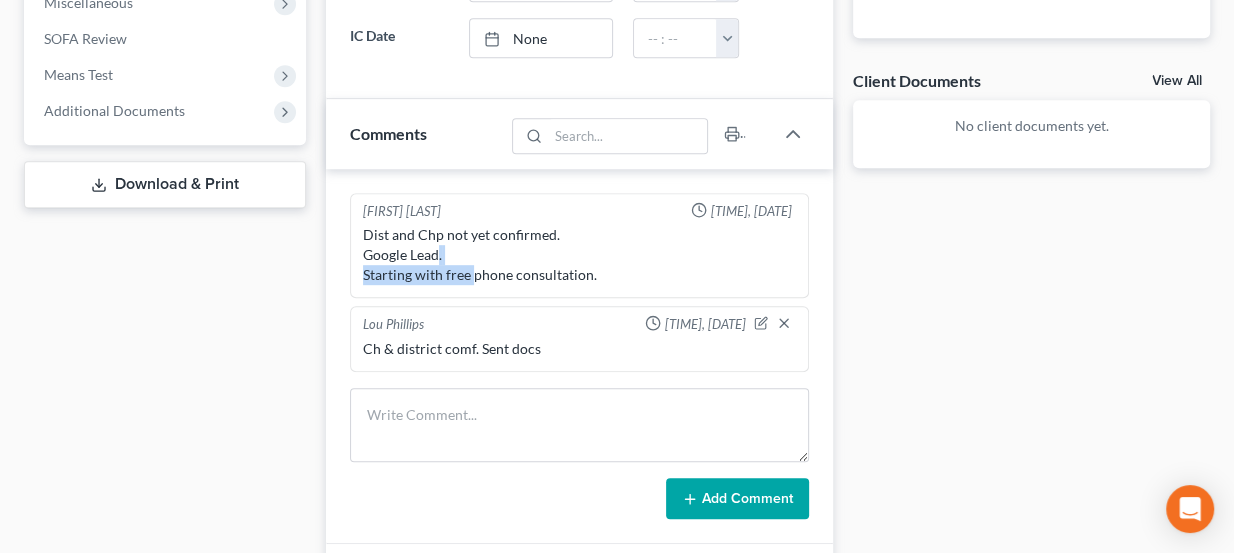 drag, startPoint x: 461, startPoint y: 260, endPoint x: 485, endPoint y: 264, distance: 24.33105 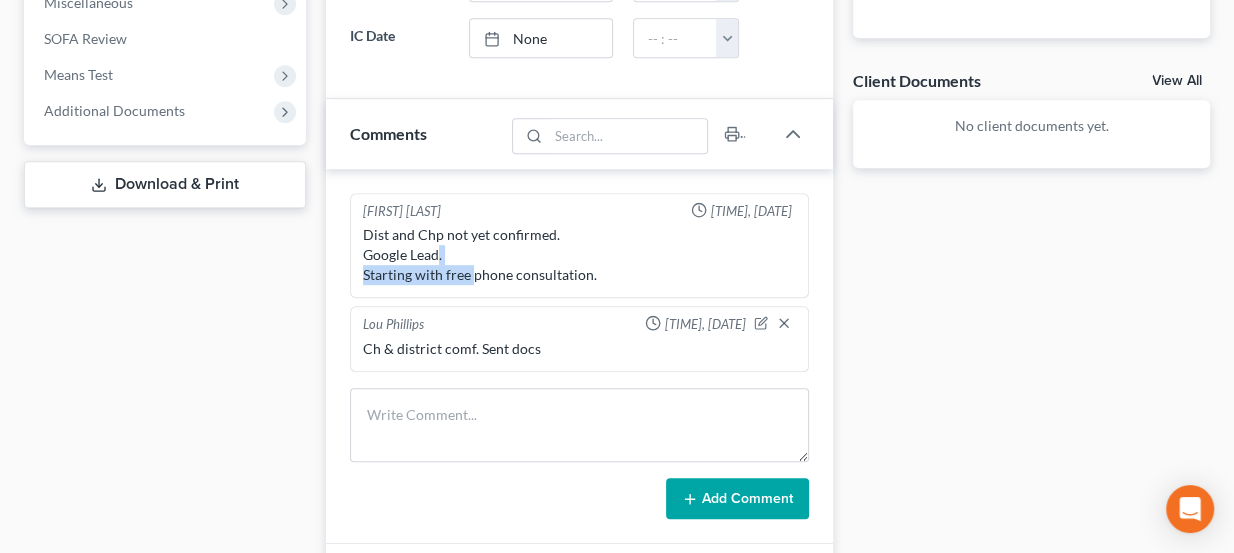 click on "Dist and Chp not yet confirmed.
Google Lead.
Starting with free phone consultation." at bounding box center (580, 255) 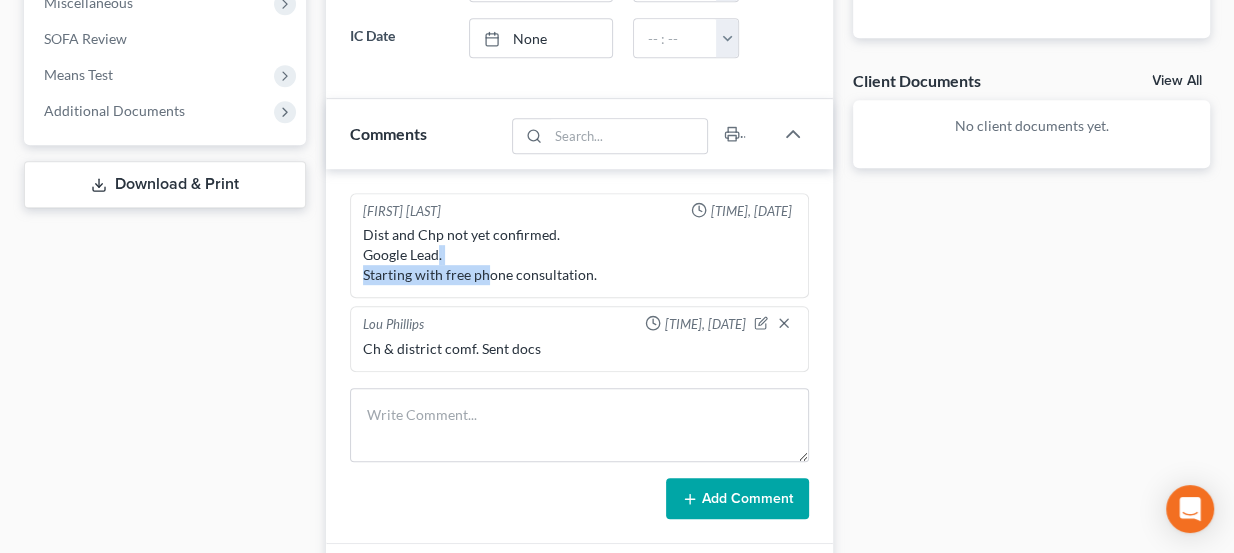 click on "Dist and Chp not yet confirmed.
Google Lead.
Starting with free phone consultation." at bounding box center (580, 255) 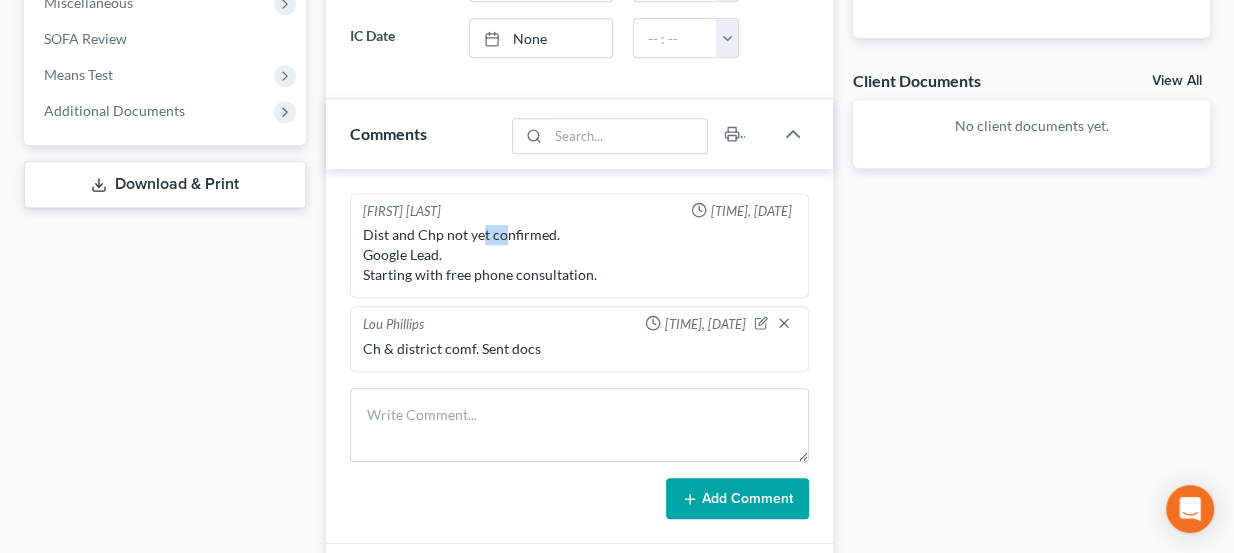 drag, startPoint x: 482, startPoint y: 232, endPoint x: 511, endPoint y: 232, distance: 29 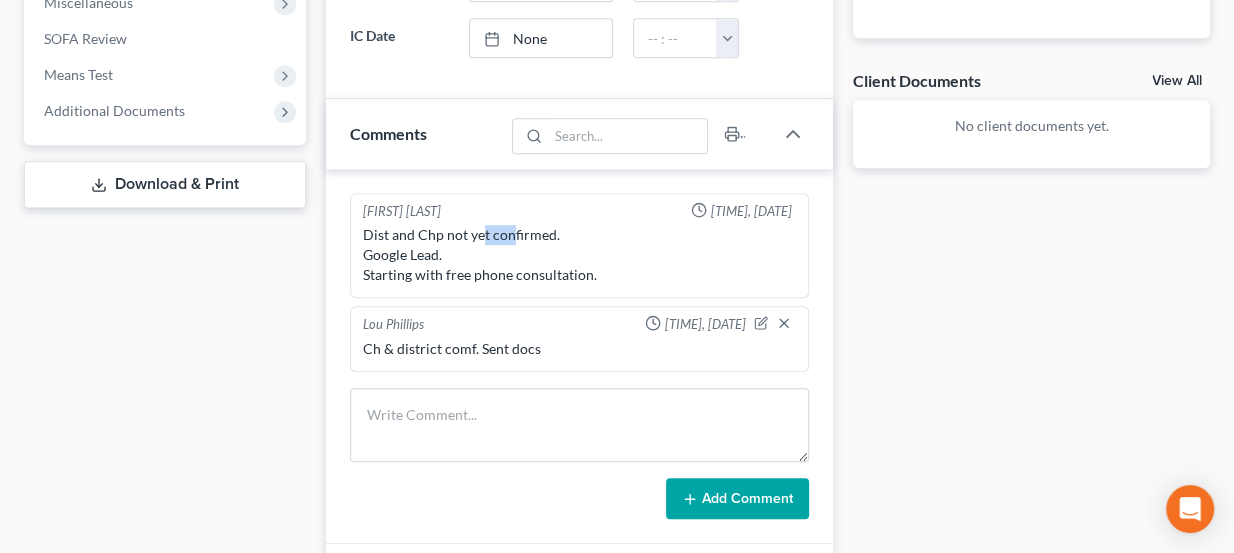 click on "Dist and Chp not yet confirmed.
Google Lead.
Starting with free phone consultation." at bounding box center (580, 255) 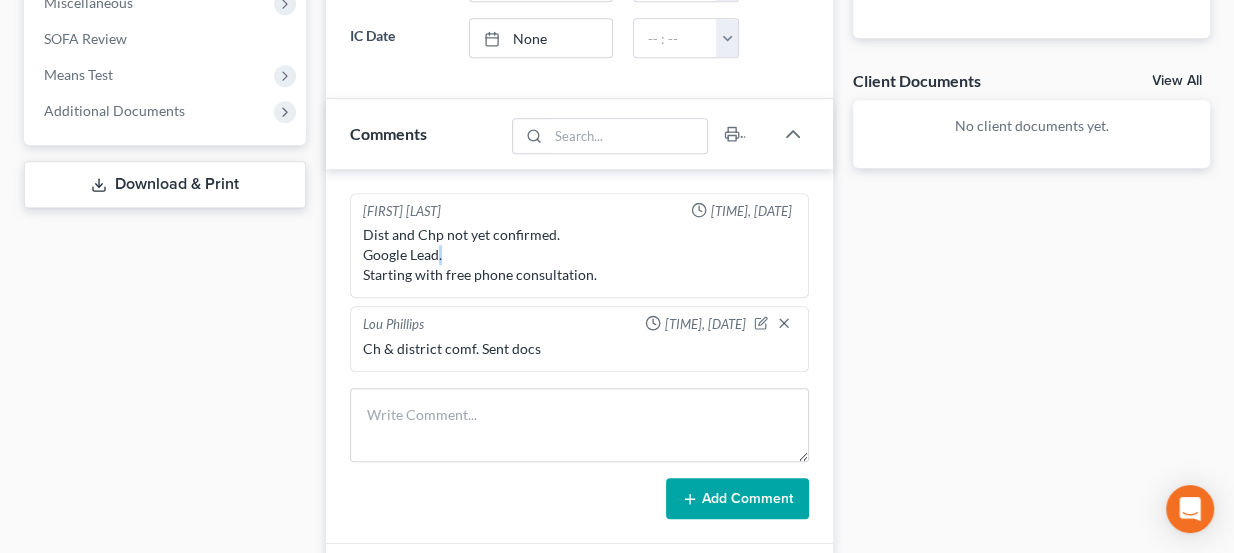 click on "Dist and Chp not yet confirmed.
Google Lead.
Starting with free phone consultation." at bounding box center (580, 255) 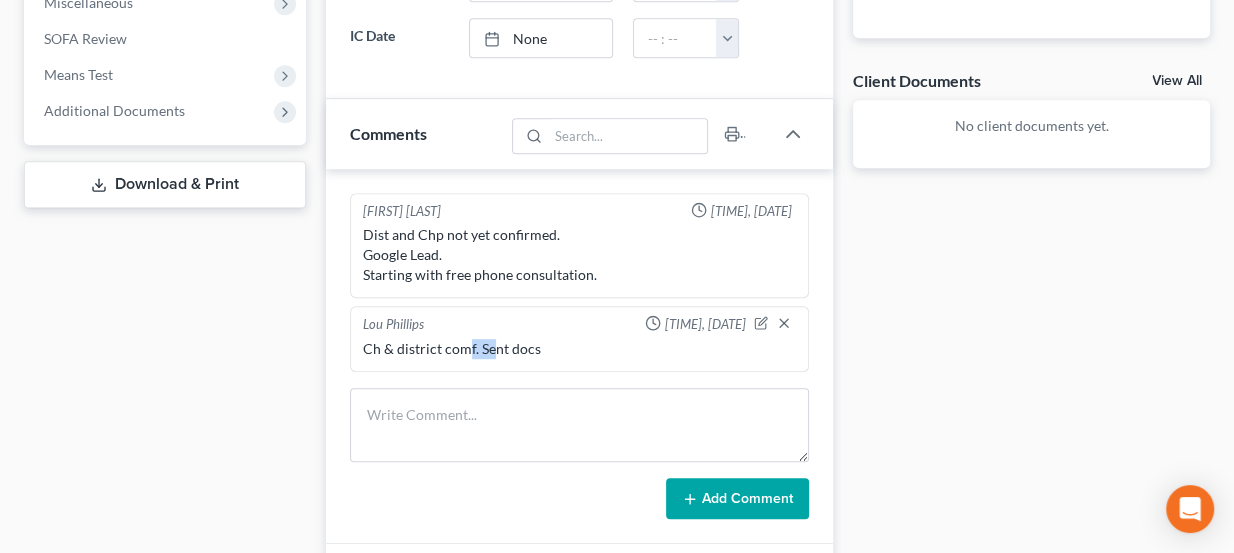 drag, startPoint x: 462, startPoint y: 344, endPoint x: 504, endPoint y: 342, distance: 42.047592 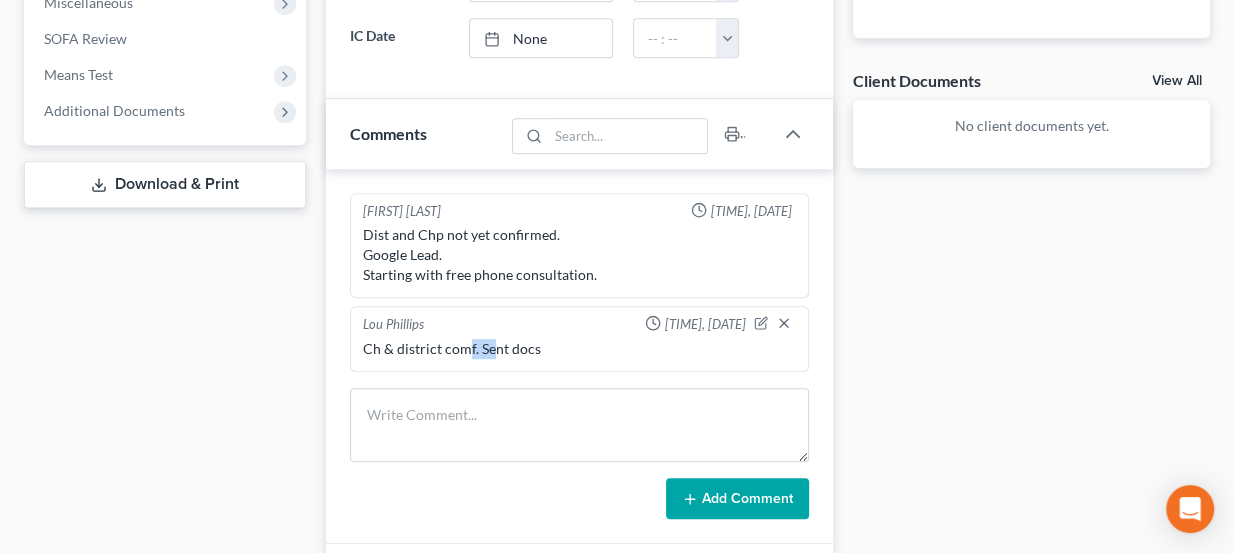 click on "Ch & district comf. Sent docs" at bounding box center (580, 349) 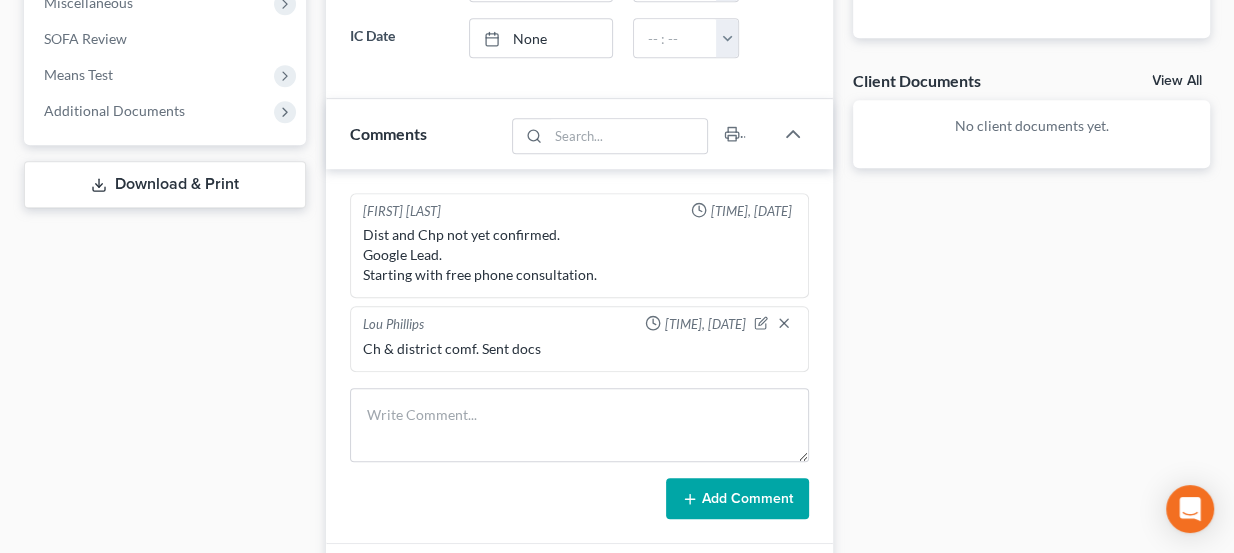click on "Ch & district comf. Sent docs" at bounding box center (580, 349) 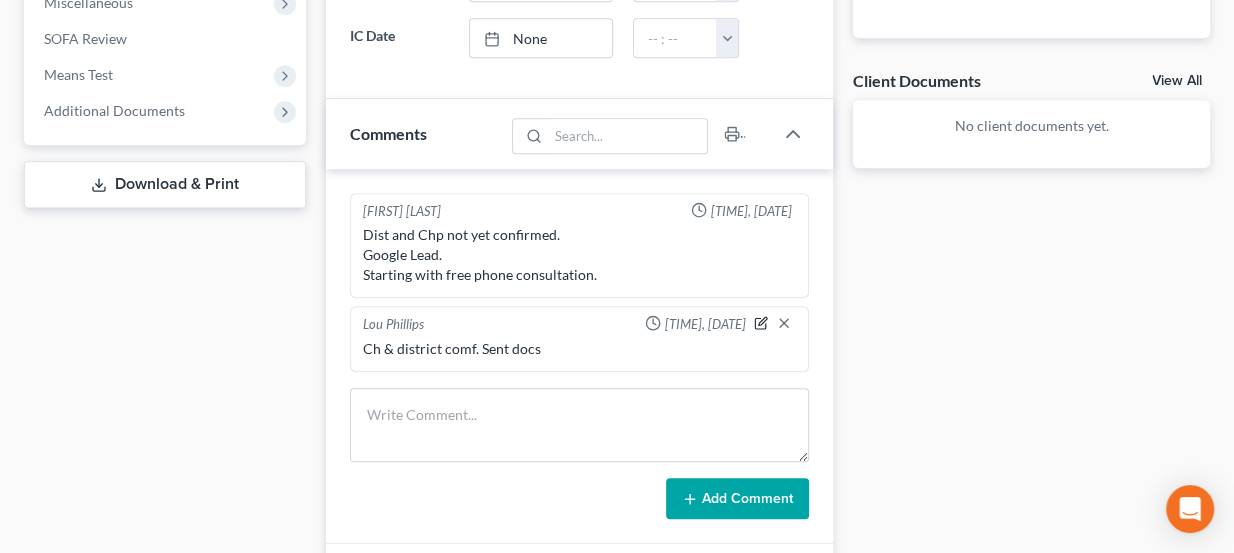 click 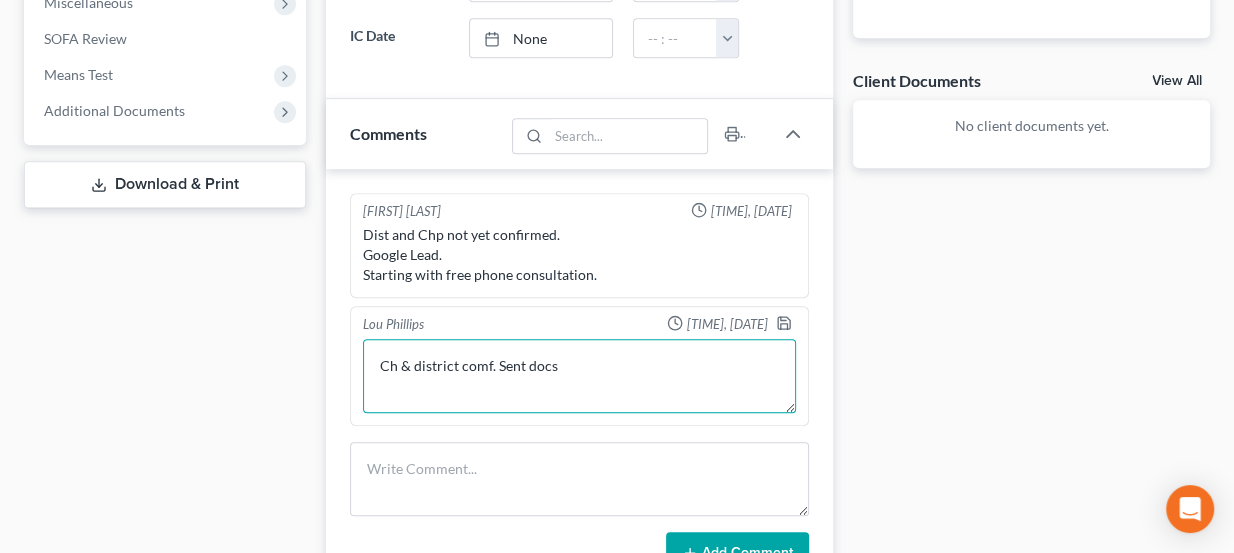 click on "Ch & district comf. Sent docs" at bounding box center (580, 376) 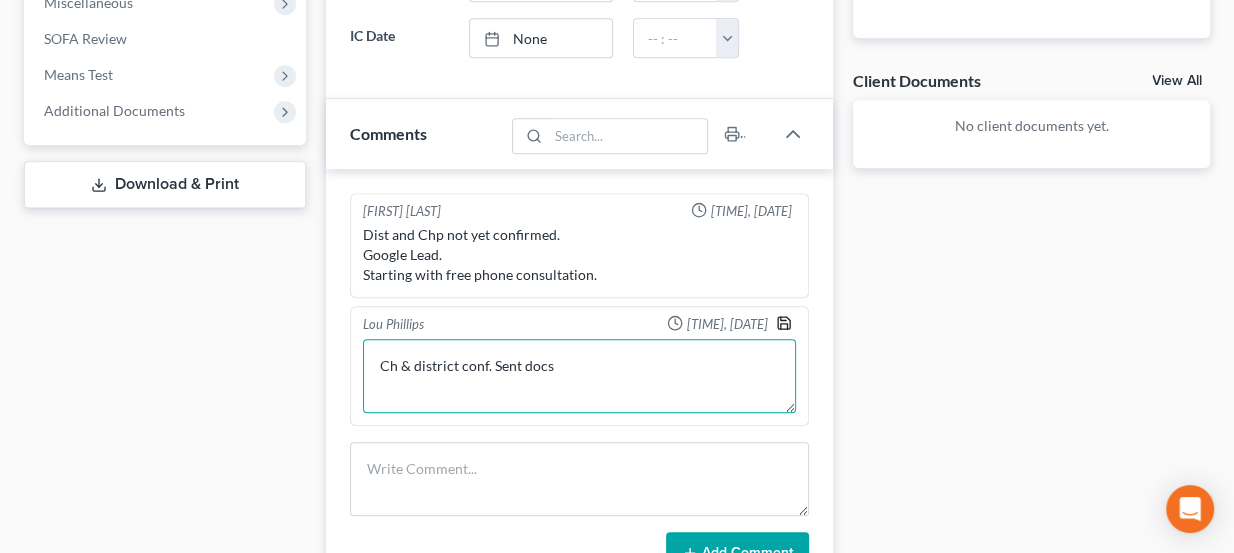 type on "Ch & district conf. Sent docs" 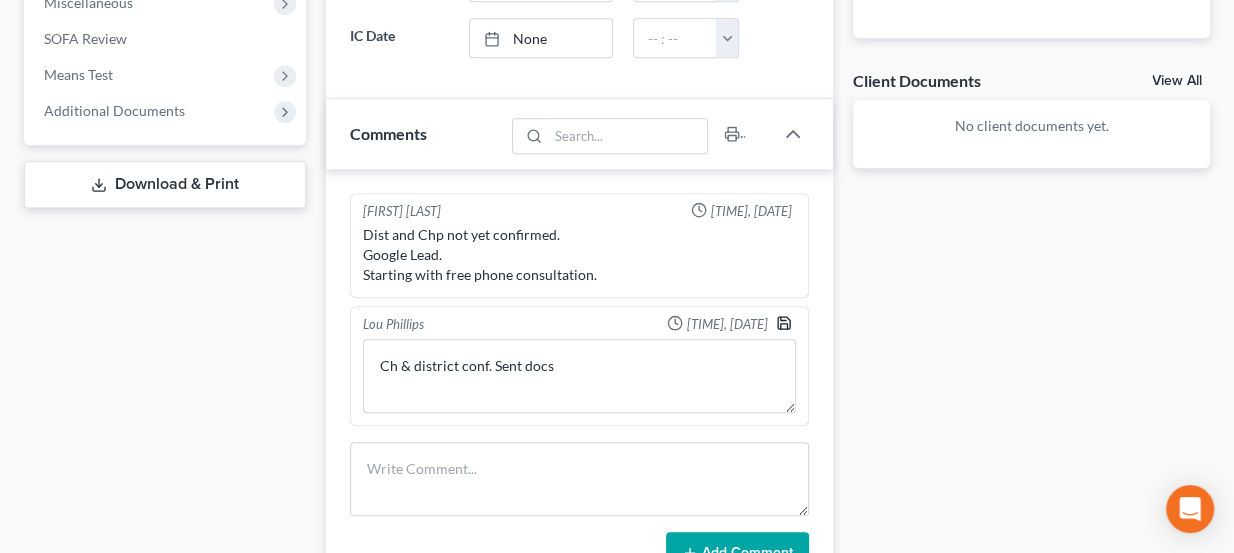 click 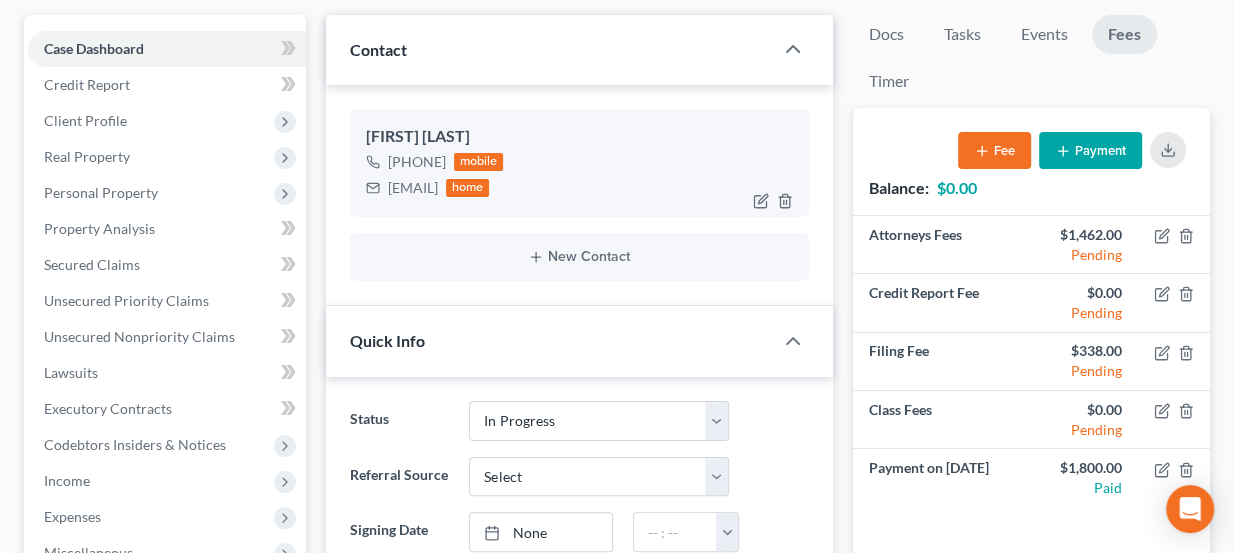 scroll, scrollTop: 181, scrollLeft: 0, axis: vertical 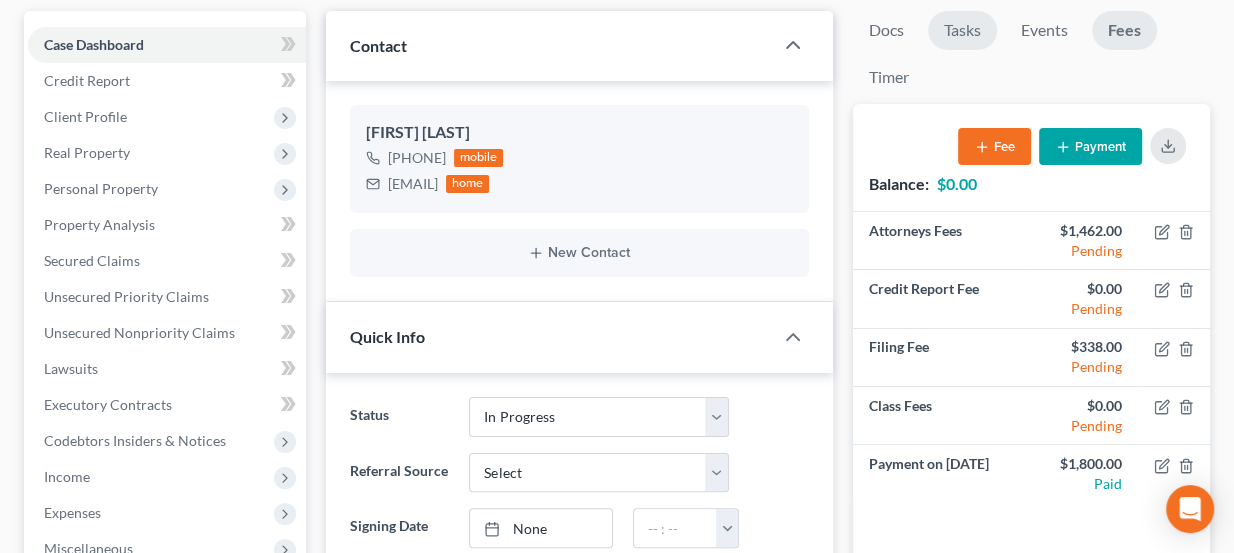 click on "Tasks" at bounding box center [962, 30] 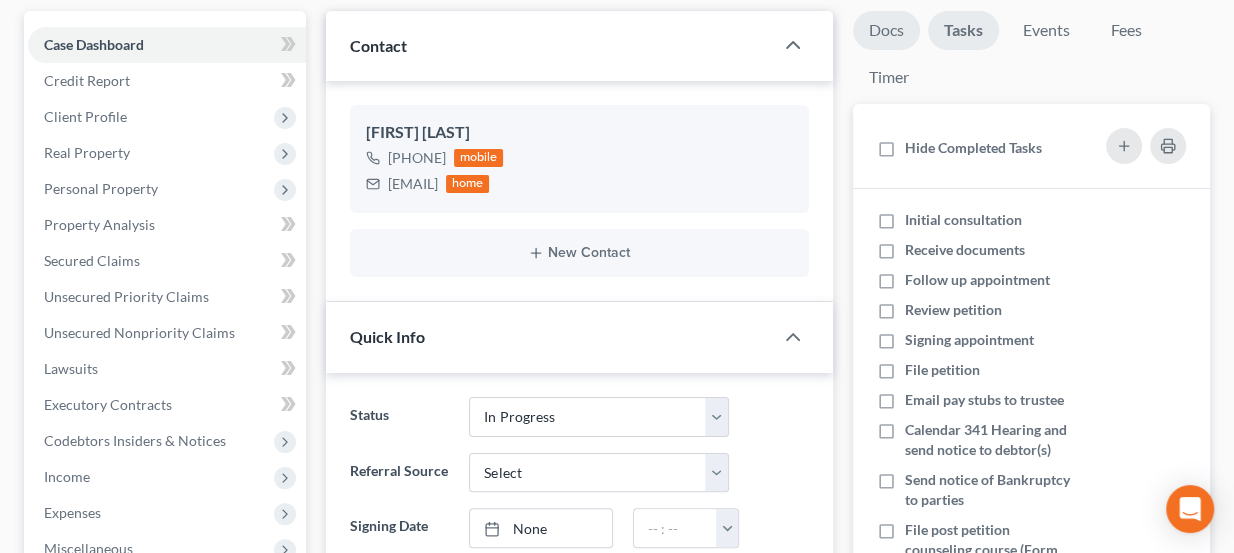 click on "Docs" at bounding box center (886, 30) 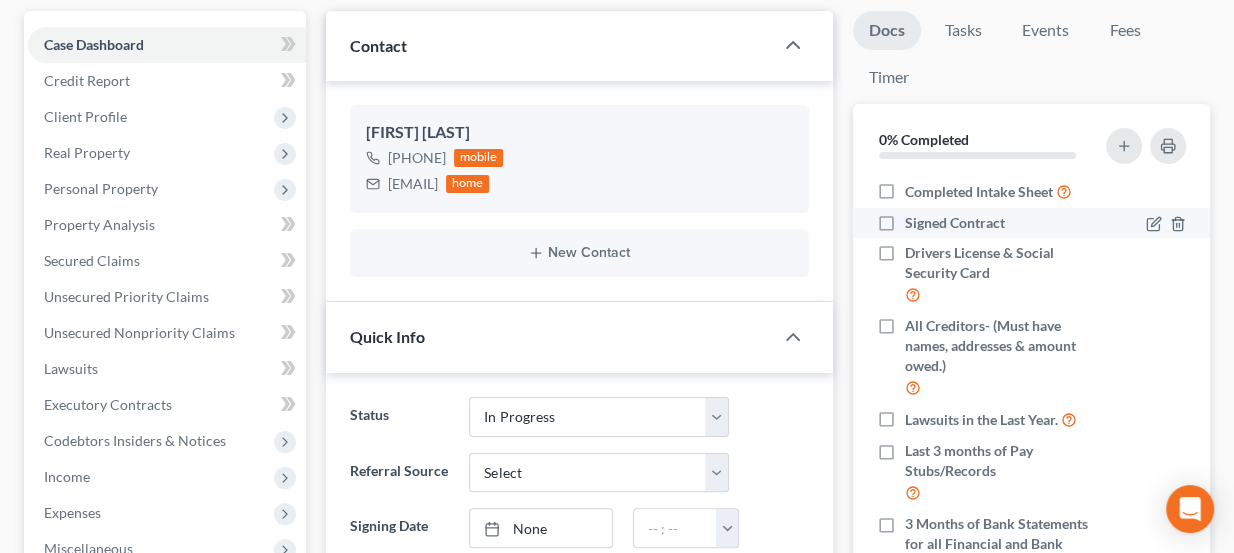 click on "Signed Contract" at bounding box center (955, 223) 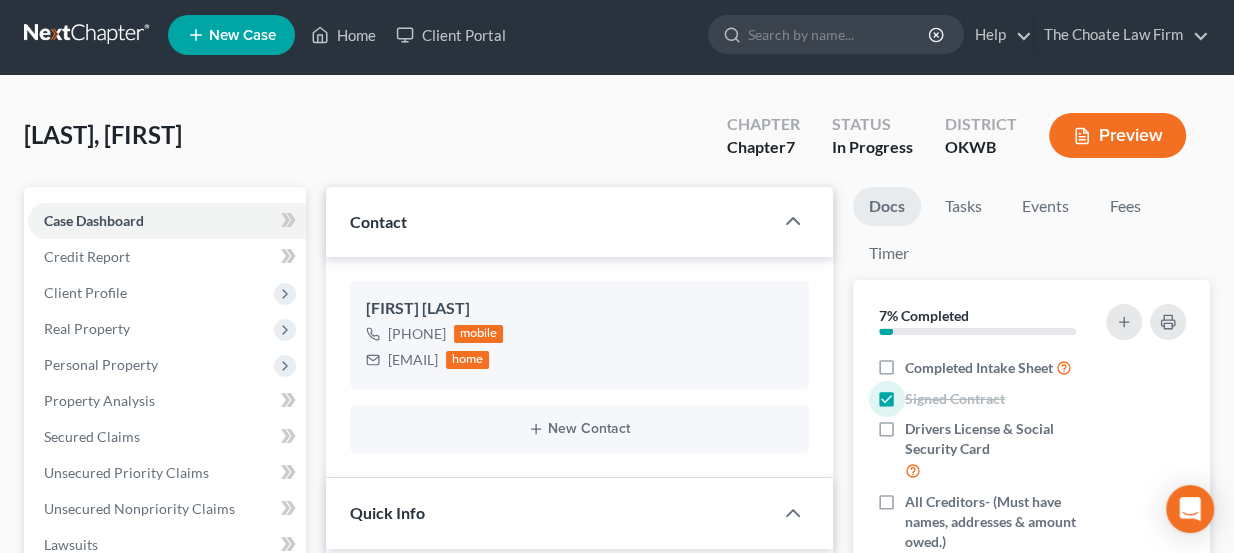 scroll, scrollTop: 0, scrollLeft: 0, axis: both 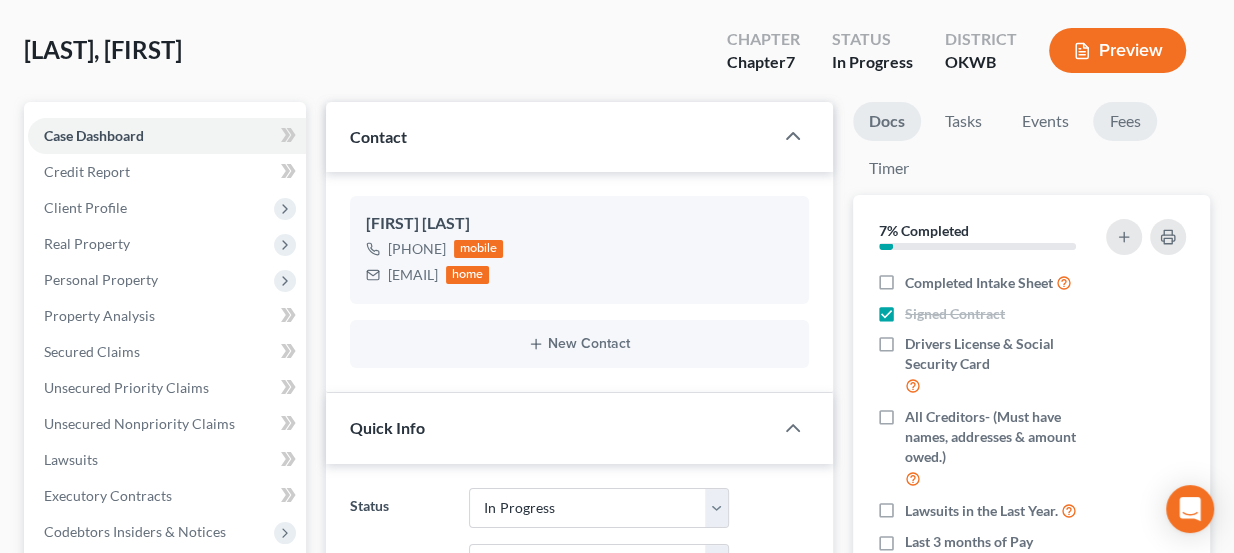 click on "Fees" at bounding box center (1125, 121) 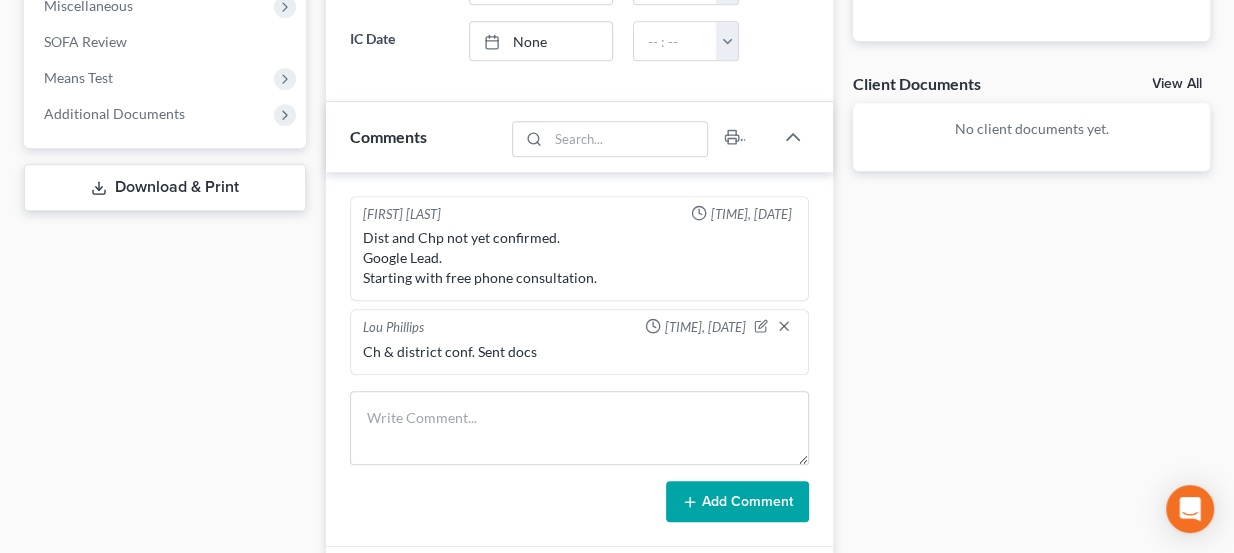 scroll, scrollTop: 727, scrollLeft: 0, axis: vertical 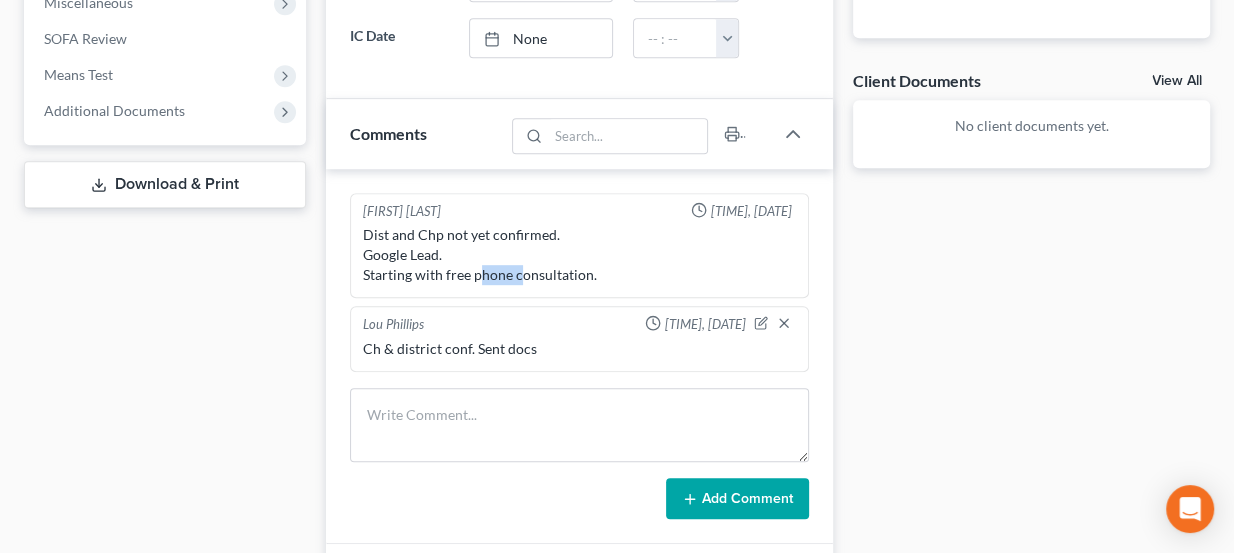 drag, startPoint x: 477, startPoint y: 260, endPoint x: 522, endPoint y: 265, distance: 45.276924 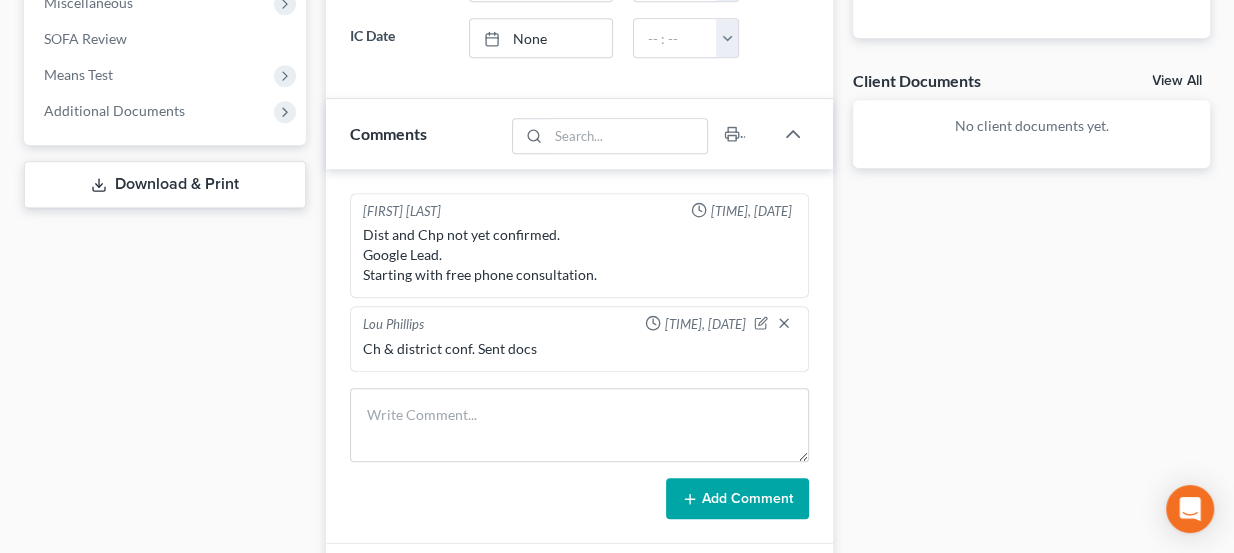 click on "Dist and Chp not yet confirmed.
Google Lead.
Starting with free phone consultation." at bounding box center [580, 255] 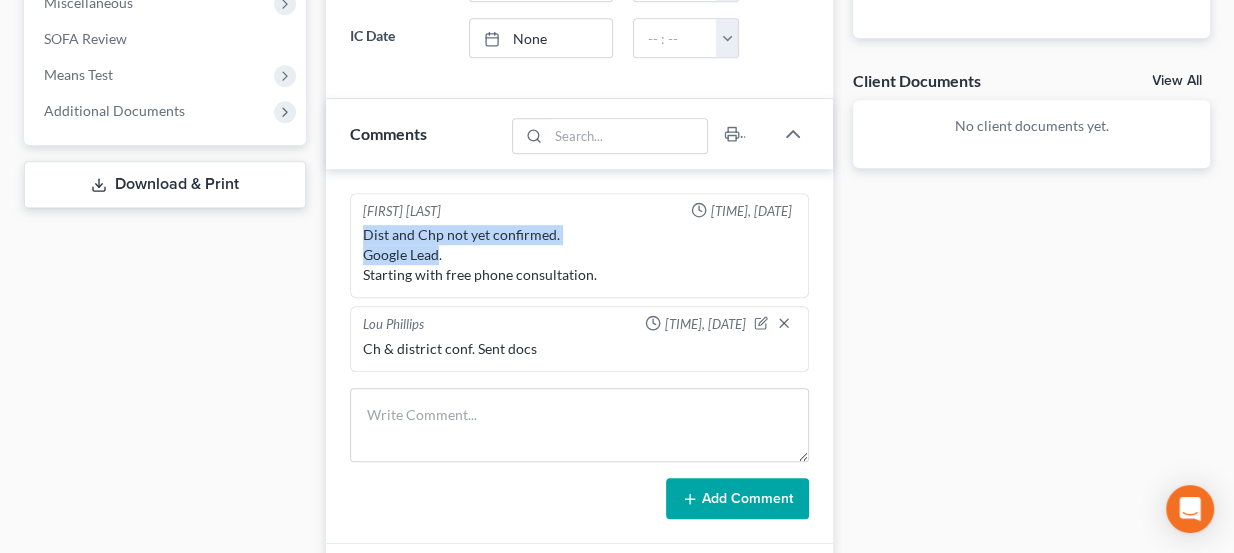 drag, startPoint x: 438, startPoint y: 246, endPoint x: 355, endPoint y: 233, distance: 84.0119 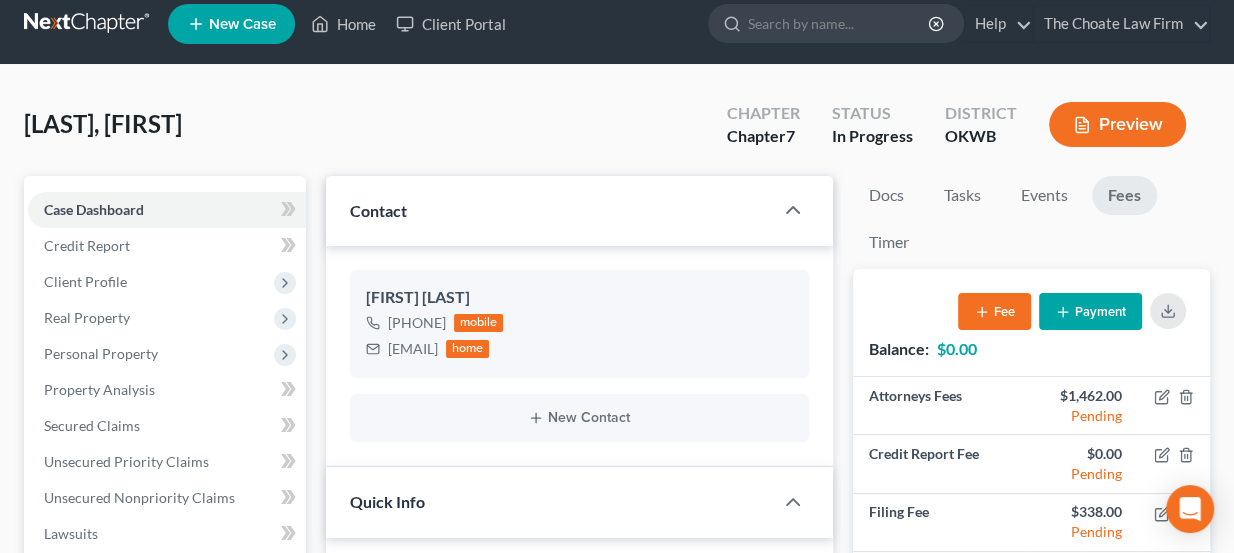 scroll, scrollTop: 0, scrollLeft: 0, axis: both 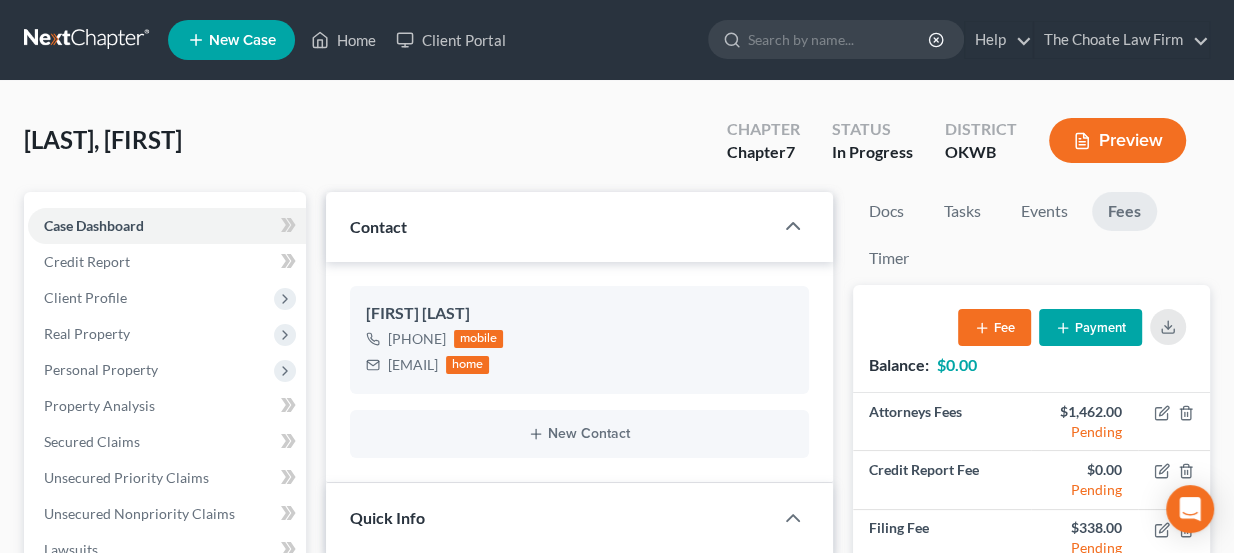 click at bounding box center (88, 40) 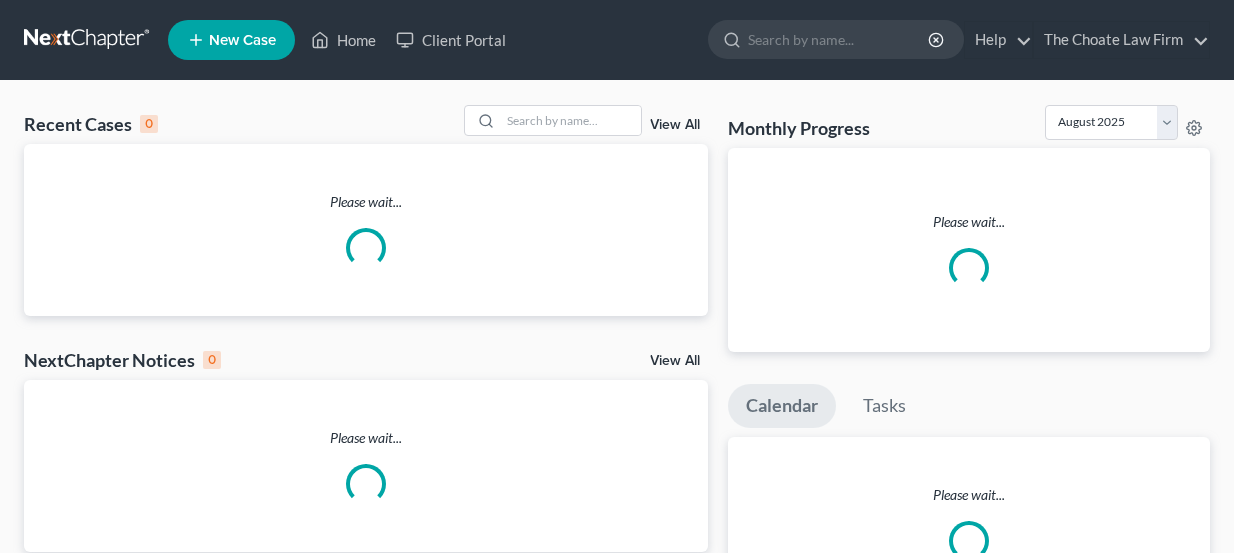 scroll, scrollTop: 0, scrollLeft: 0, axis: both 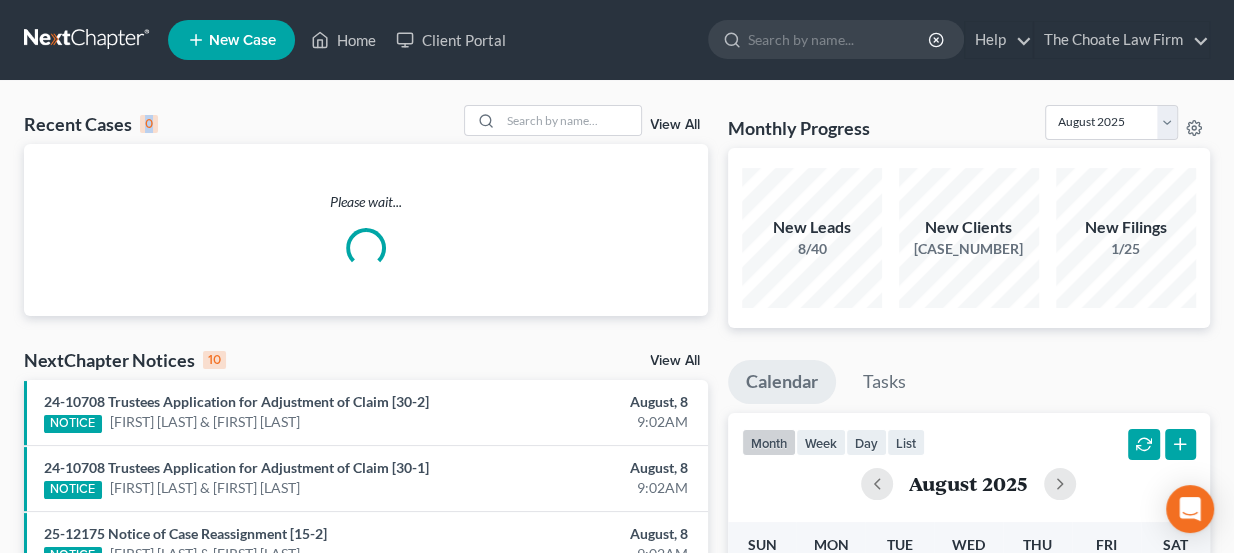 click on "0" at bounding box center (149, 124) 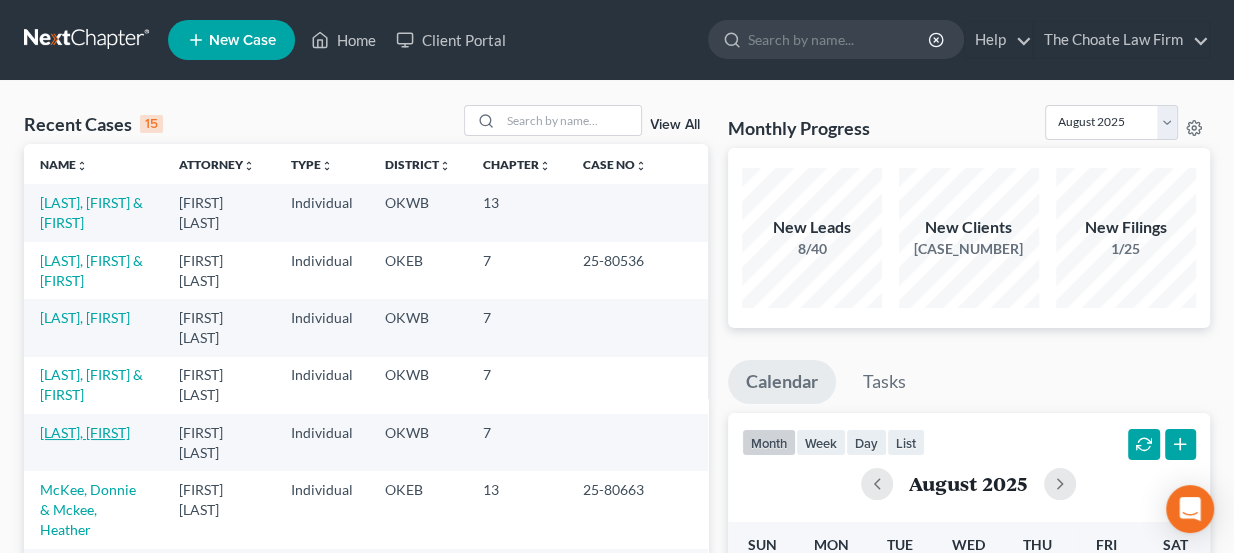 click on "[LAST], [FIRST]" at bounding box center [85, 432] 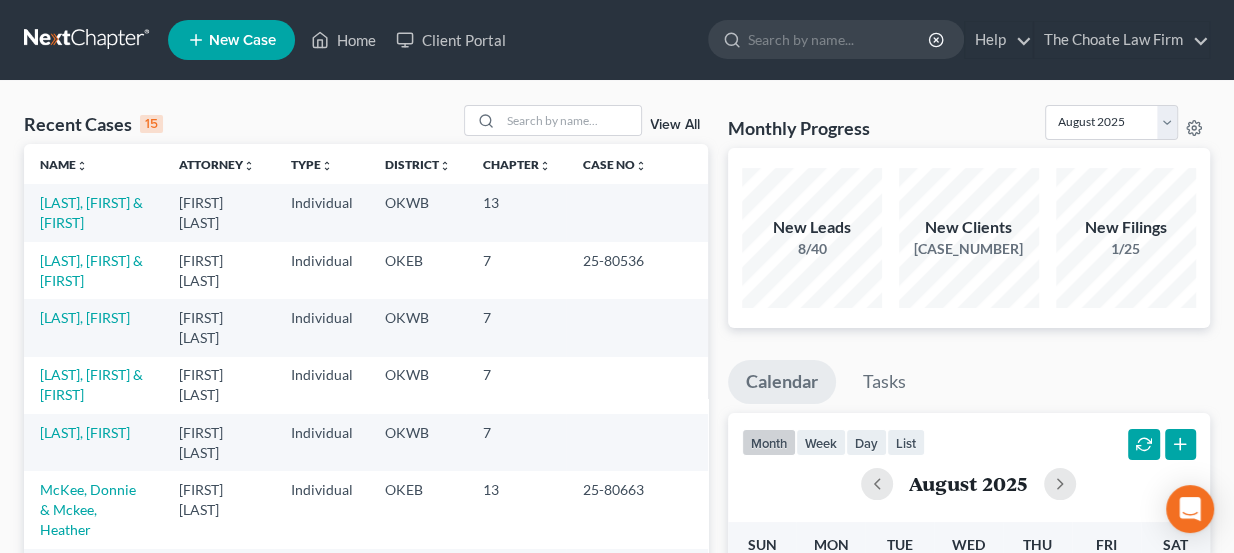 select on "4" 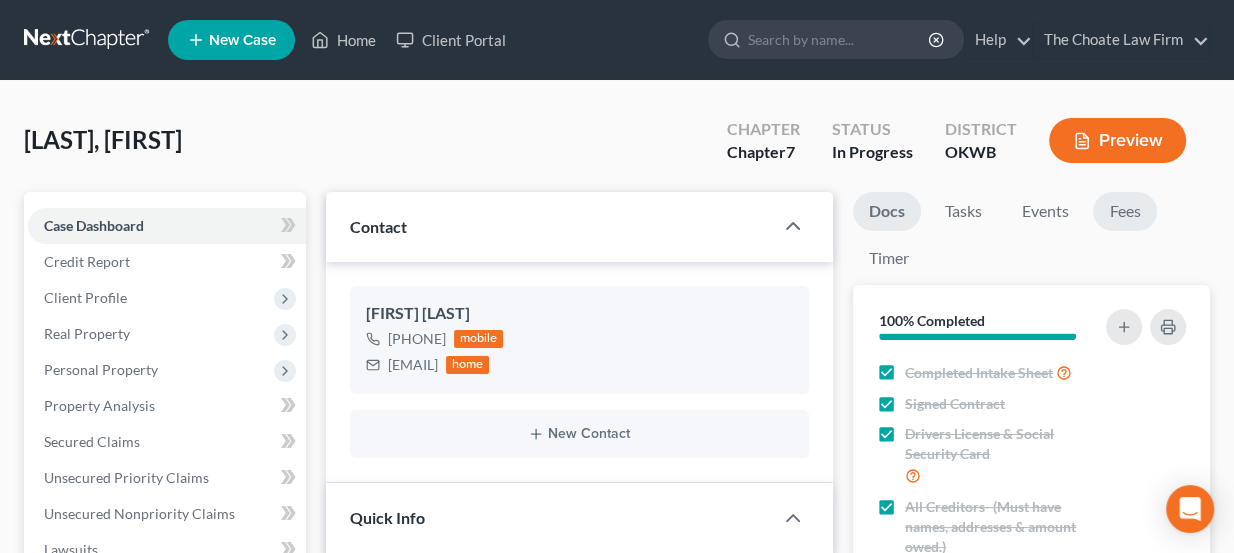 click on "Fees" at bounding box center (1125, 211) 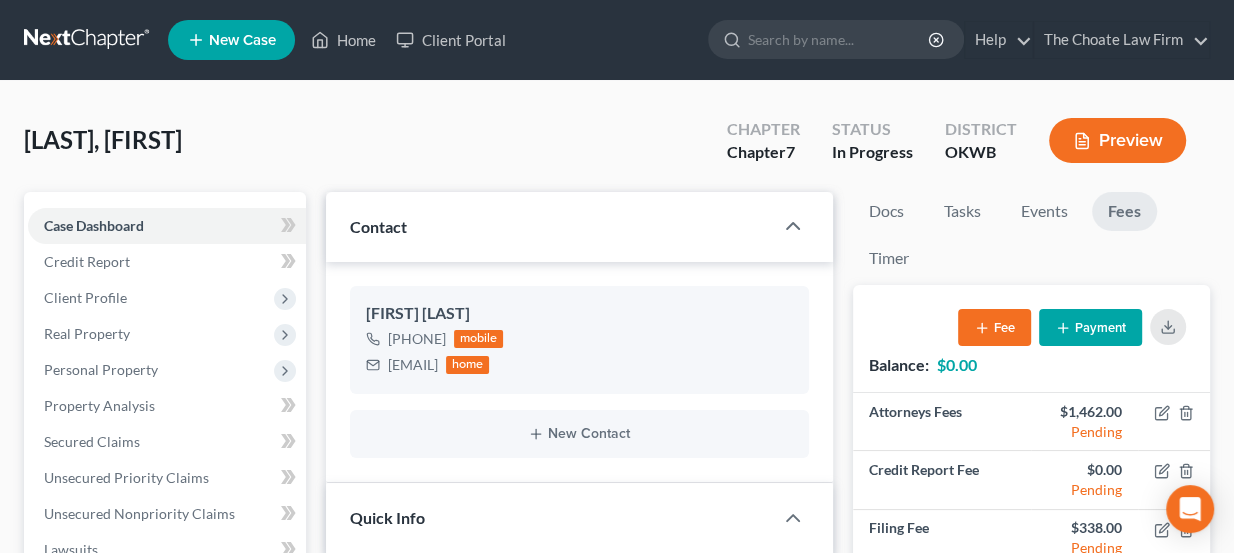 scroll, scrollTop: 257, scrollLeft: 0, axis: vertical 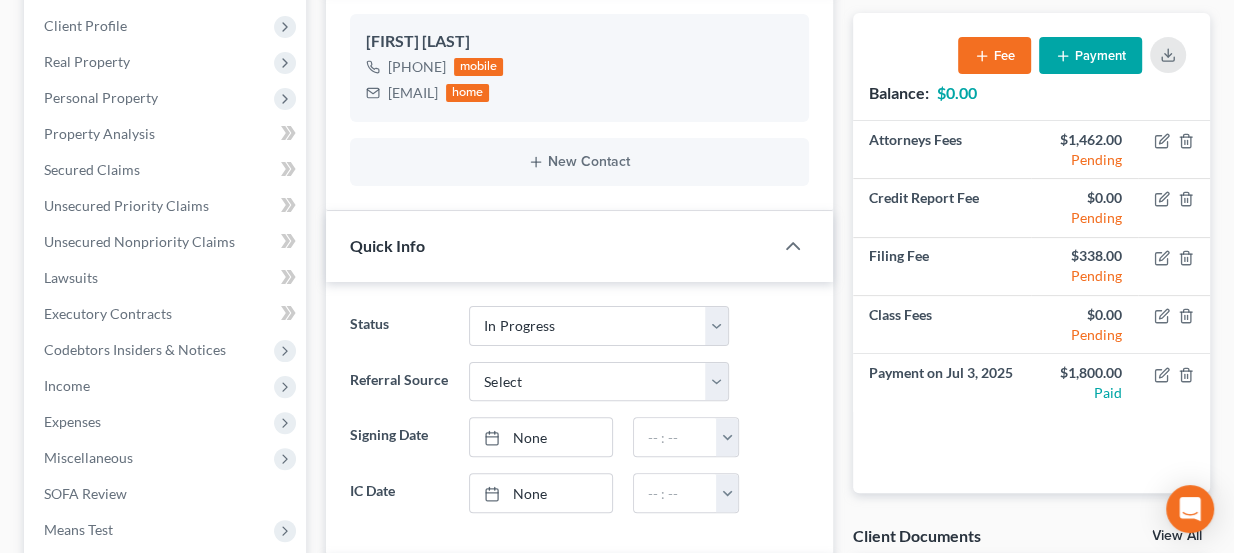 click on "Payment" at bounding box center [1090, 55] 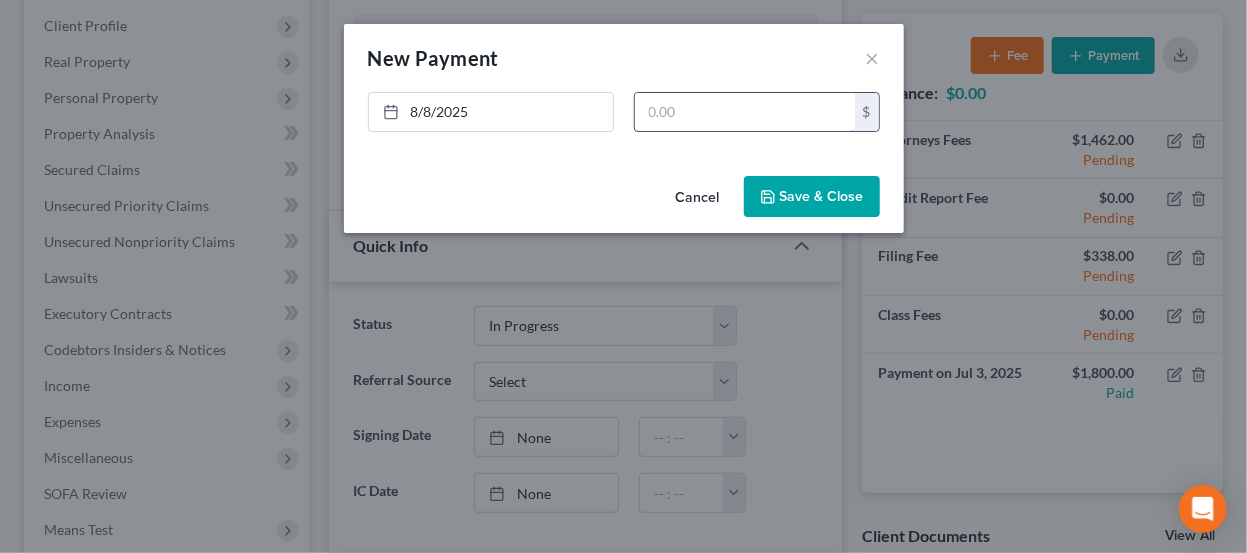 drag, startPoint x: 677, startPoint y: 96, endPoint x: 706, endPoint y: 114, distance: 34.132095 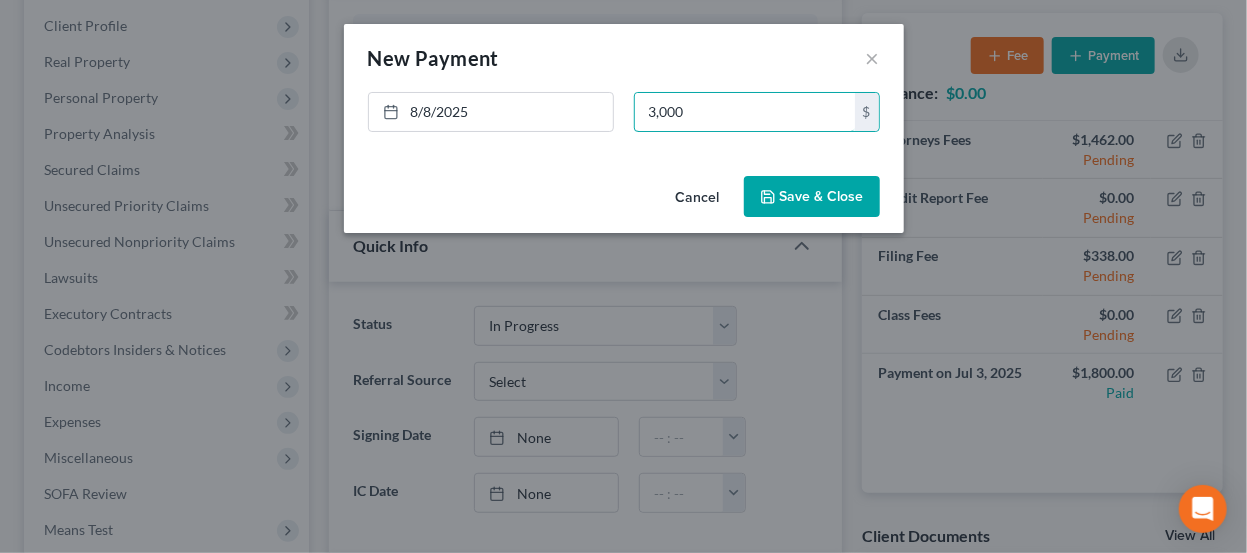 type on "3,000" 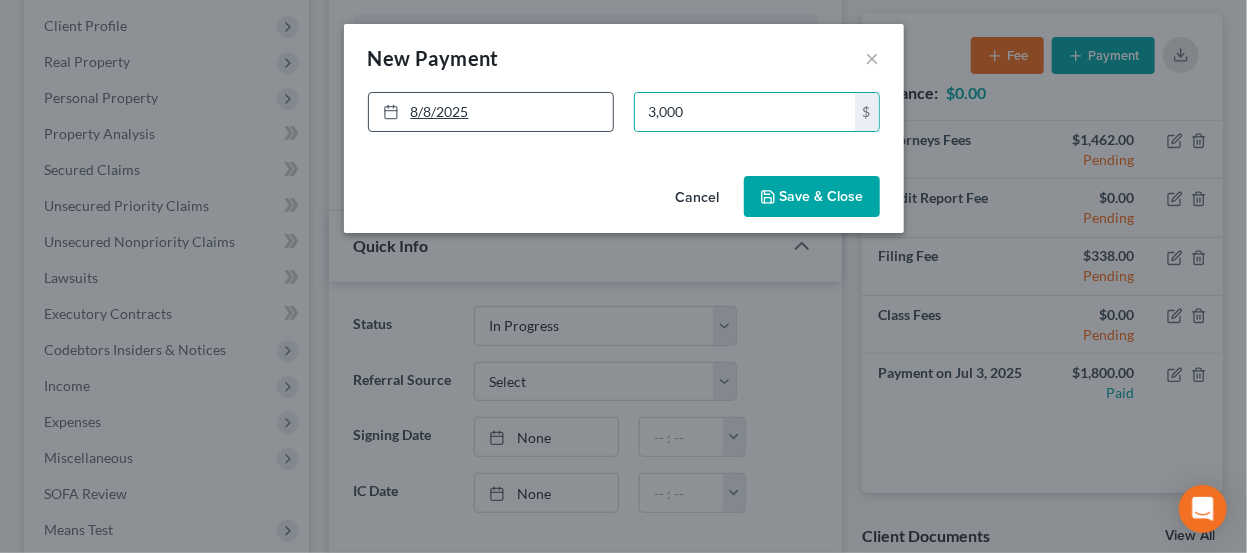 click on "8/8/2025" at bounding box center (491, 112) 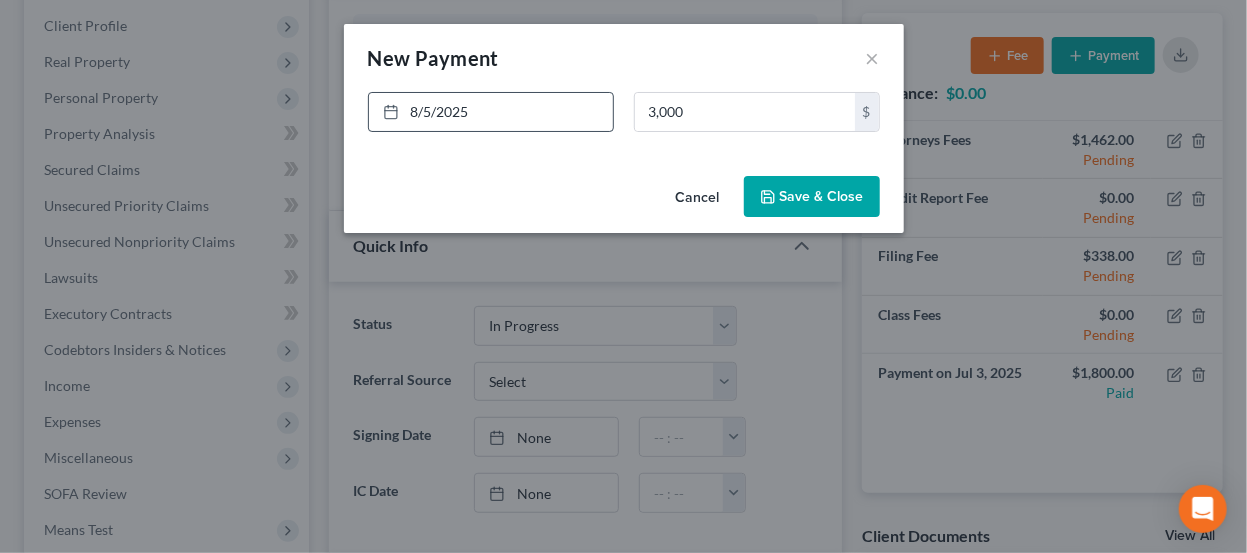 click on "Save & Close" at bounding box center [812, 197] 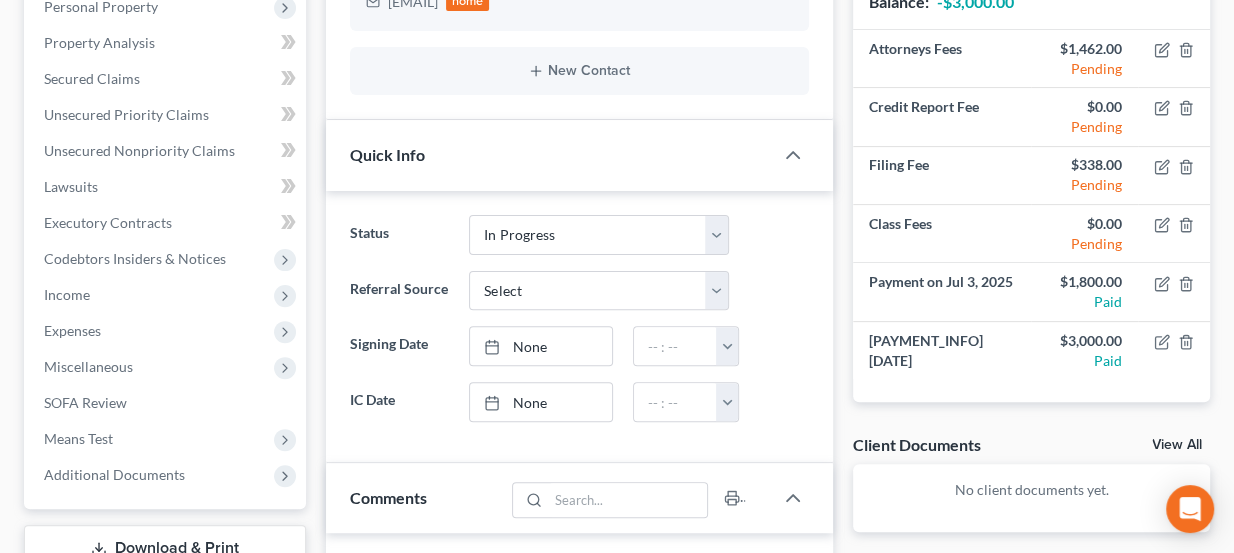 scroll, scrollTop: 0, scrollLeft: 0, axis: both 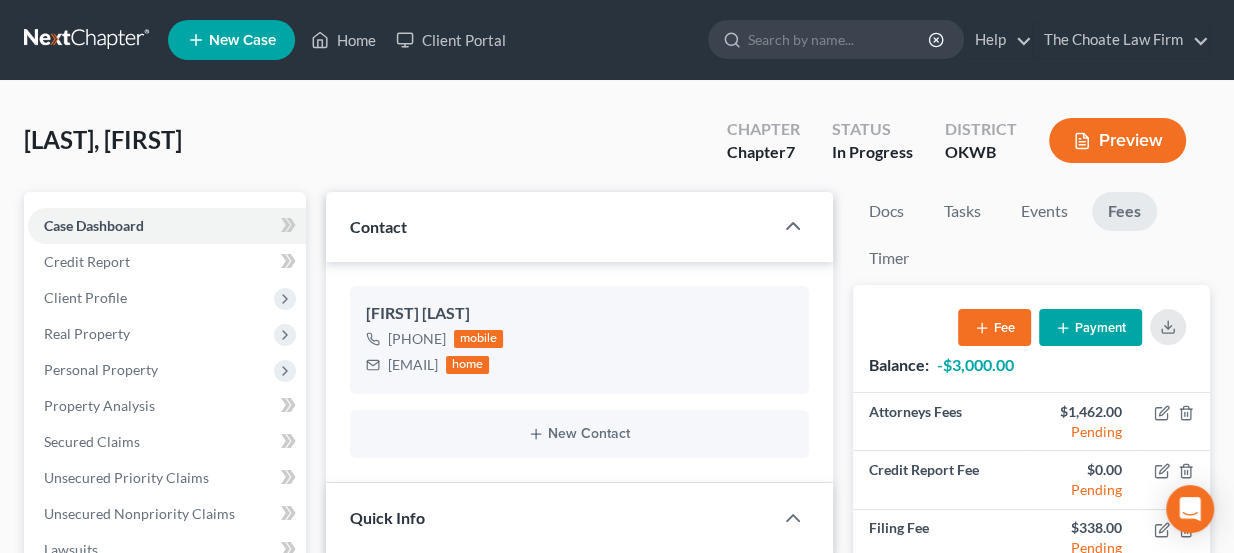 click at bounding box center (88, 40) 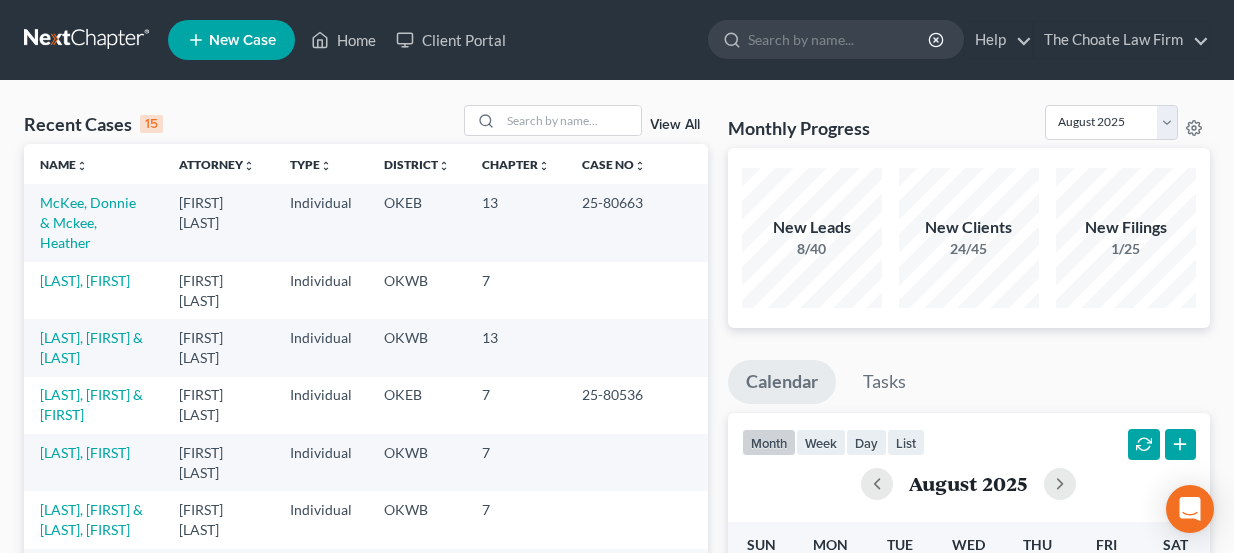 scroll, scrollTop: 0, scrollLeft: 0, axis: both 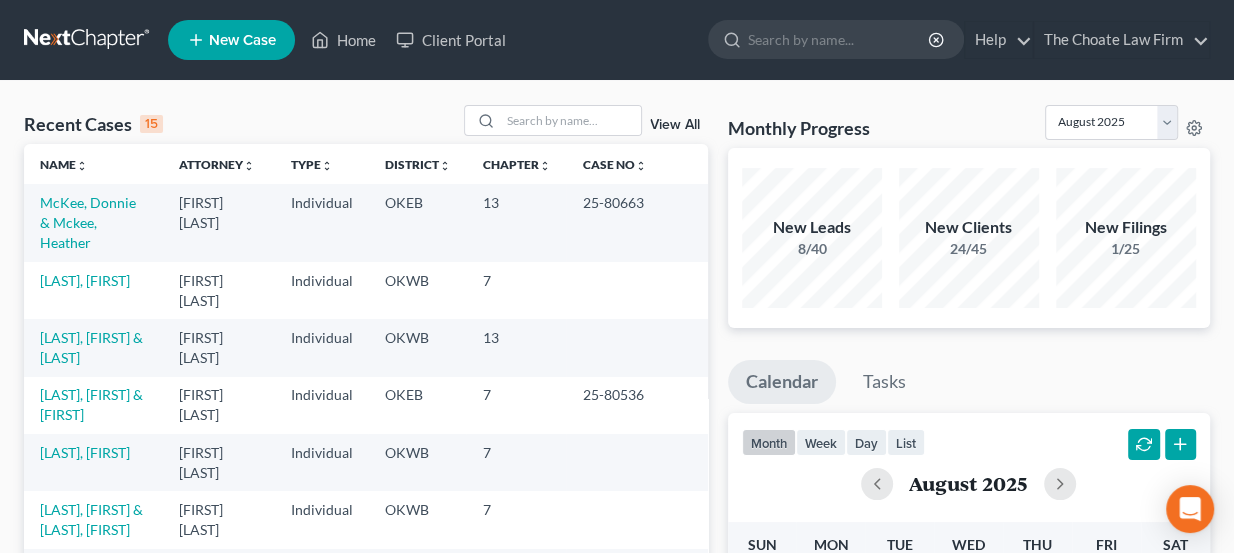 click on "Recent Cases 15 View All Name unfold_more expand_more expand_less Attorney unfold_more expand_more expand_less Type unfold_more expand_more expand_less District unfold_more expand_more expand_less Chapter unfold_more expand_more expand_less Case No unfold_more expand_more expand_less Prefix unfold_more expand_more expand_less [LAST], [FIRST] & [LAST], [FIRST] [FIRST] [LAST] Individual OKEB 13 [CASE_NUMBER] [LAST], [FIRST] Individual OKWB 7 [LAST], [FIRST] & [LAST] [FIRST] [LAST] Individual OKWB 7 [CASE_NUMBER] [LAST], [FIRST] Individual OKWB 7 [LAST], [FIRST] & [LAST], [FIRST] [FIRST] [LAST] Individual OKEB 13 [CASE_NUMBER] [LAST], [FIRST] Individual OKEB 13 [CASE_NUMBER] [LAST], [FIRST] Individual OKEB 13 [CASE_NUMBER] [LAST], [FIRST] & [LAST], [FIRST] [FIRST] [LAST] Individual OKWB 7" at bounding box center [617, 742] 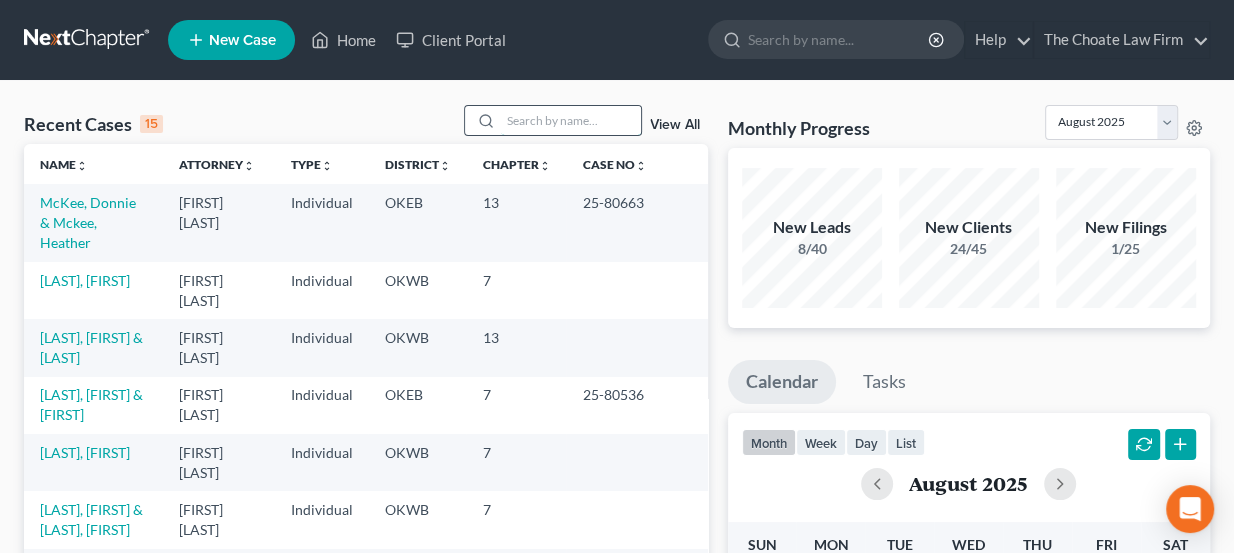 click at bounding box center (571, 120) 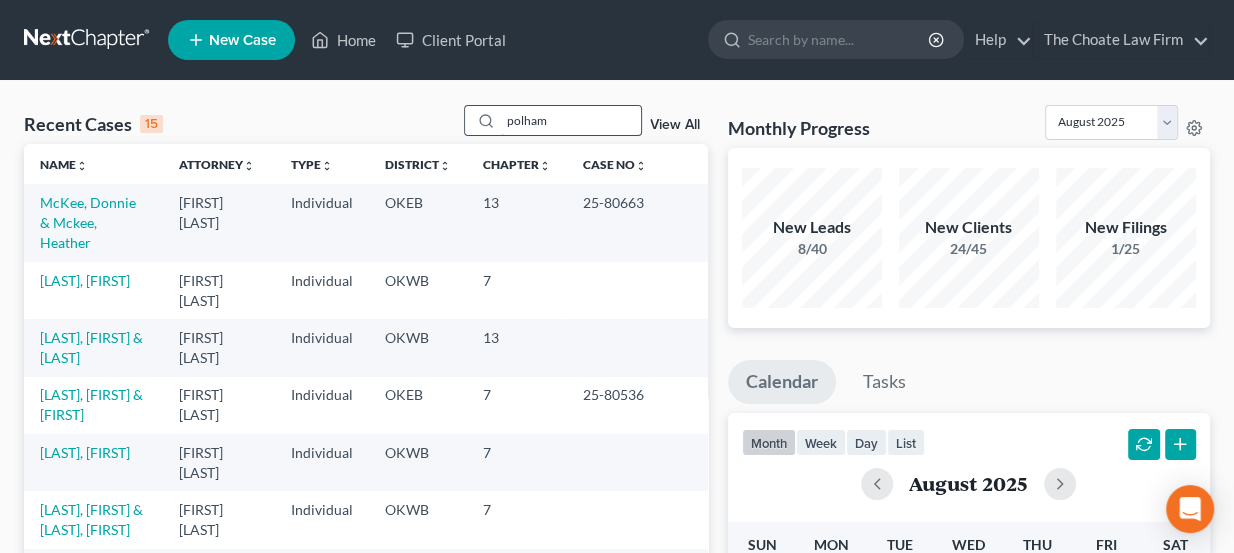 type on "polham" 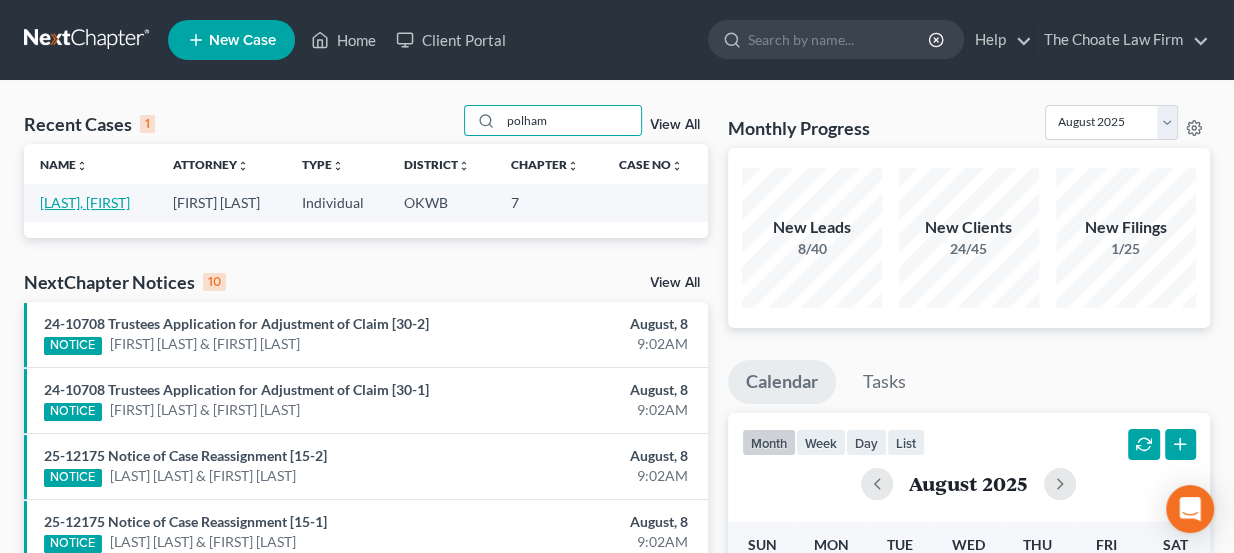 click on "[LAST], [FIRST]" at bounding box center (85, 202) 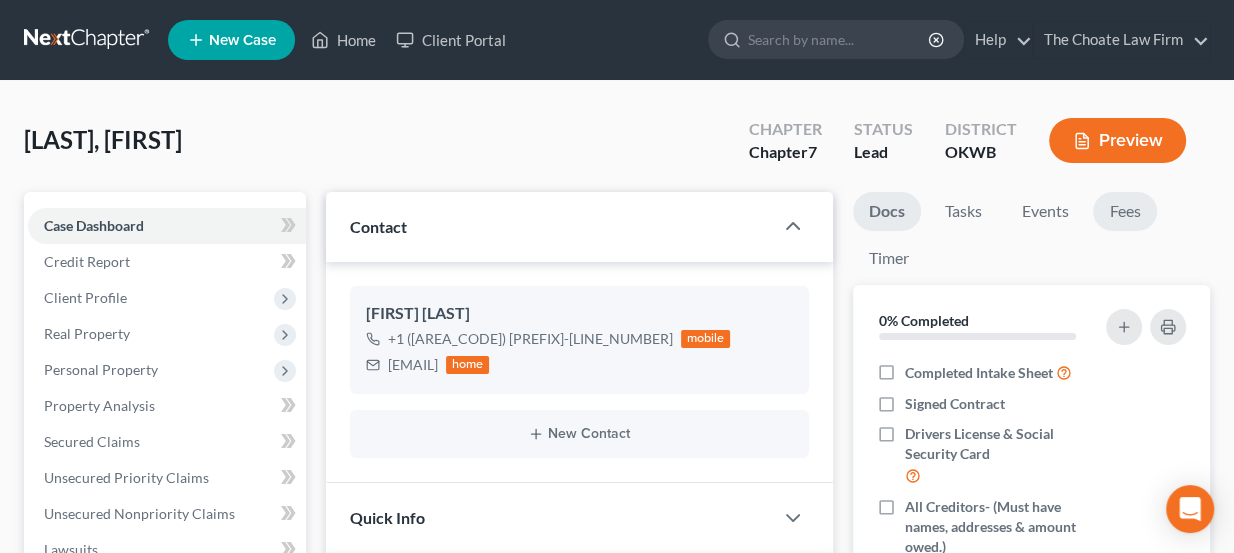 click on "Fees" at bounding box center (1125, 211) 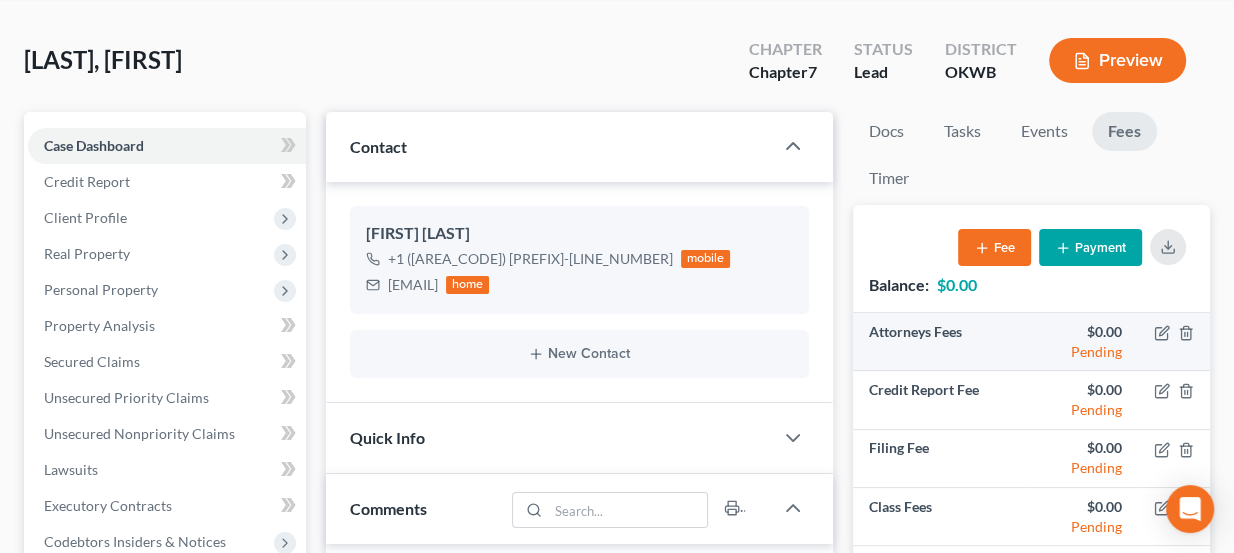 scroll, scrollTop: 90, scrollLeft: 0, axis: vertical 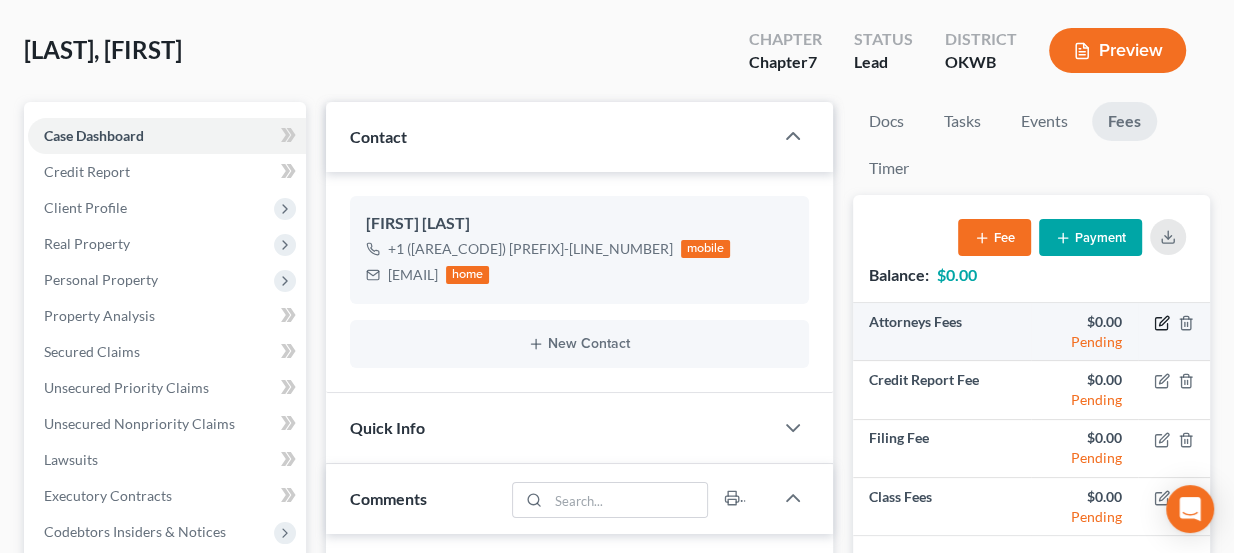 click at bounding box center (1174, 332) 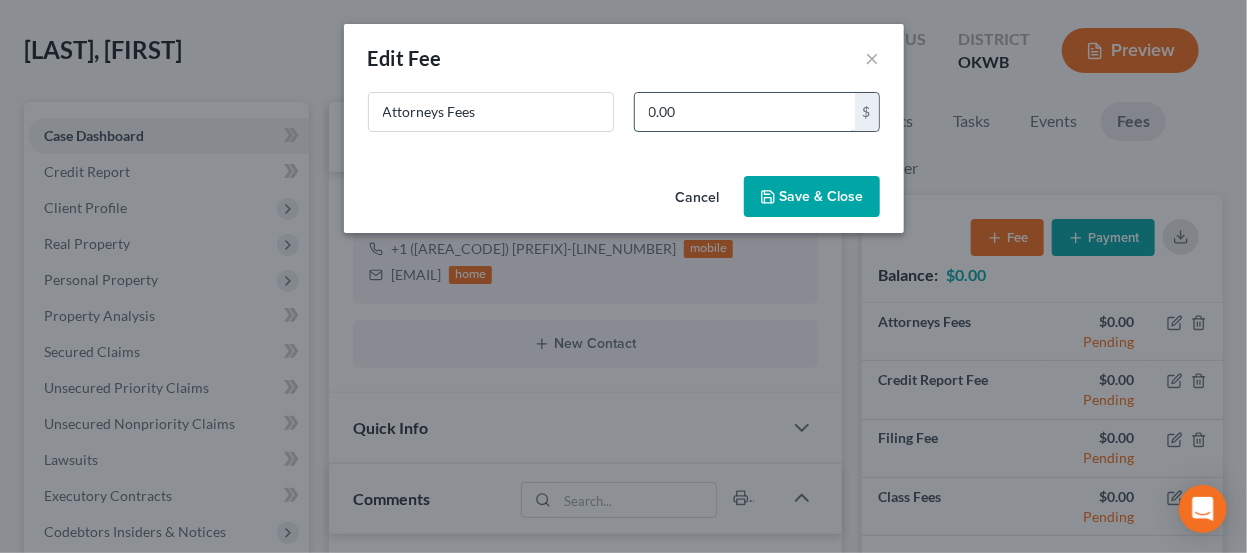 click on "0.00" at bounding box center (745, 112) 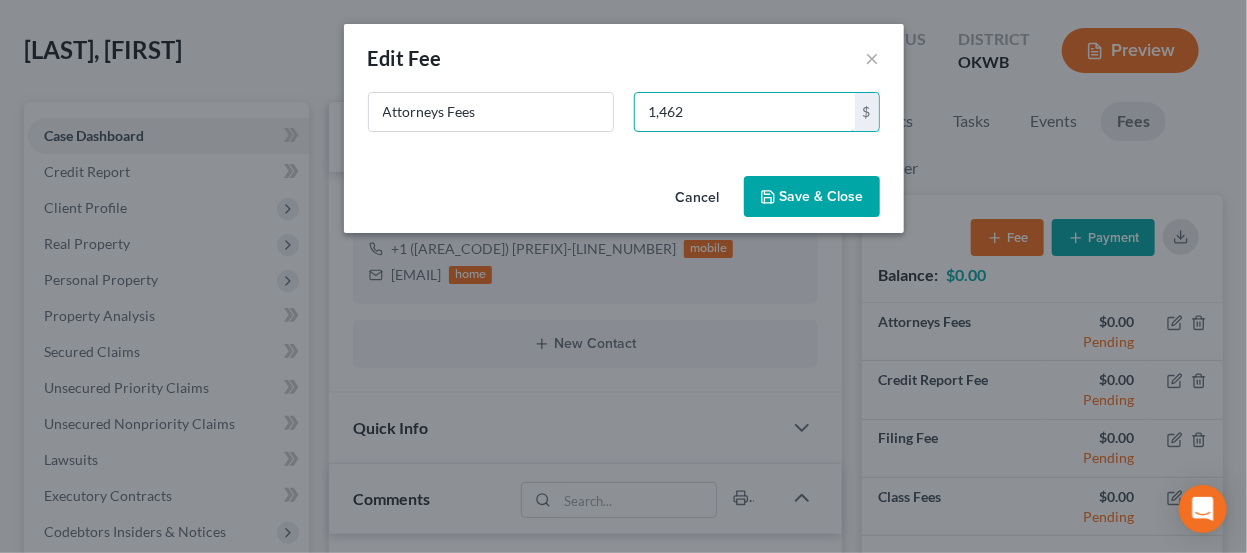 type on "1,462" 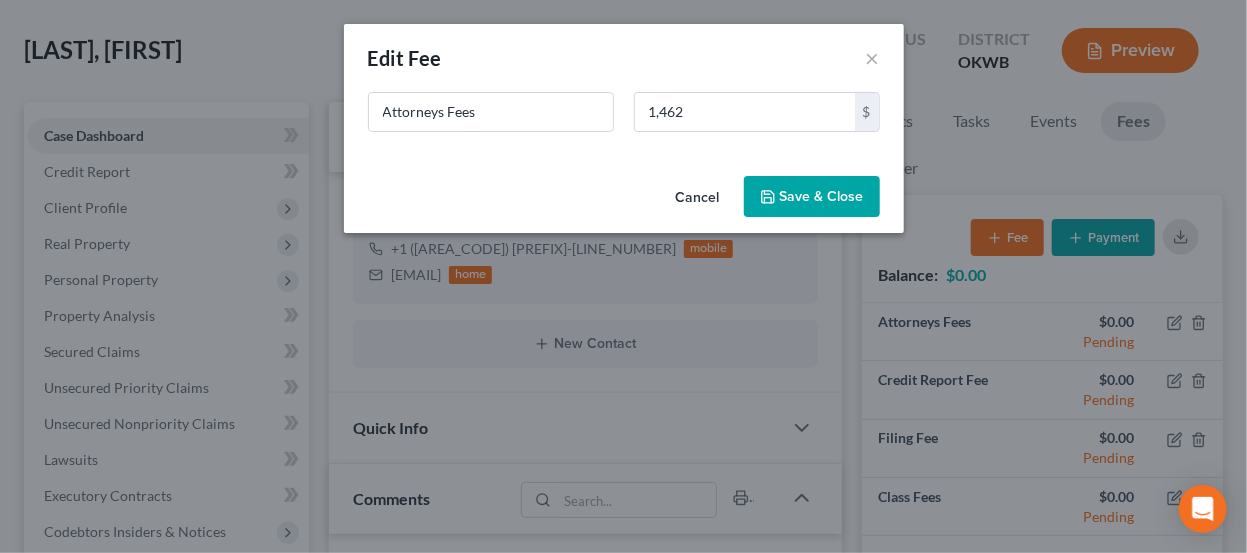 click on "Save & Close" at bounding box center [812, 197] 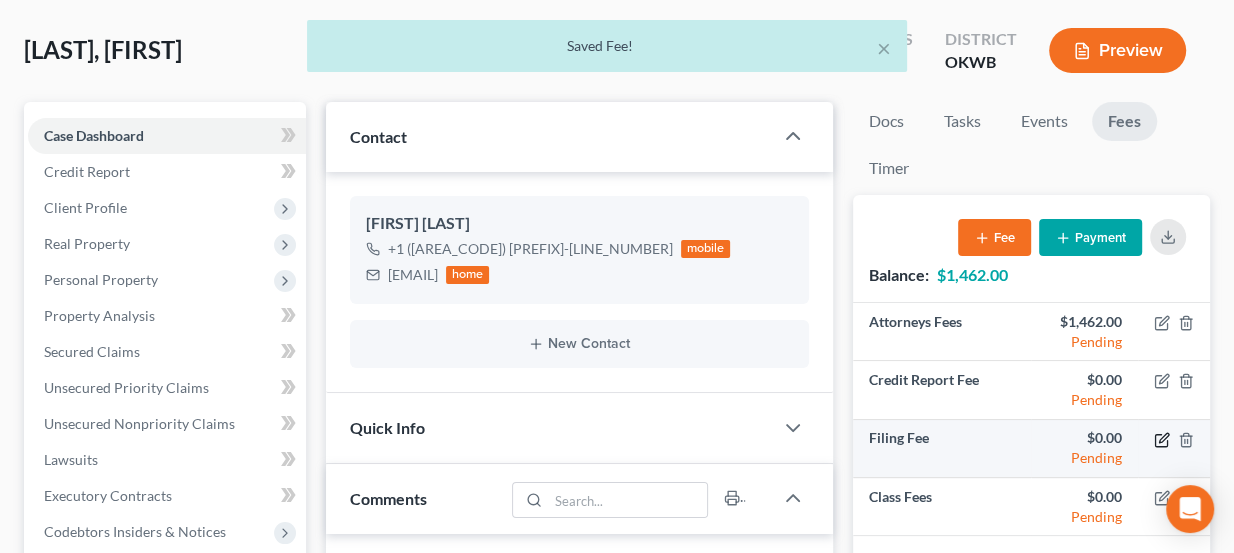 click 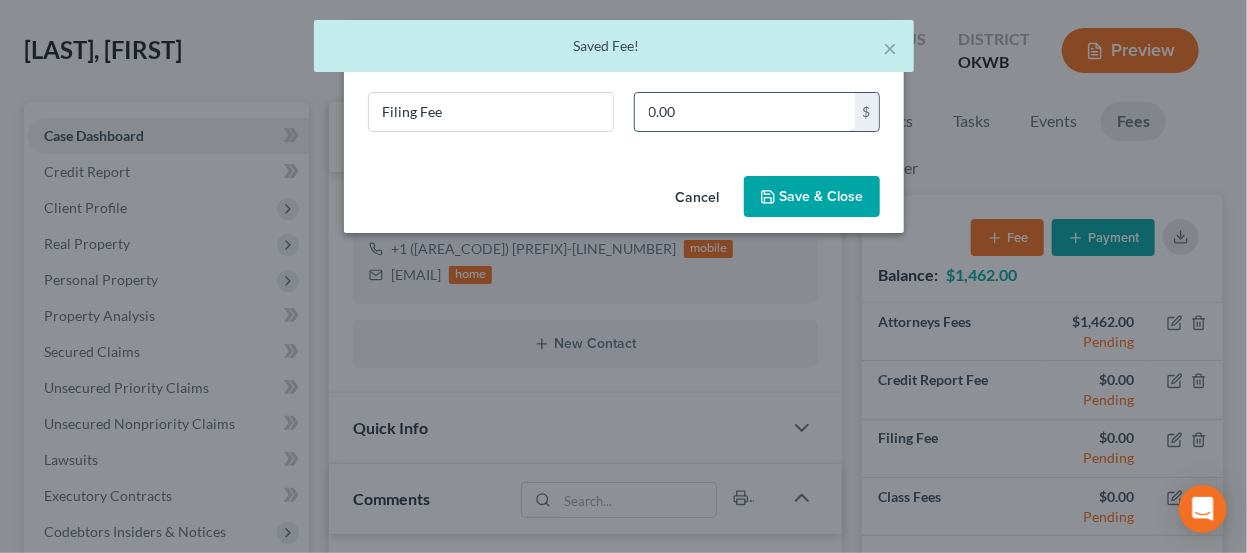 click on "0.00" at bounding box center (745, 112) 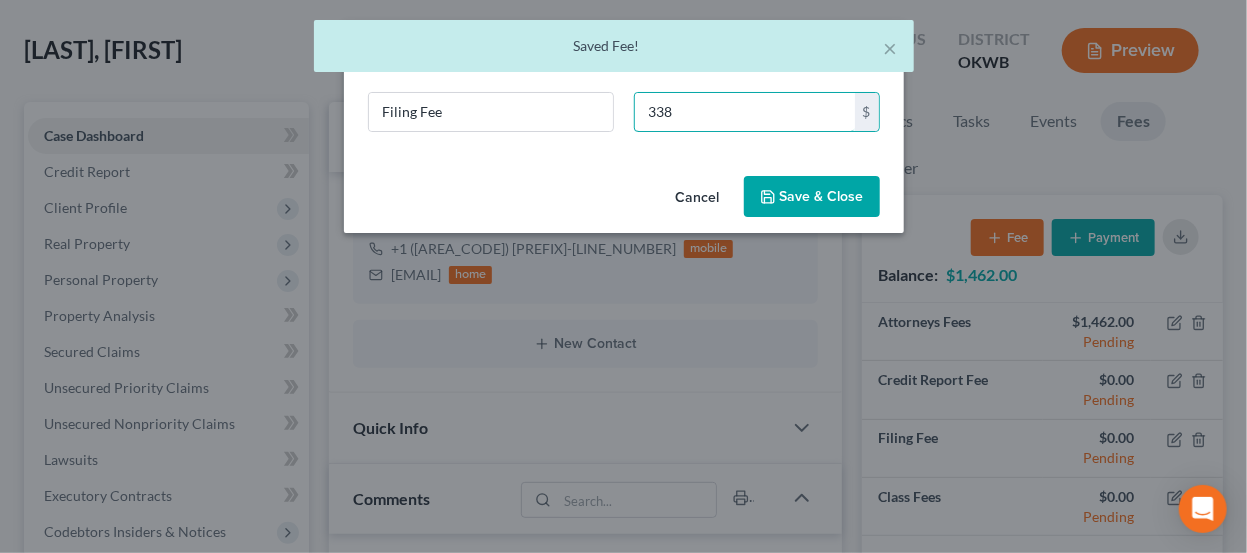 type on "338" 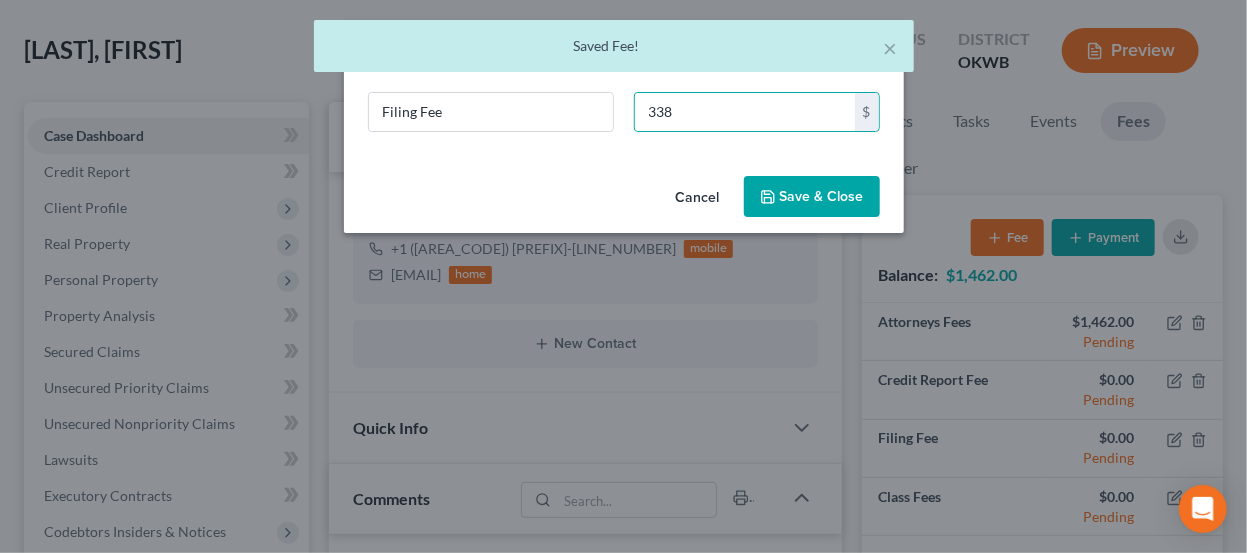 click on "Save & Close" at bounding box center (812, 197) 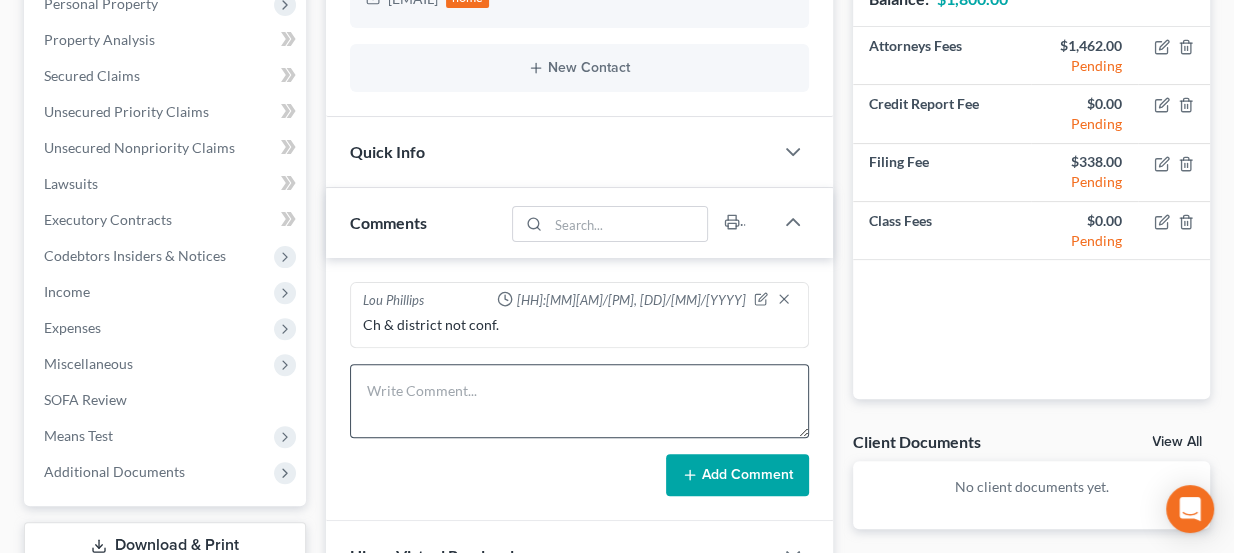 scroll, scrollTop: 363, scrollLeft: 0, axis: vertical 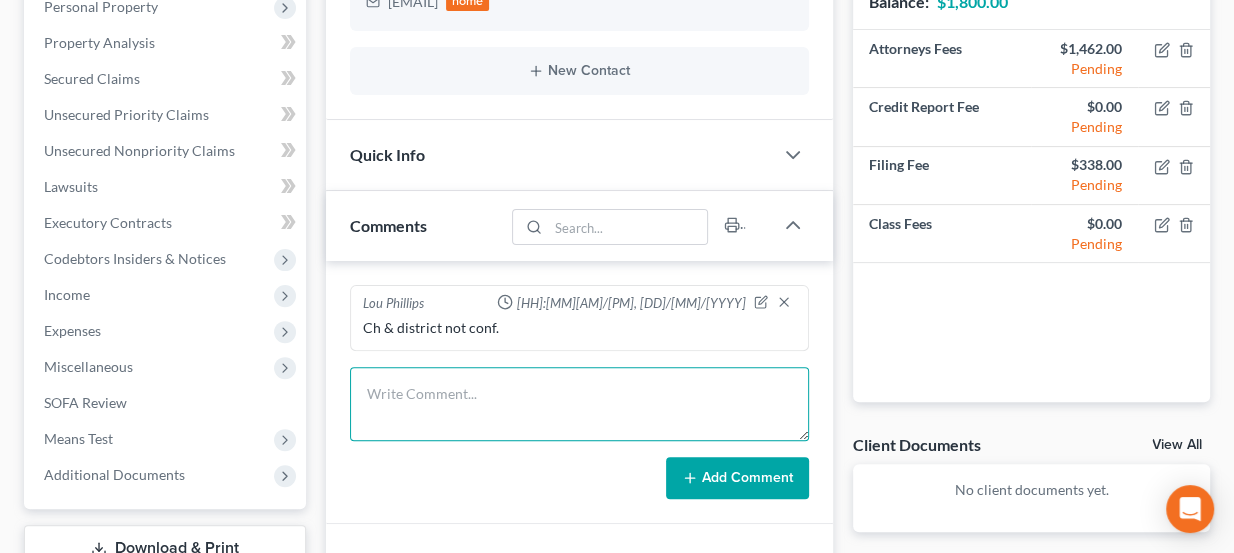 click at bounding box center (580, 404) 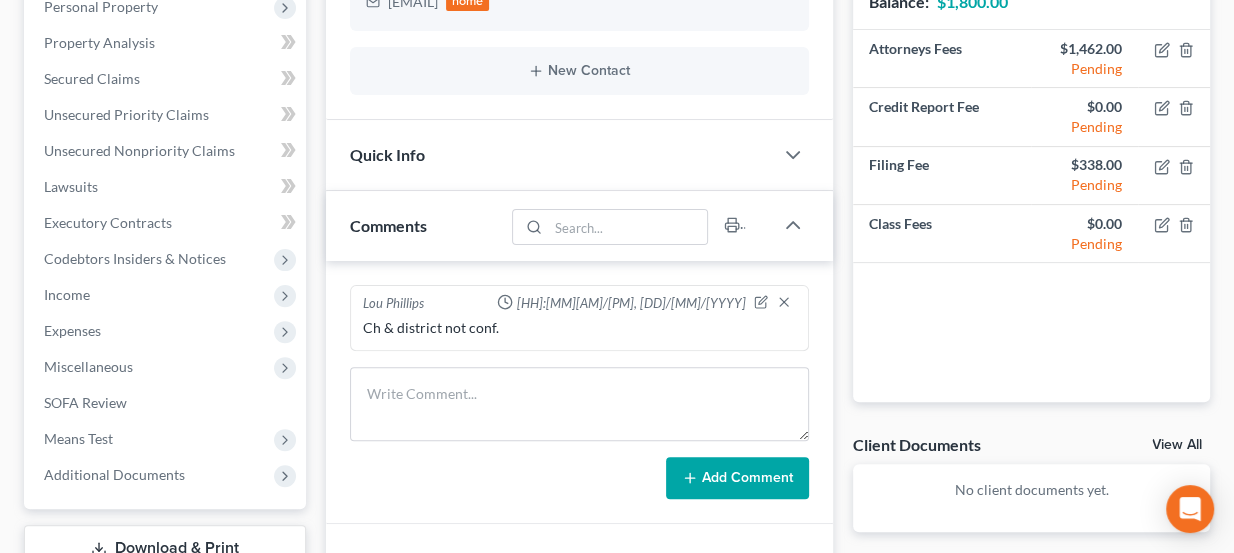 click on "Quick Info" at bounding box center [550, 154] 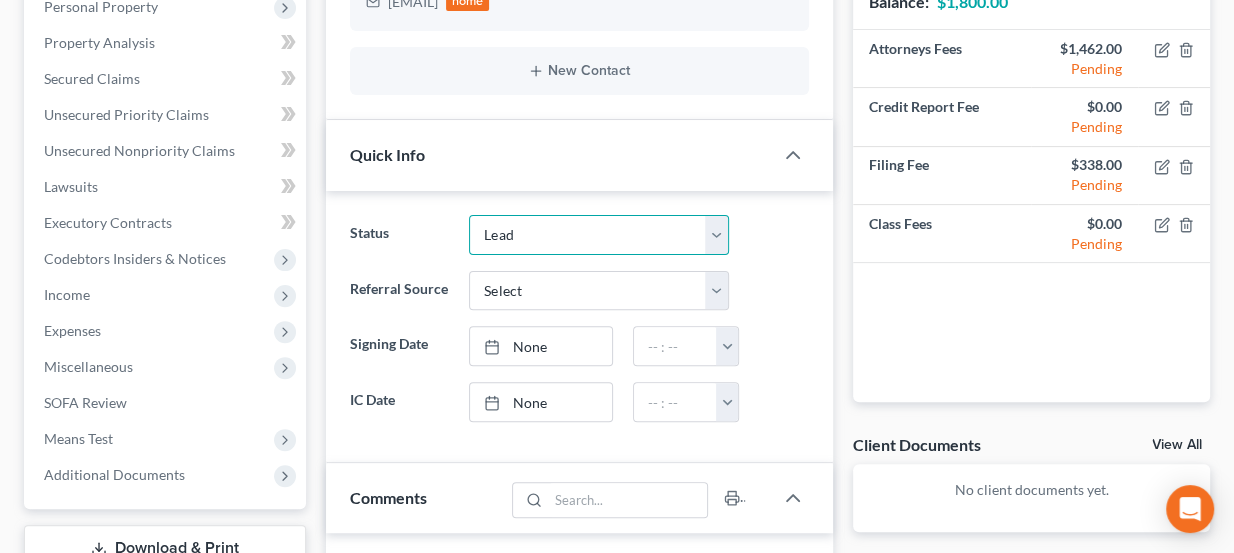 click on "Discharged Dismissed Filed Info Sent In Progress Lead Lost Lead Ready to File Retained To Review" at bounding box center [599, 235] 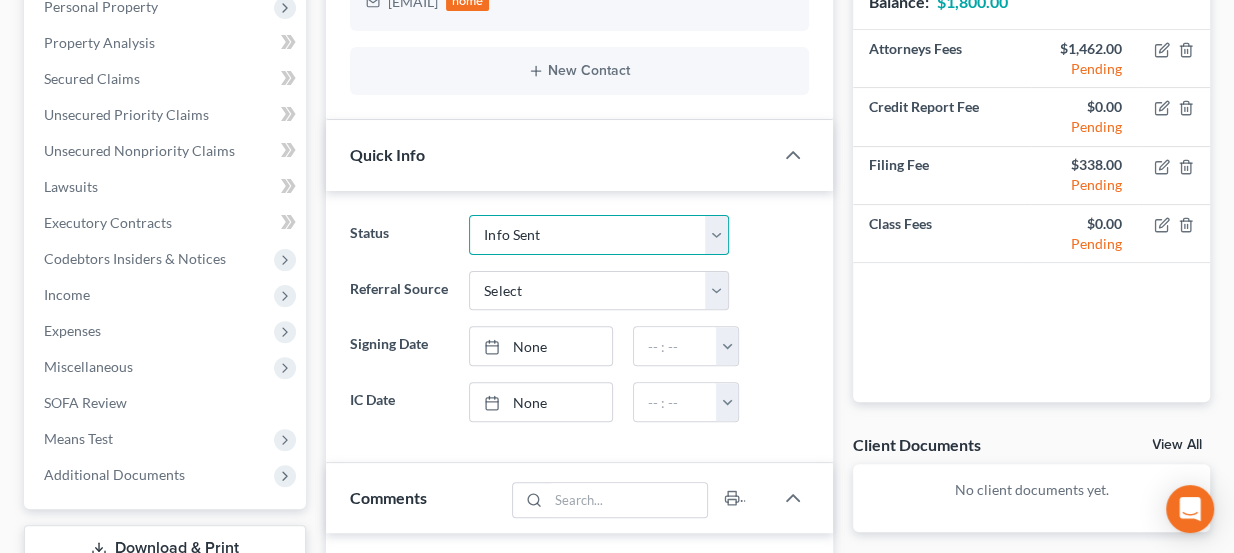 click on "Discharged Dismissed Filed Info Sent In Progress Lead Lost Lead Ready to File Retained To Review" at bounding box center [599, 235] 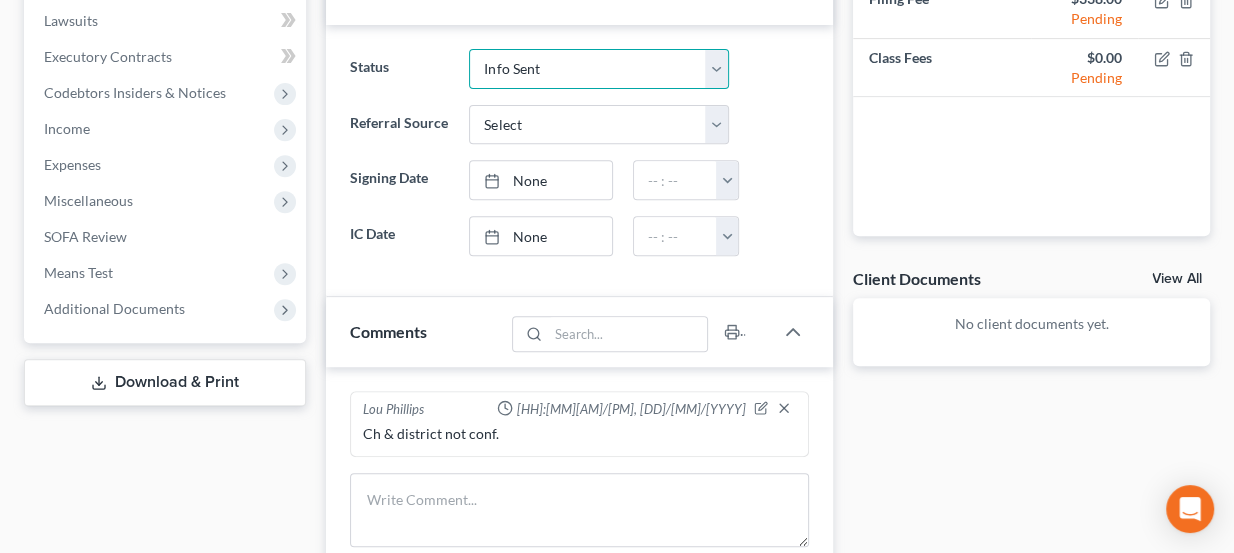 scroll, scrollTop: 545, scrollLeft: 0, axis: vertical 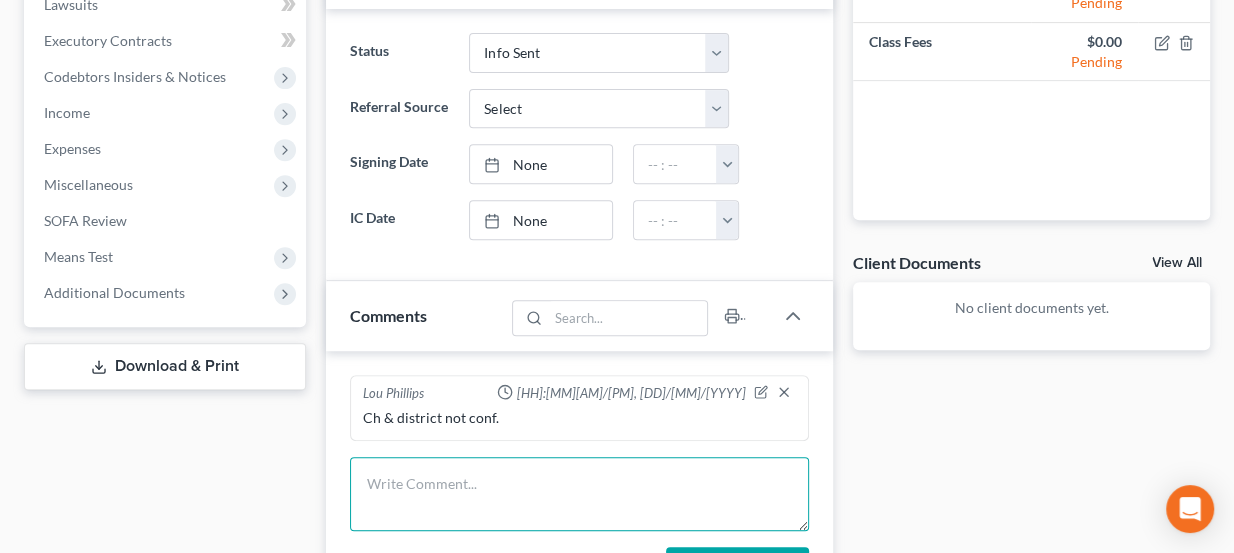 drag, startPoint x: 467, startPoint y: 458, endPoint x: 466, endPoint y: 469, distance: 11.045361 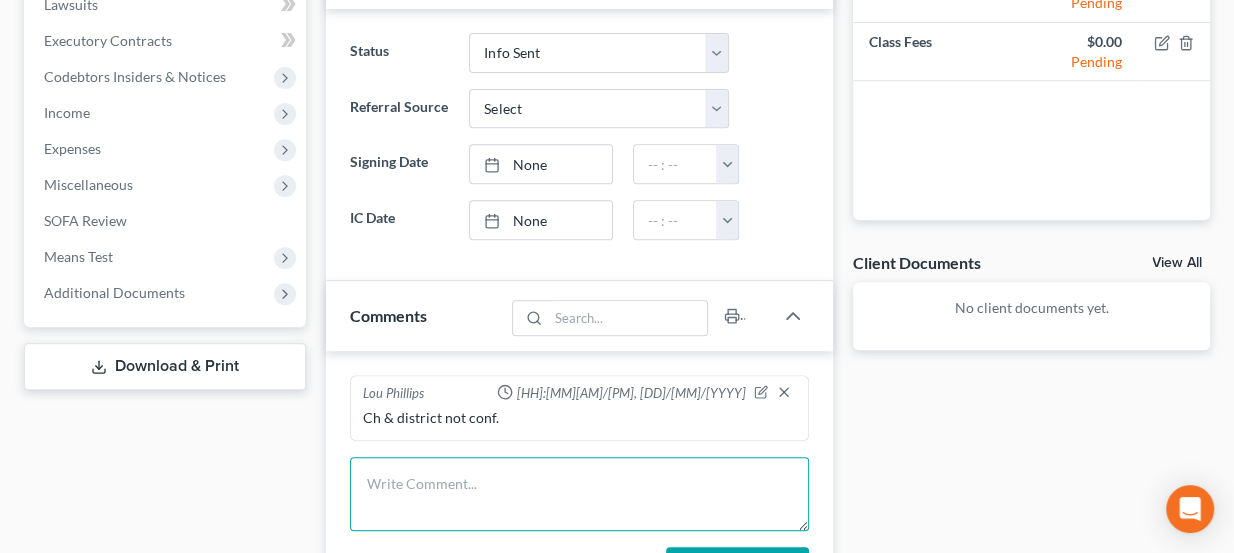 click at bounding box center [580, 494] 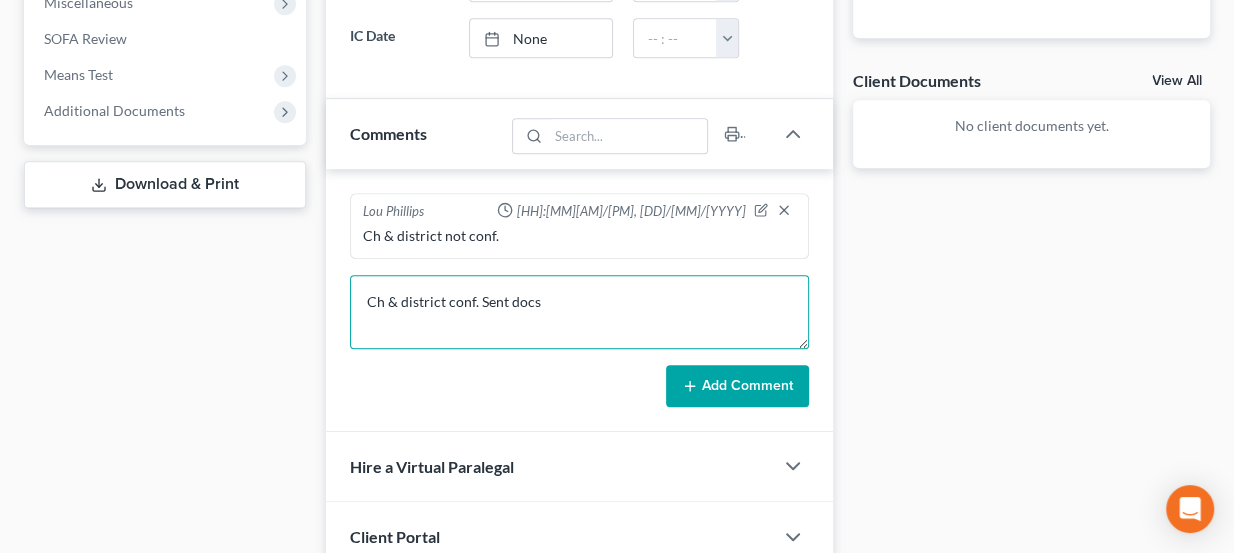 type on "Ch & district conf. Sent docs" 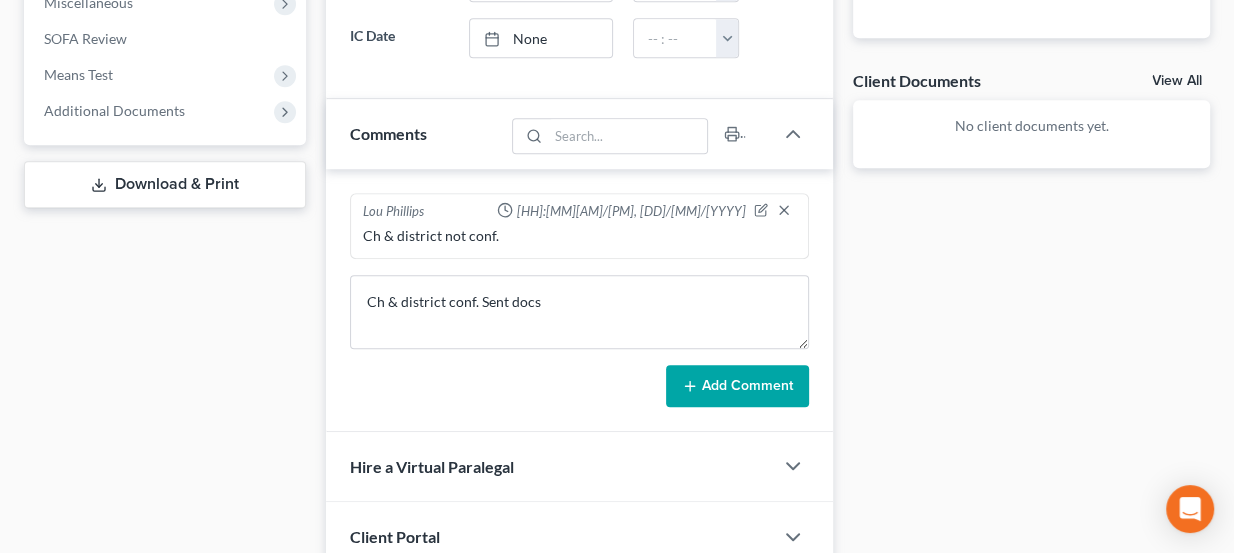 click on "Add Comment" at bounding box center [737, 386] 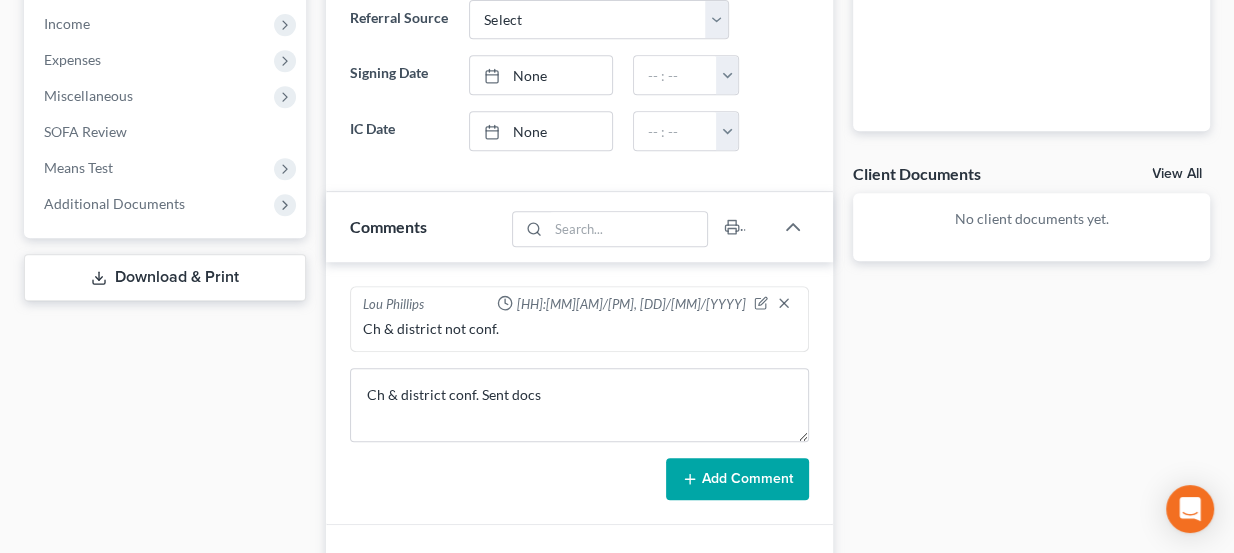 type 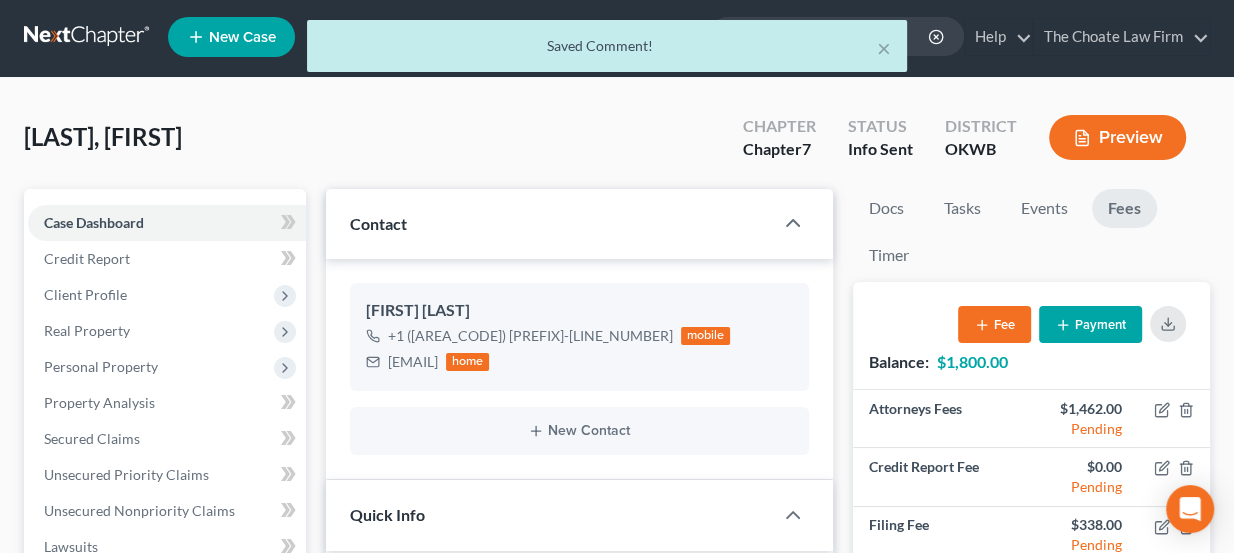 scroll, scrollTop: 0, scrollLeft: 0, axis: both 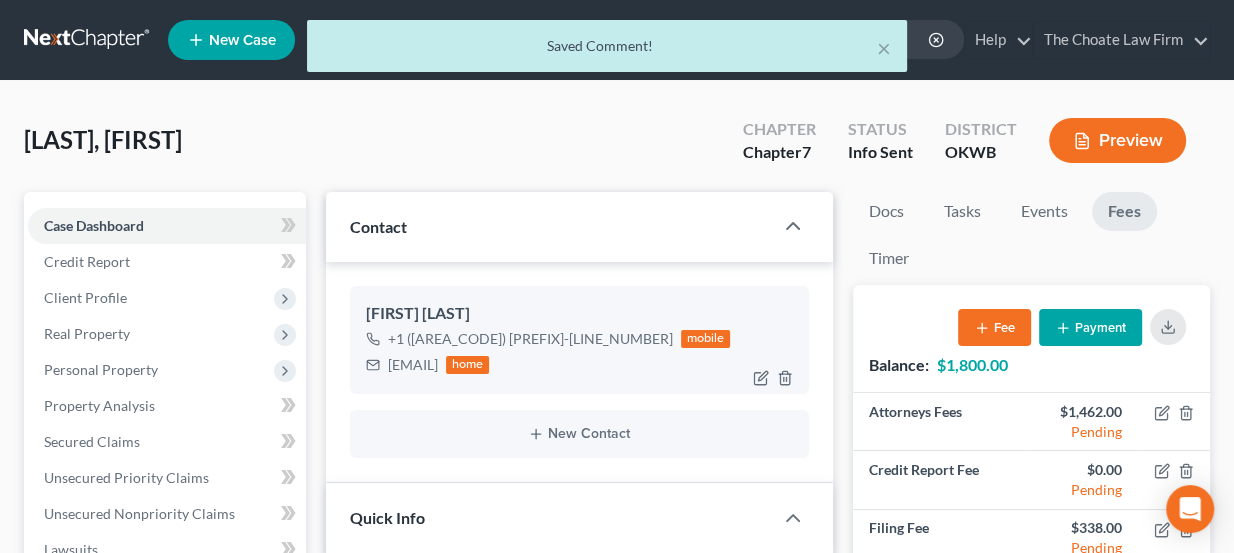 click on "clarissa_lynn21@icloud.com" at bounding box center [413, 365] 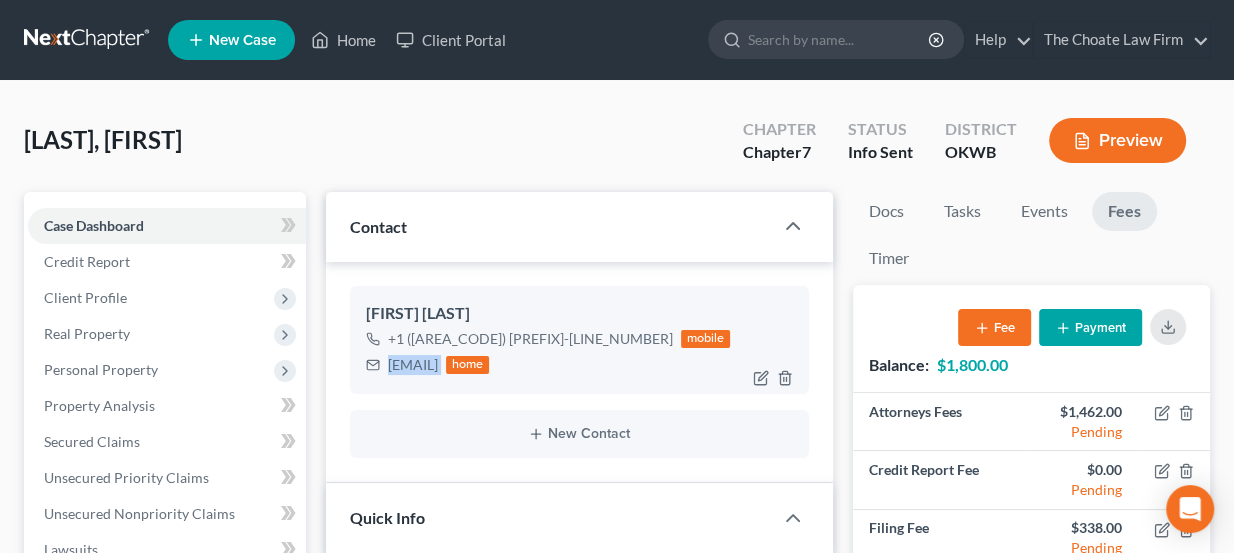 click on "clarissa_lynn21@icloud.com" at bounding box center [413, 365] 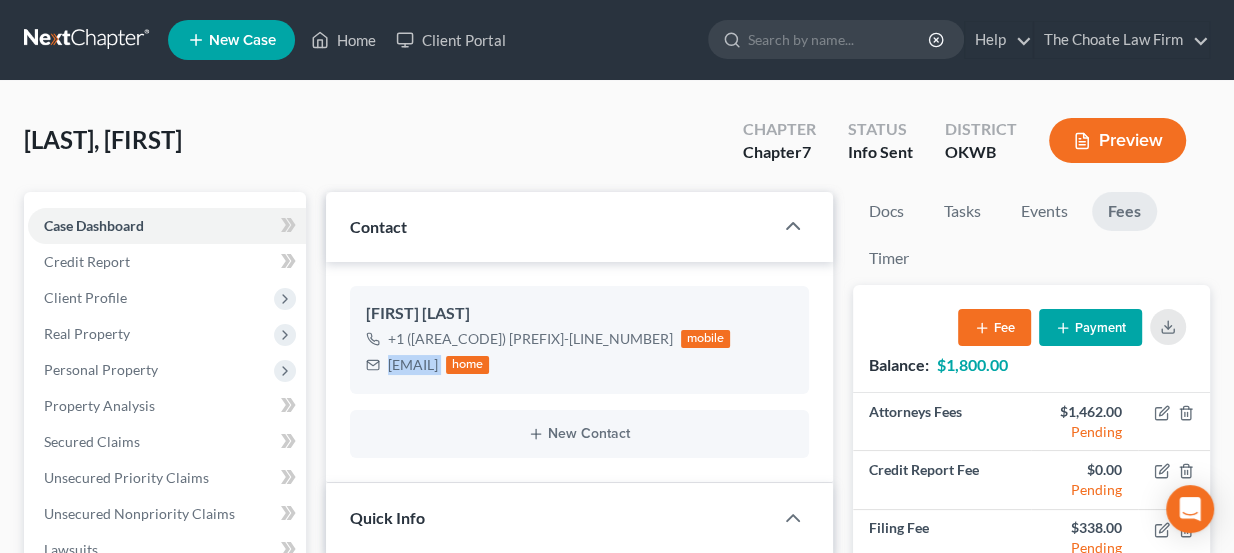 click at bounding box center (88, 40) 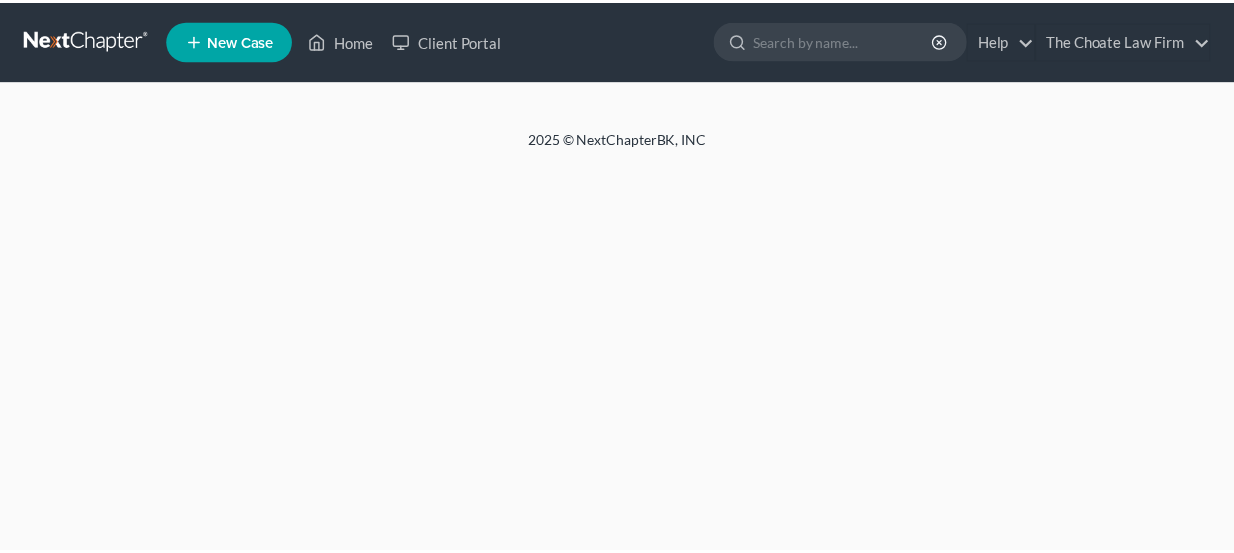 scroll, scrollTop: 0, scrollLeft: 0, axis: both 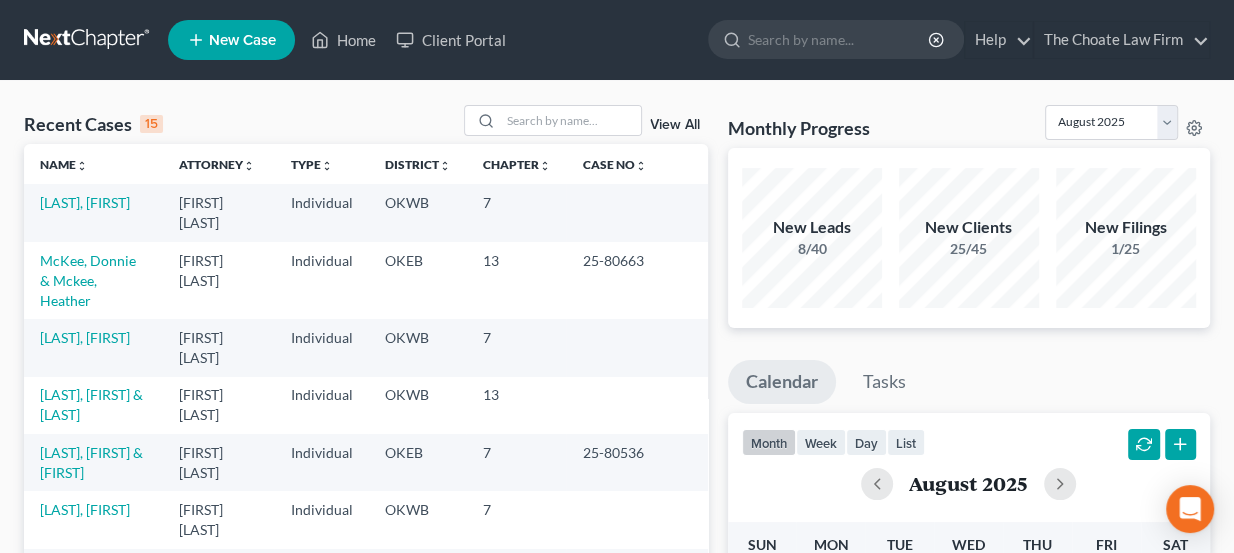 click at bounding box center (88, 40) 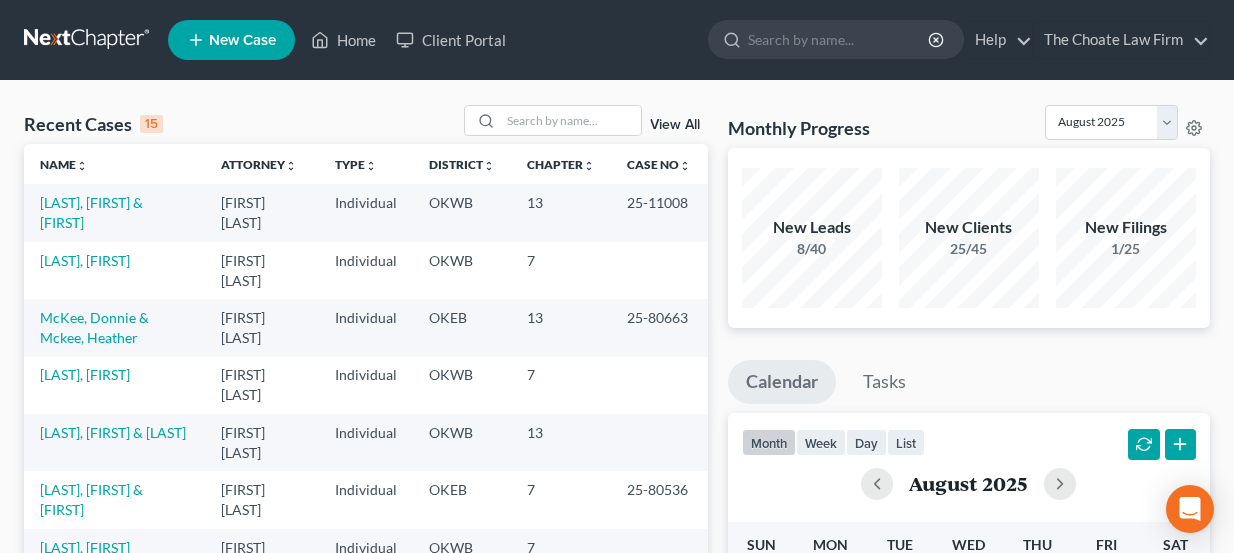 scroll, scrollTop: 0, scrollLeft: 0, axis: both 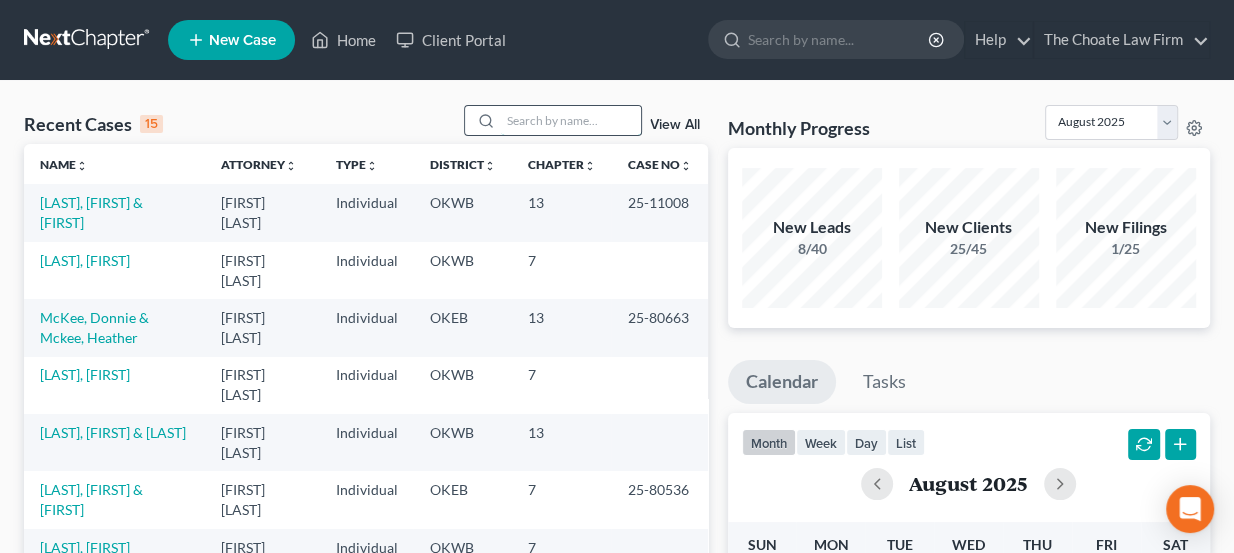 click at bounding box center (571, 120) 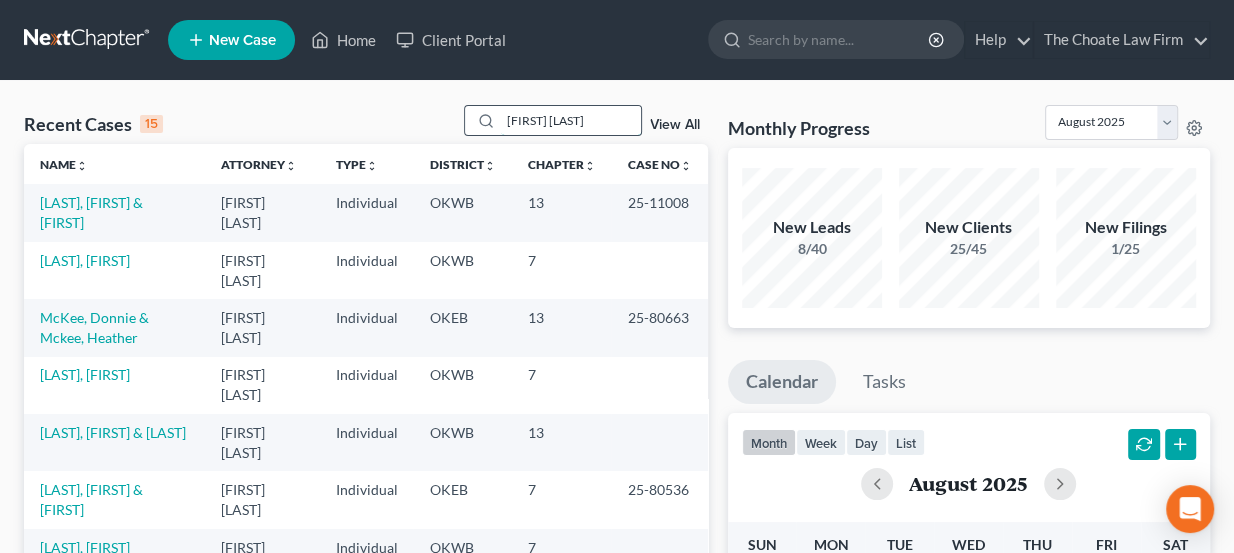 type on "[FIRST] [LAST]" 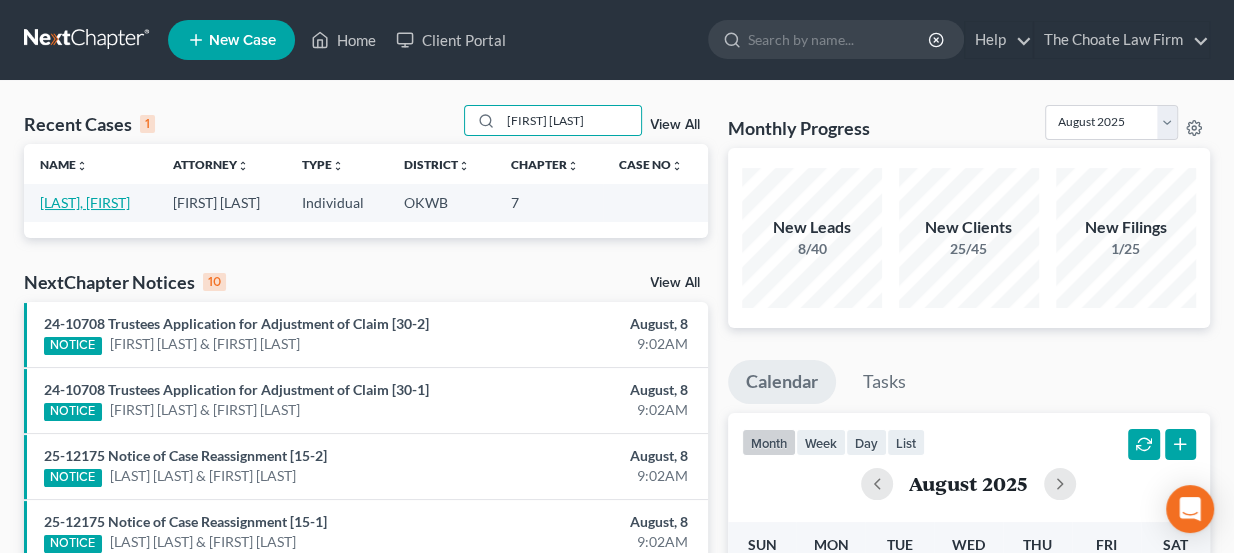 click on "[LAST], [FIRST]" at bounding box center (85, 202) 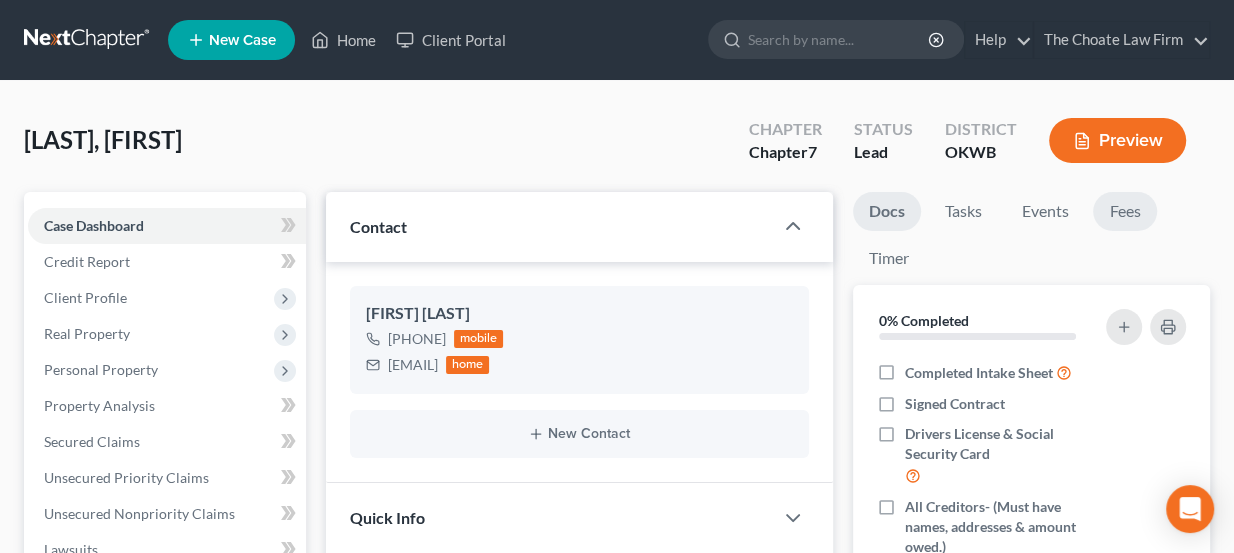 click on "Fees" at bounding box center [1125, 211] 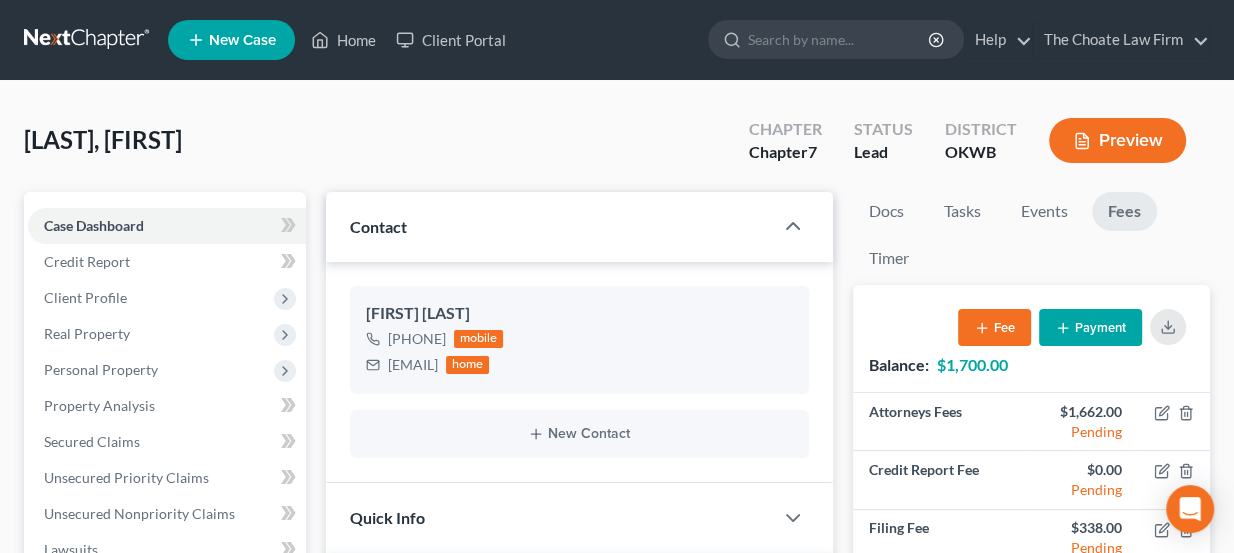 scroll, scrollTop: 99, scrollLeft: 0, axis: vertical 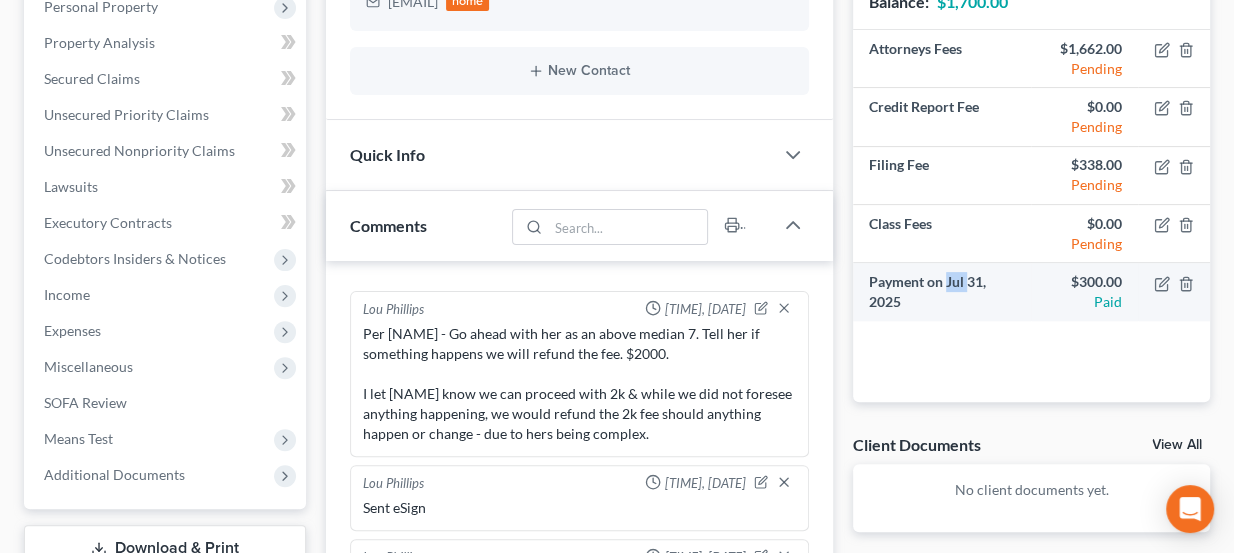 drag, startPoint x: 946, startPoint y: 275, endPoint x: 971, endPoint y: 275, distance: 25 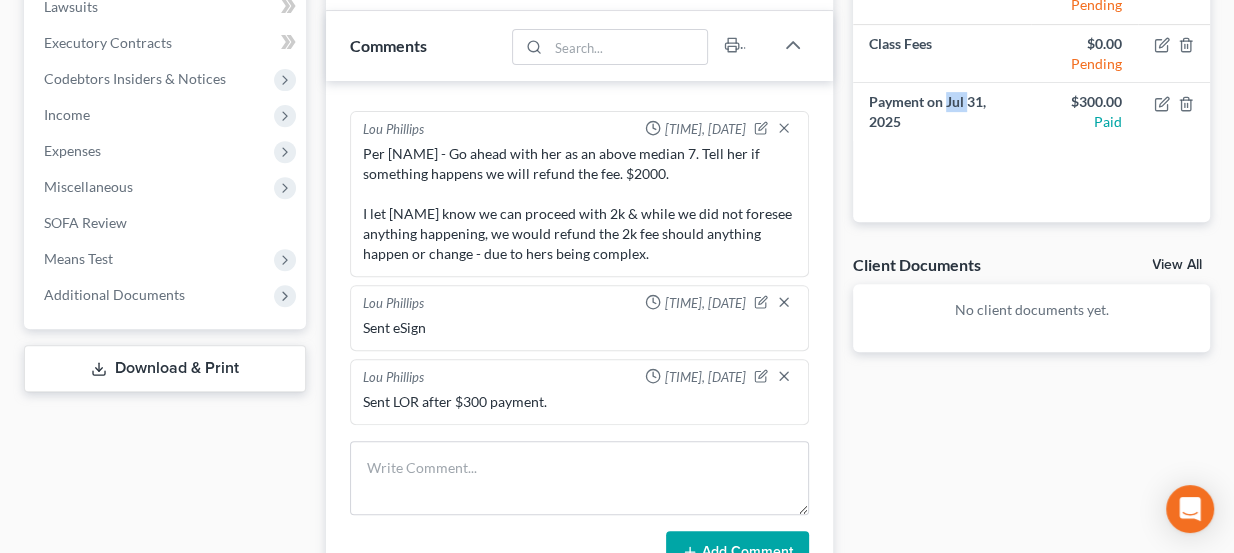 scroll, scrollTop: 545, scrollLeft: 0, axis: vertical 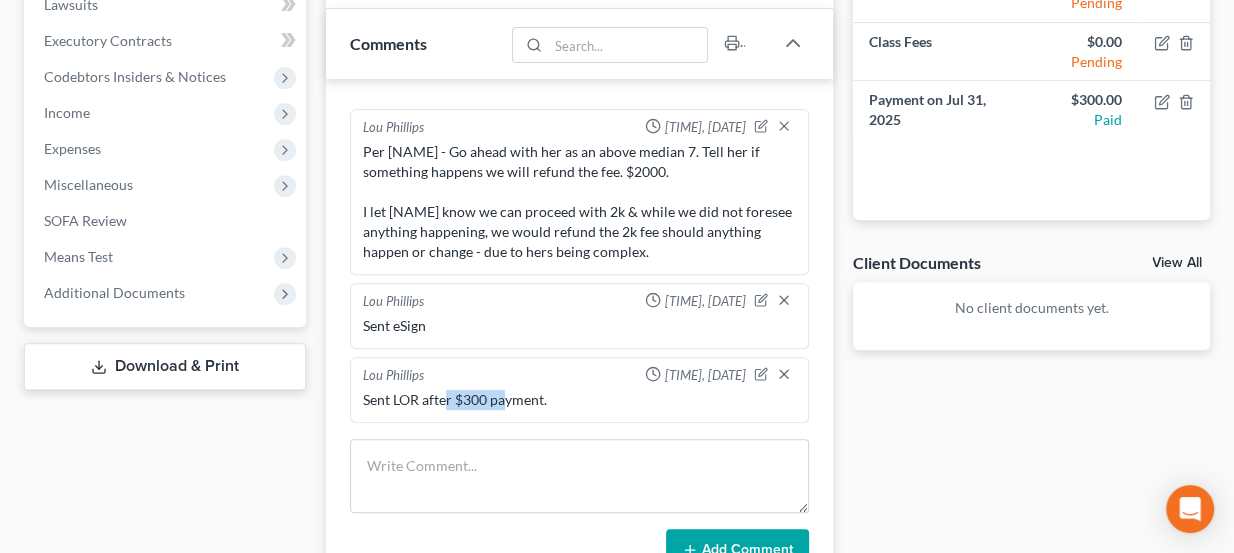 click on "Sent LOR after $300 payment." at bounding box center [580, 400] 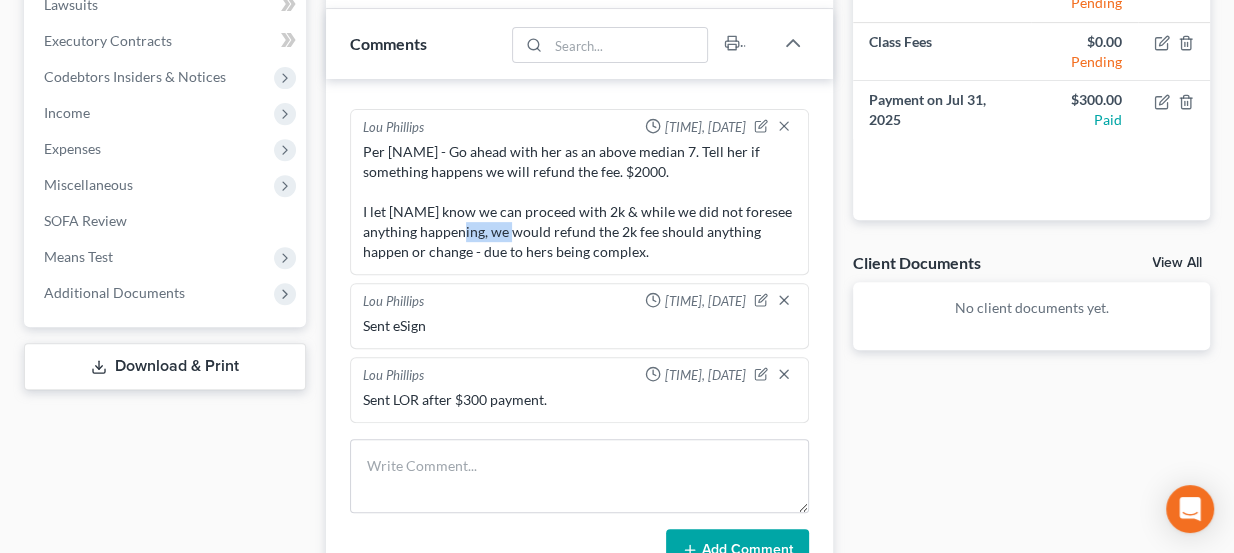 drag, startPoint x: 518, startPoint y: 229, endPoint x: 570, endPoint y: 231, distance: 52.03845 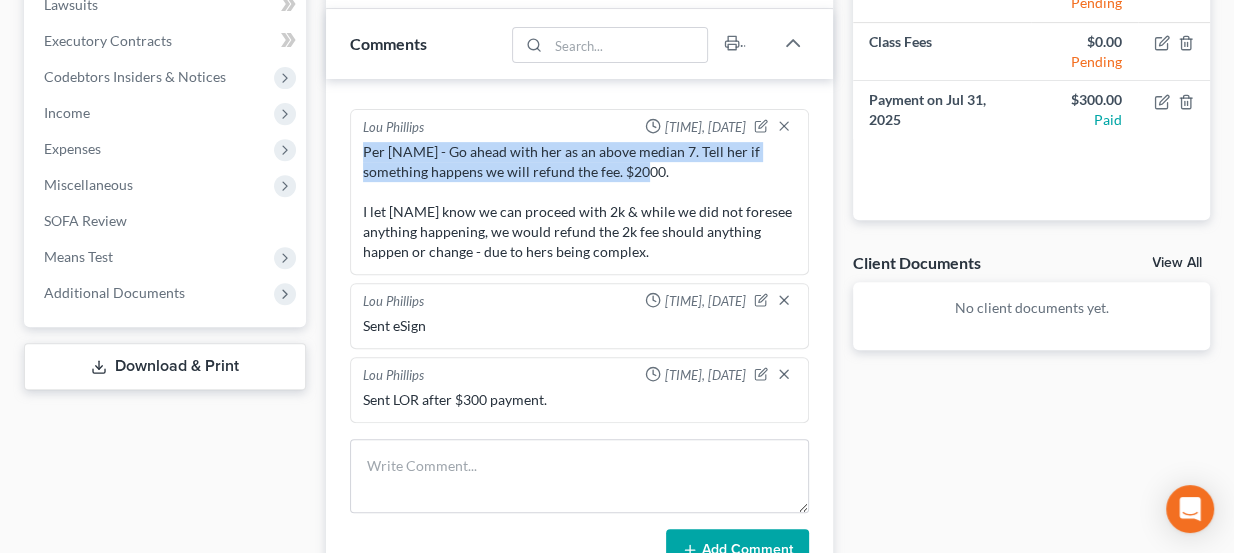 drag, startPoint x: 659, startPoint y: 170, endPoint x: 362, endPoint y: 154, distance: 297.43066 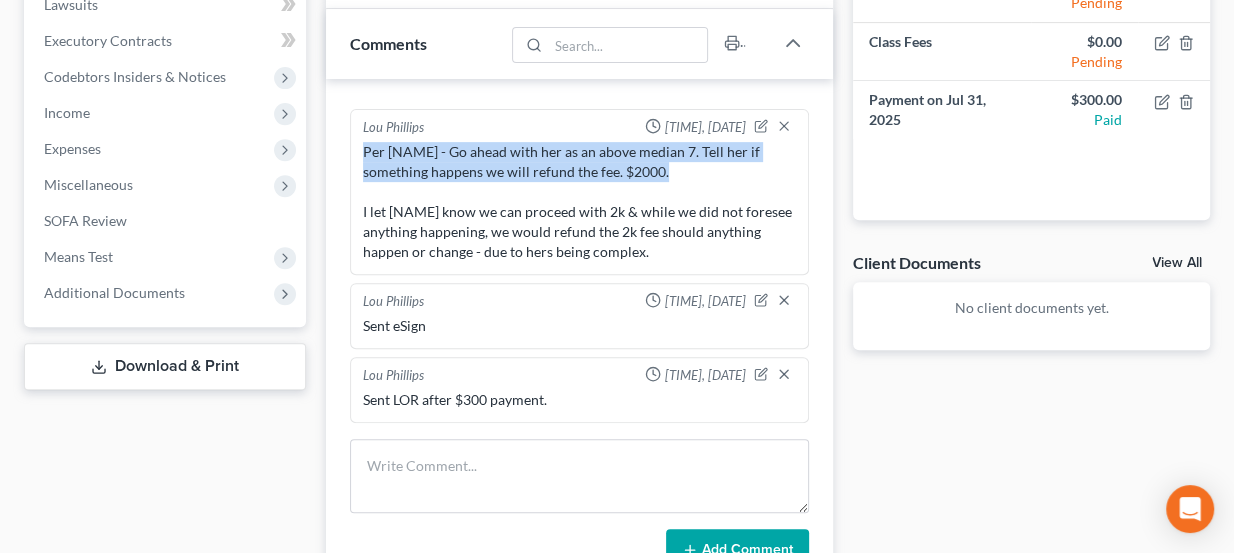 drag, startPoint x: 362, startPoint y: 154, endPoint x: 629, endPoint y: 189, distance: 269.28424 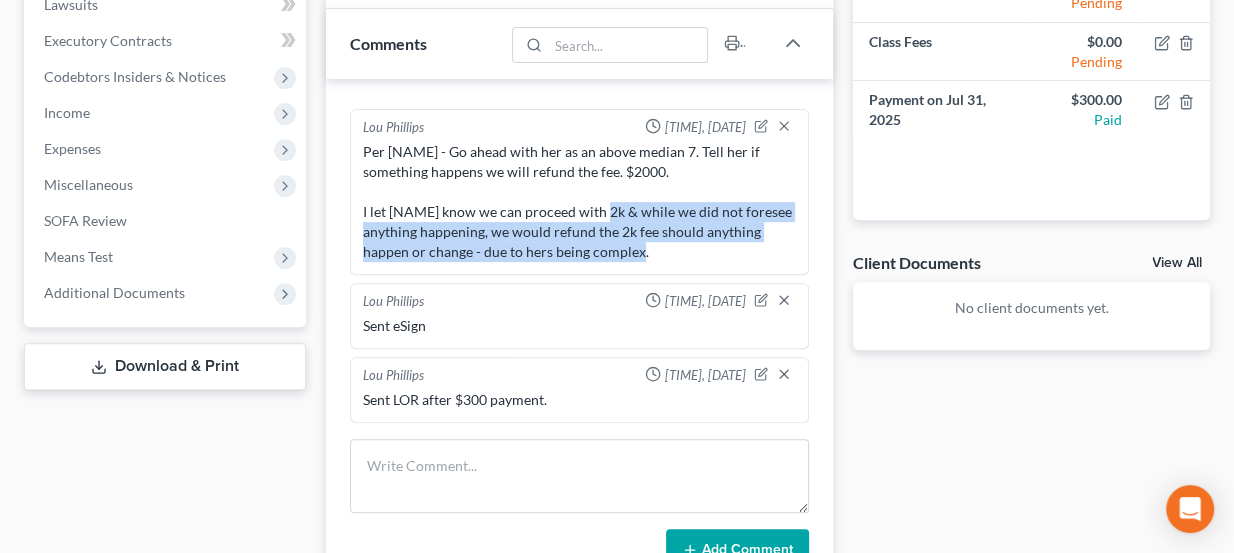 drag, startPoint x: 615, startPoint y: 214, endPoint x: 720, endPoint y: 245, distance: 109.48059 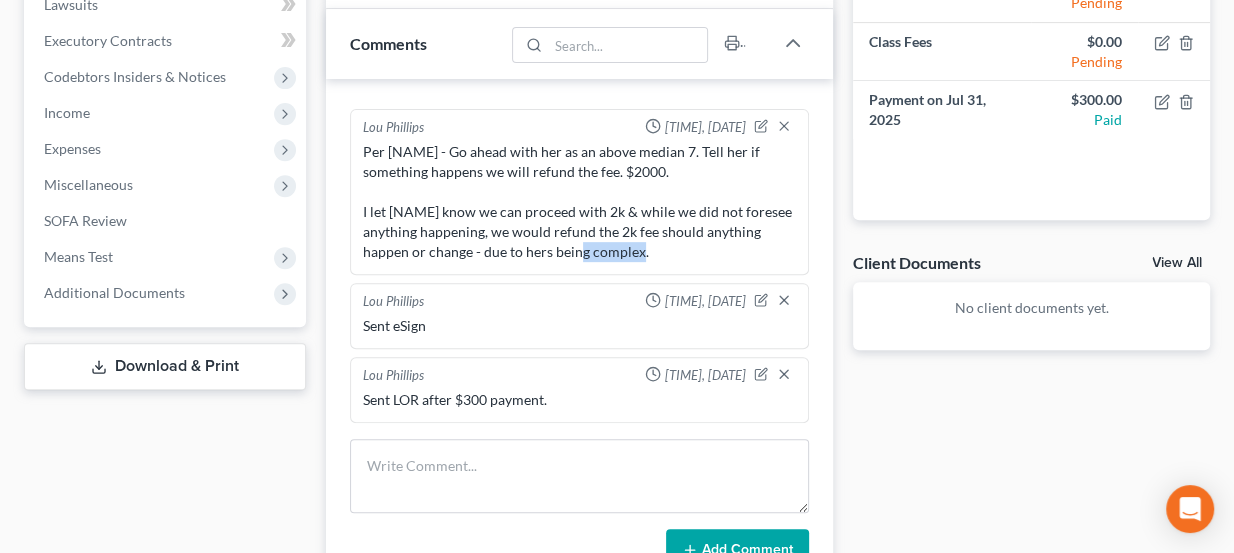 drag, startPoint x: 697, startPoint y: 245, endPoint x: 638, endPoint y: 246, distance: 59.008472 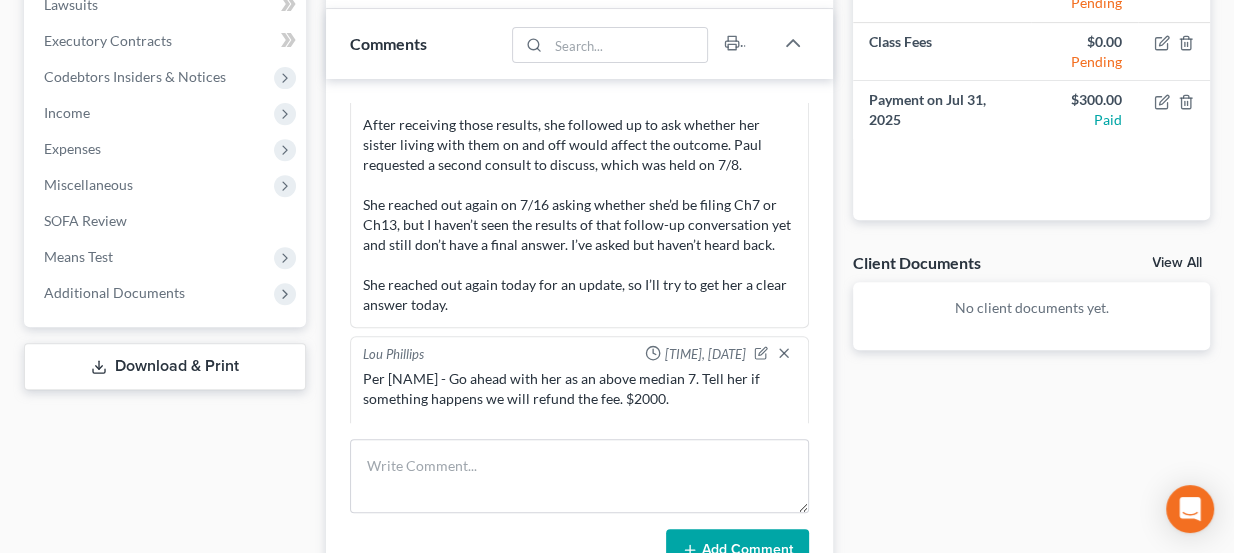 scroll, scrollTop: 602, scrollLeft: 0, axis: vertical 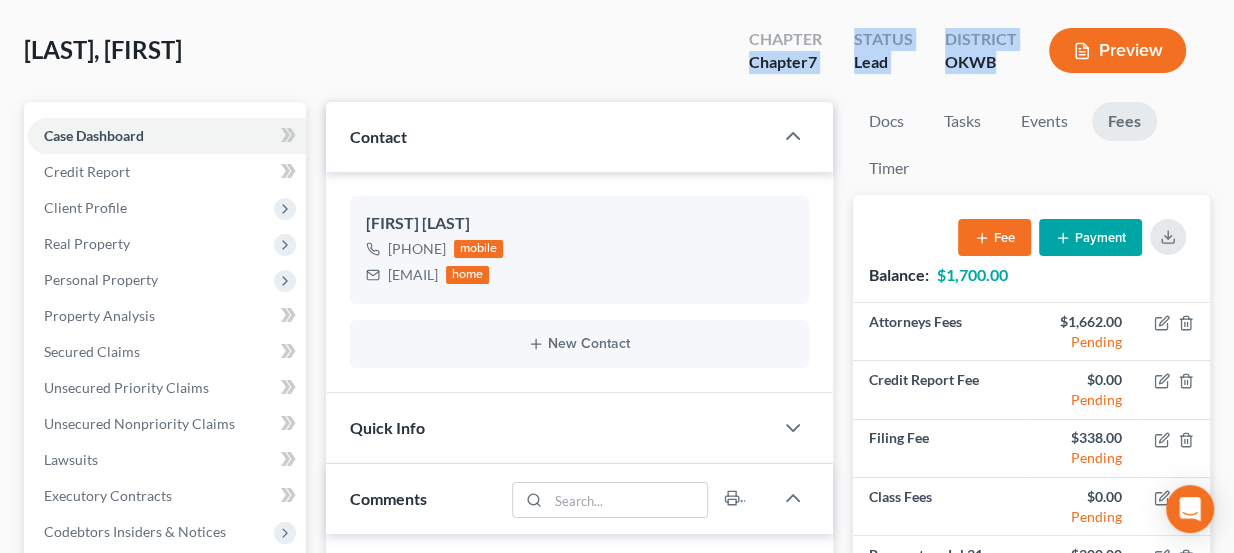 drag, startPoint x: 753, startPoint y: 59, endPoint x: 998, endPoint y: 69, distance: 245.204 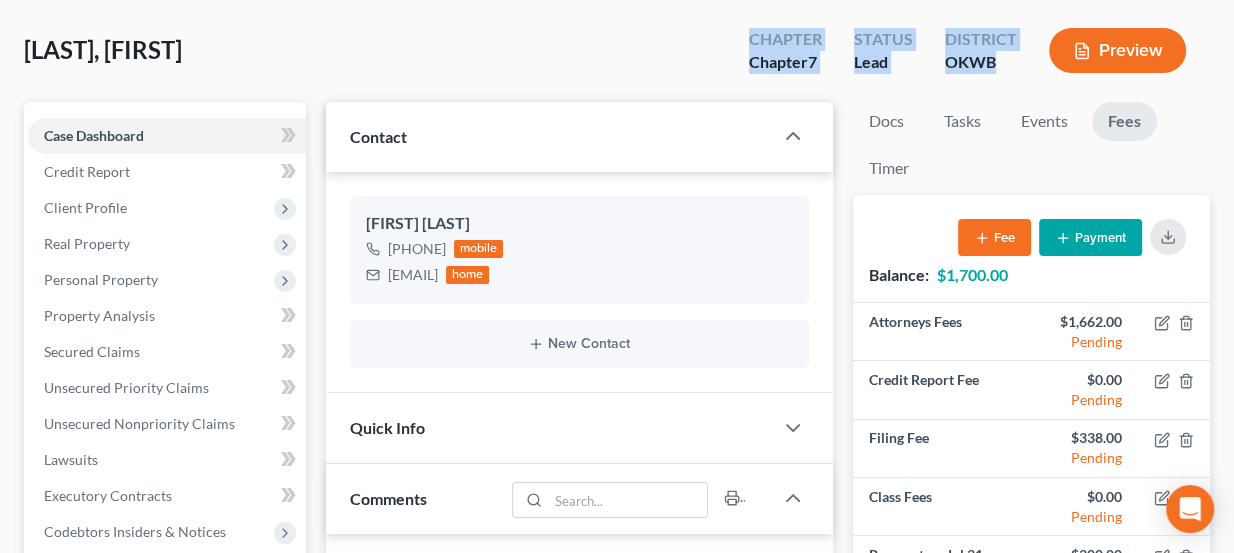drag, startPoint x: 997, startPoint y: 65, endPoint x: 744, endPoint y: 28, distance: 255.69122 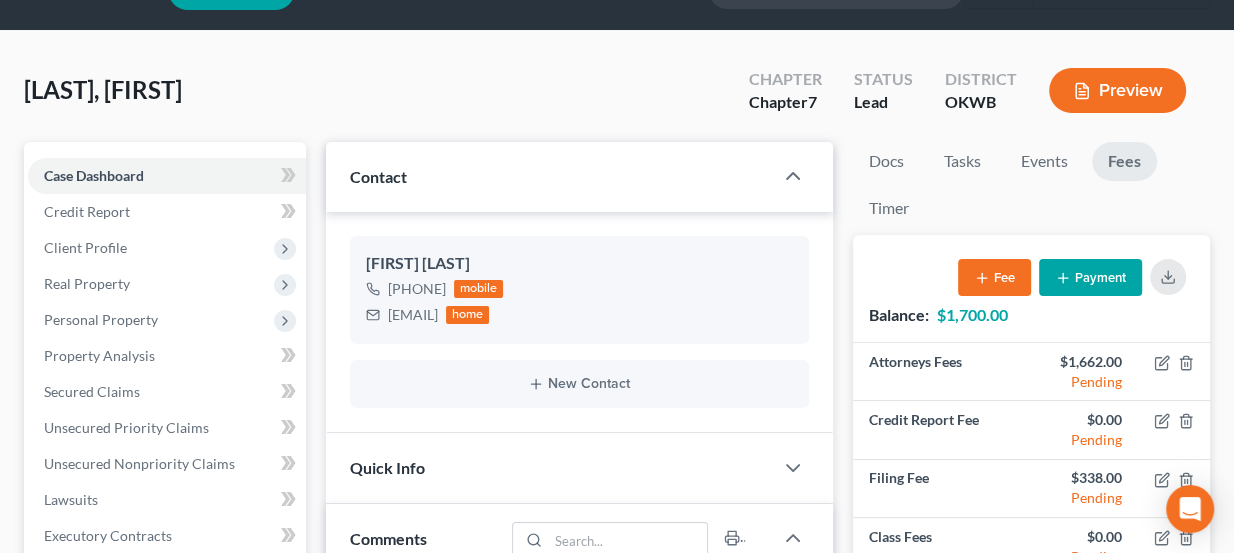 scroll, scrollTop: 0, scrollLeft: 0, axis: both 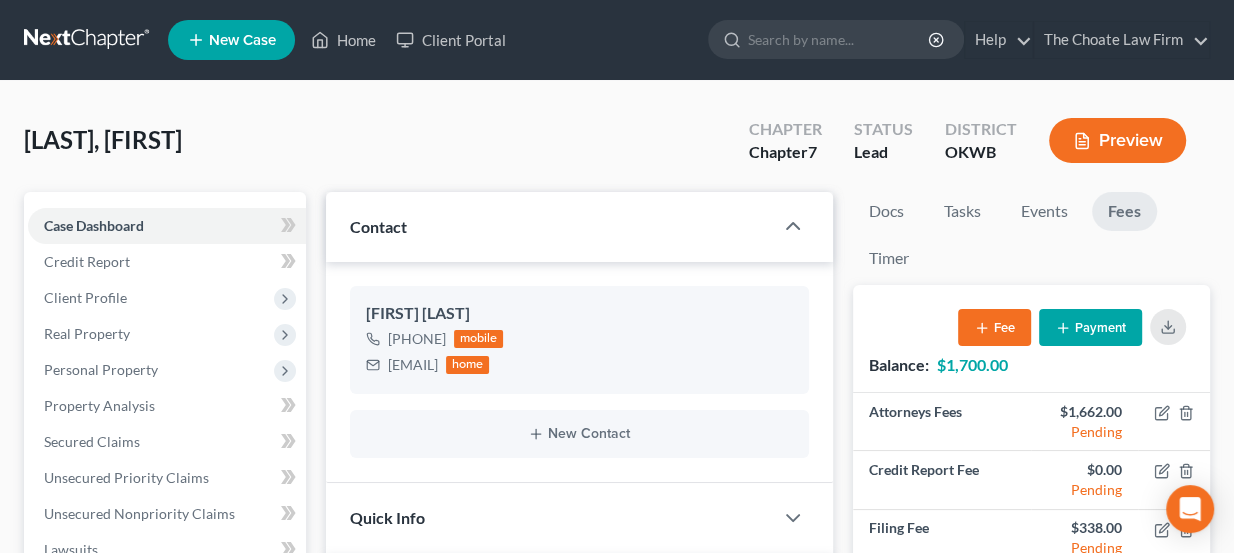 click at bounding box center [88, 40] 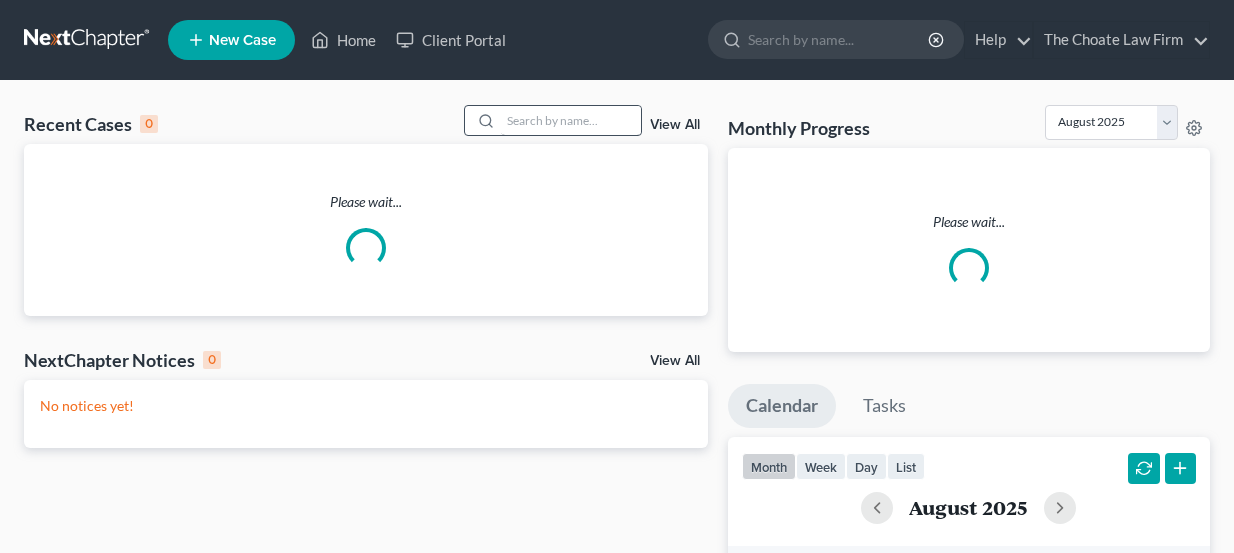 scroll, scrollTop: 0, scrollLeft: 0, axis: both 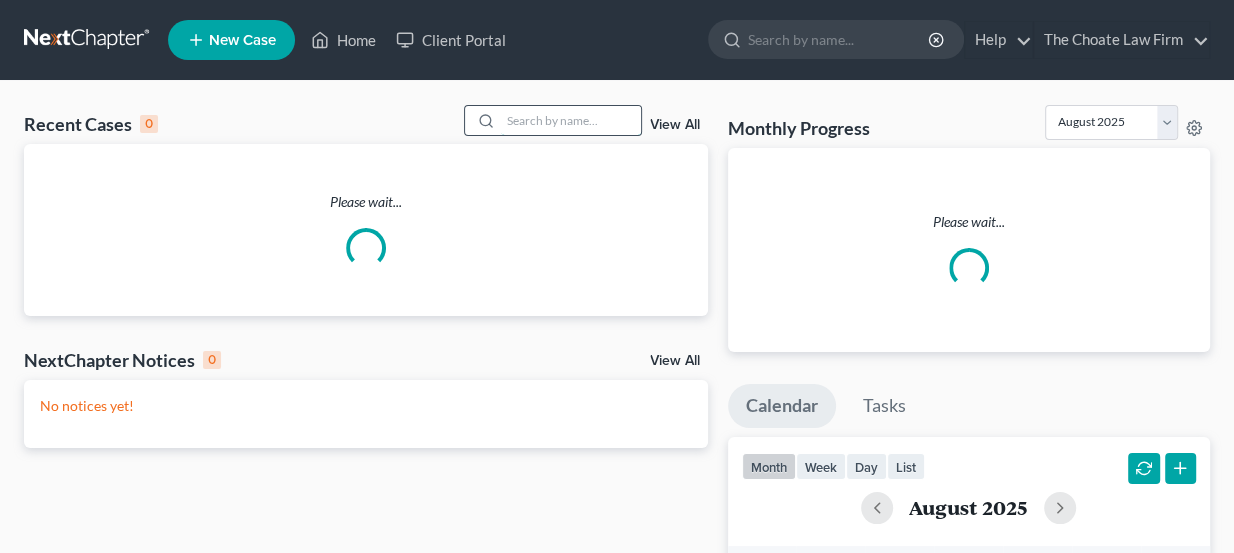 click at bounding box center [571, 120] 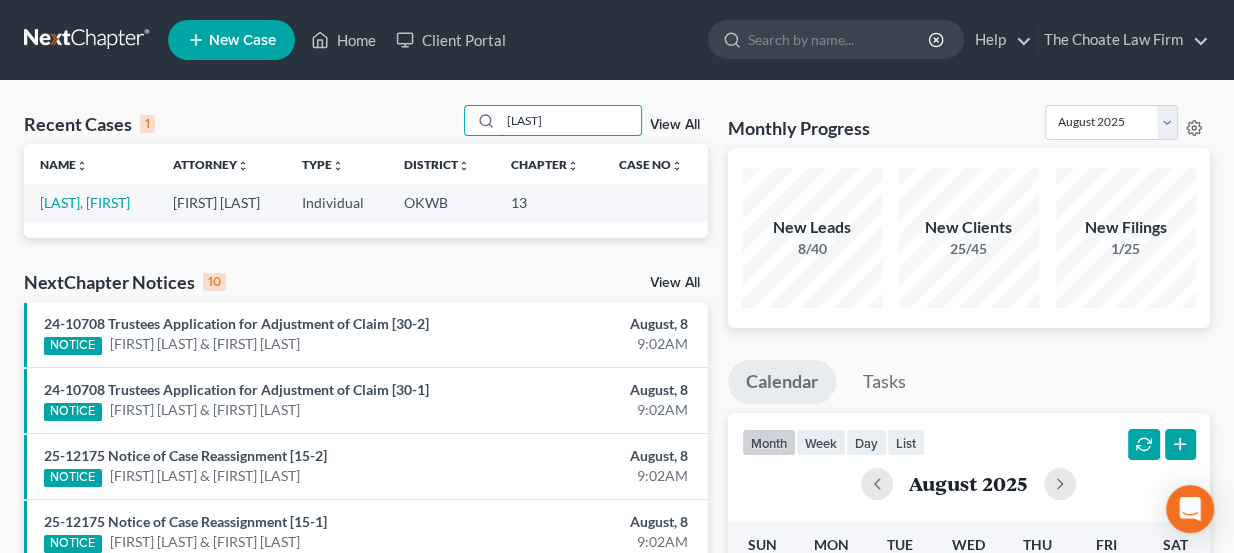 type on "[LAST]" 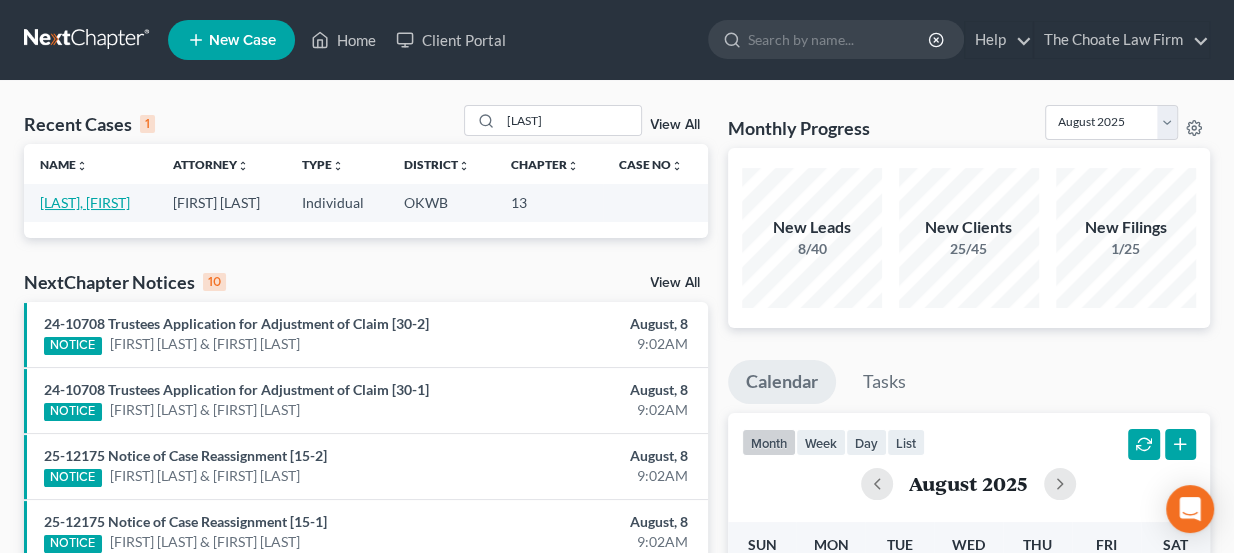 click on "[LAST], [FIRST]" at bounding box center [85, 202] 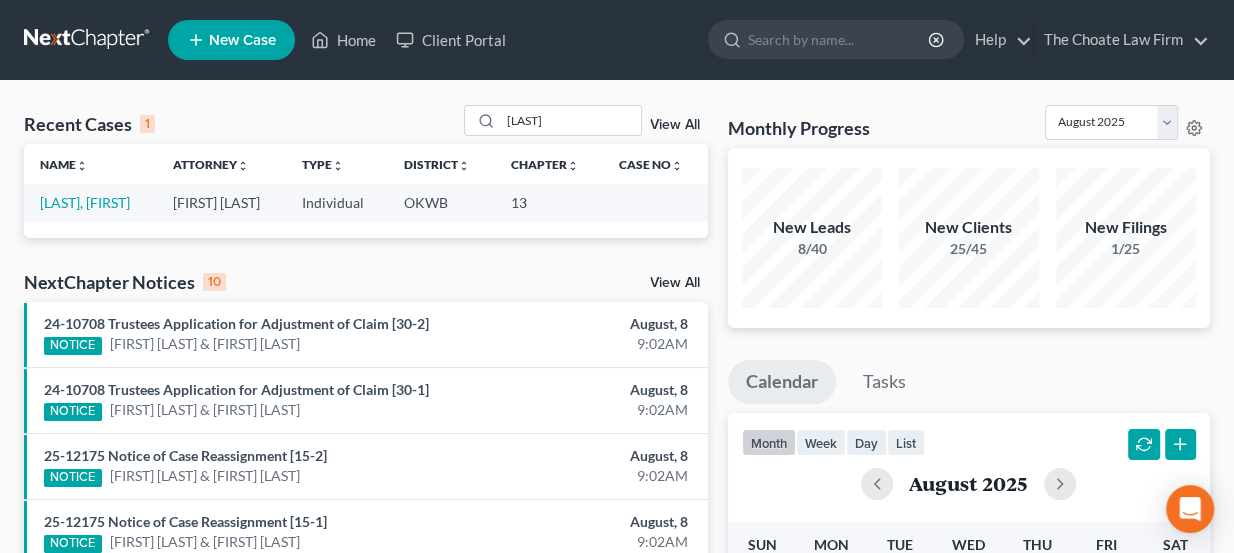 select on "3" 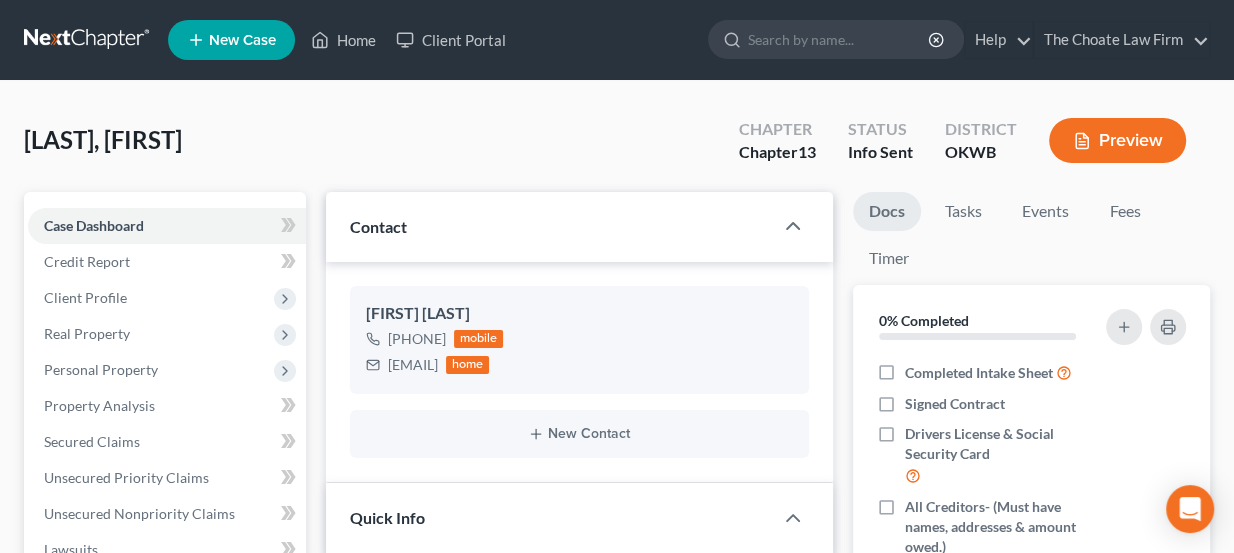 scroll, scrollTop: 24, scrollLeft: 0, axis: vertical 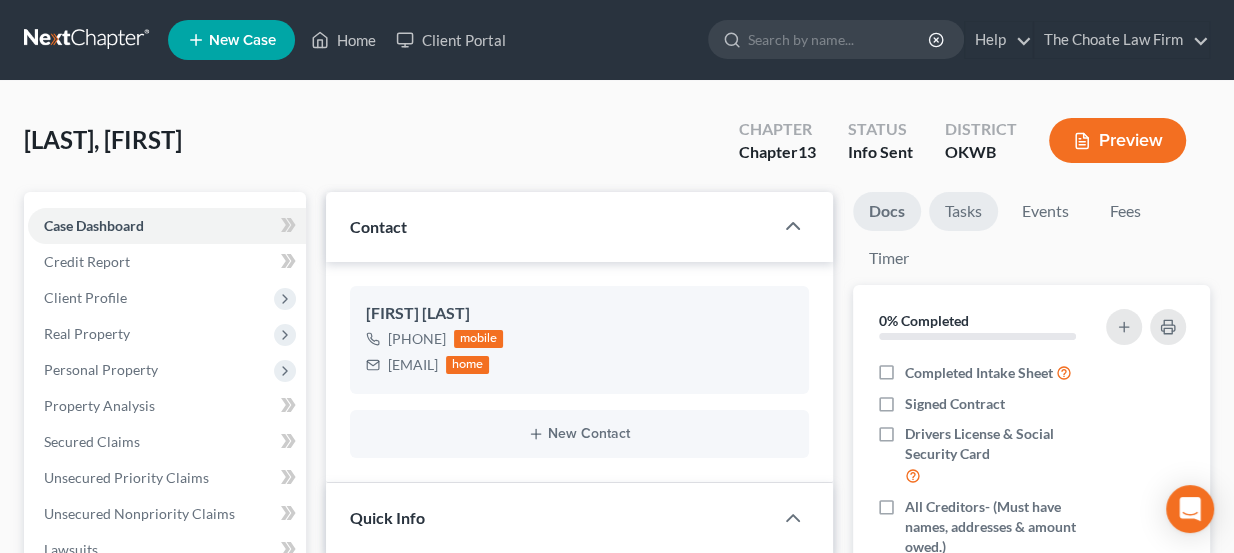 click on "Tasks" at bounding box center (963, 211) 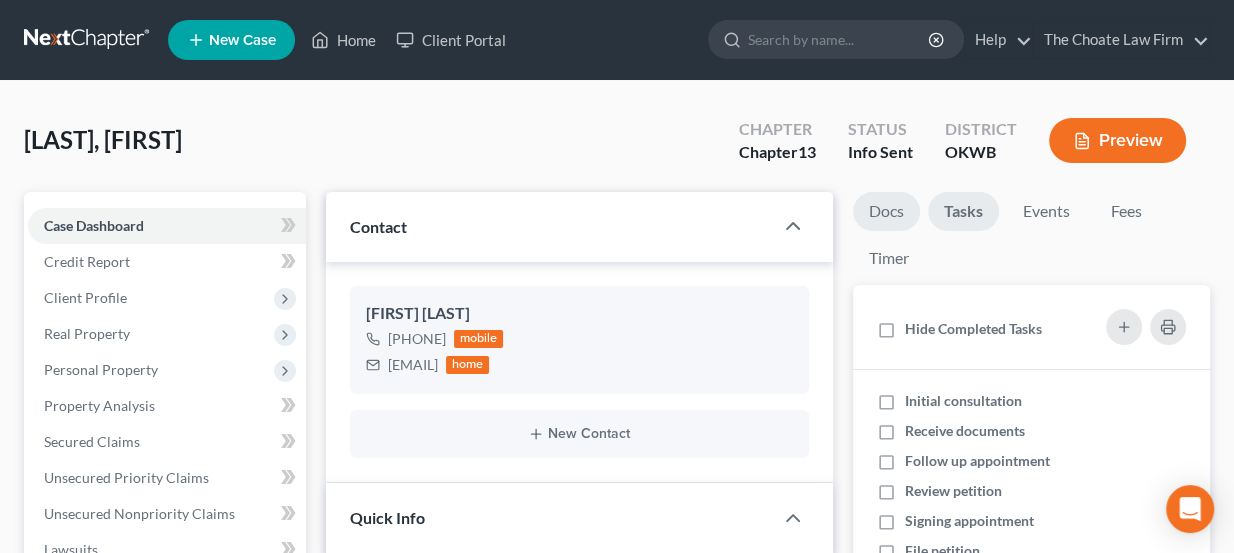 click on "Docs" at bounding box center (886, 211) 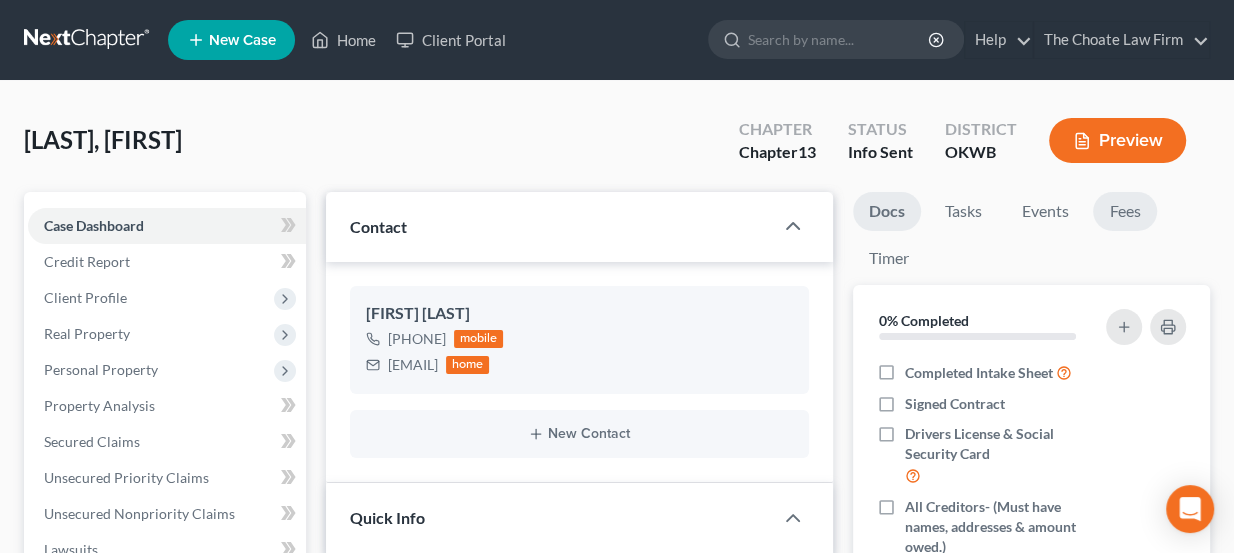 drag, startPoint x: 702, startPoint y: 76, endPoint x: 1128, endPoint y: 211, distance: 446.87918 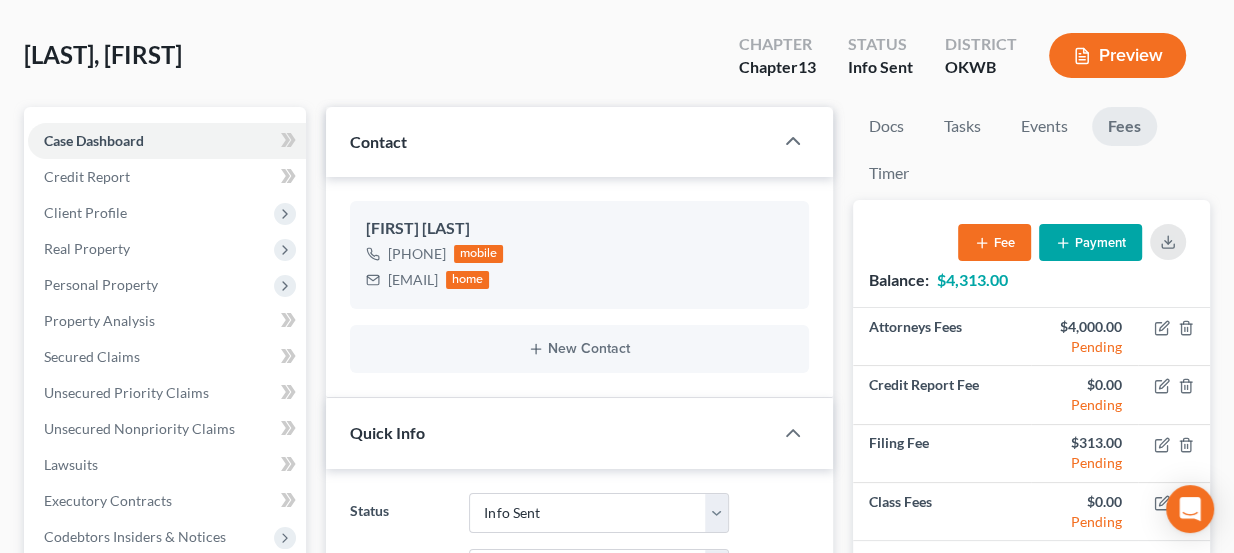 scroll, scrollTop: 90, scrollLeft: 0, axis: vertical 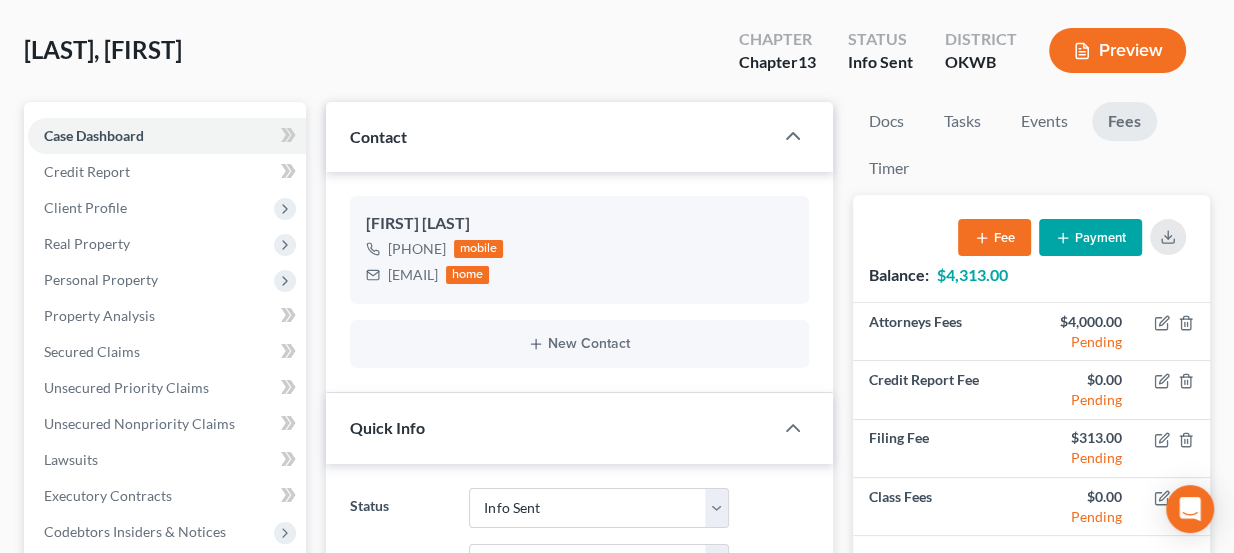 click on "Payment" at bounding box center [1090, 237] 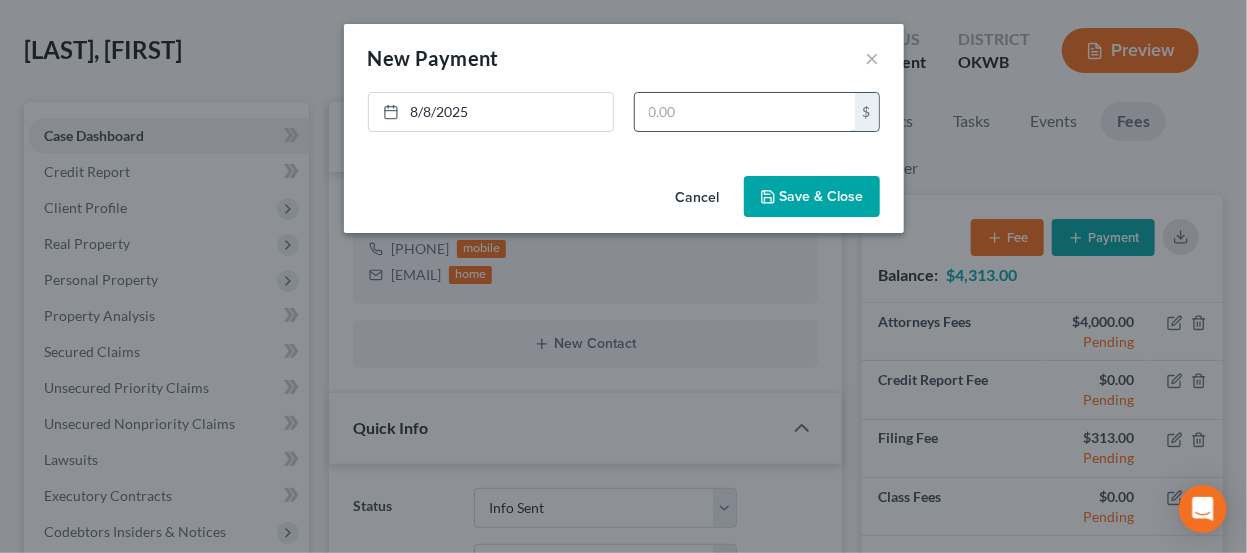 click at bounding box center (745, 112) 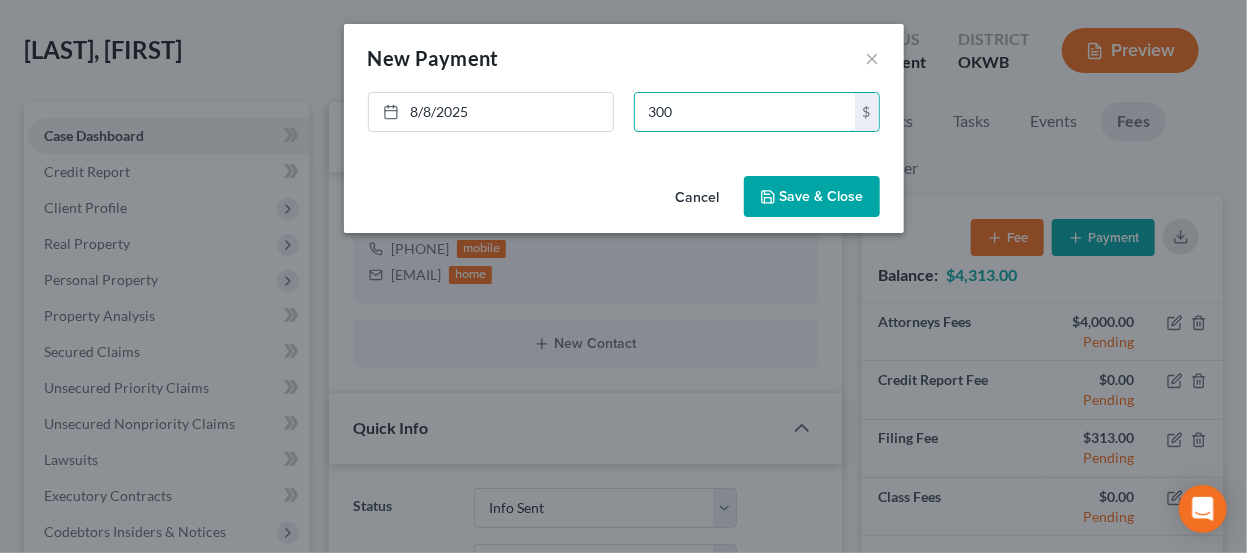 type on "300" 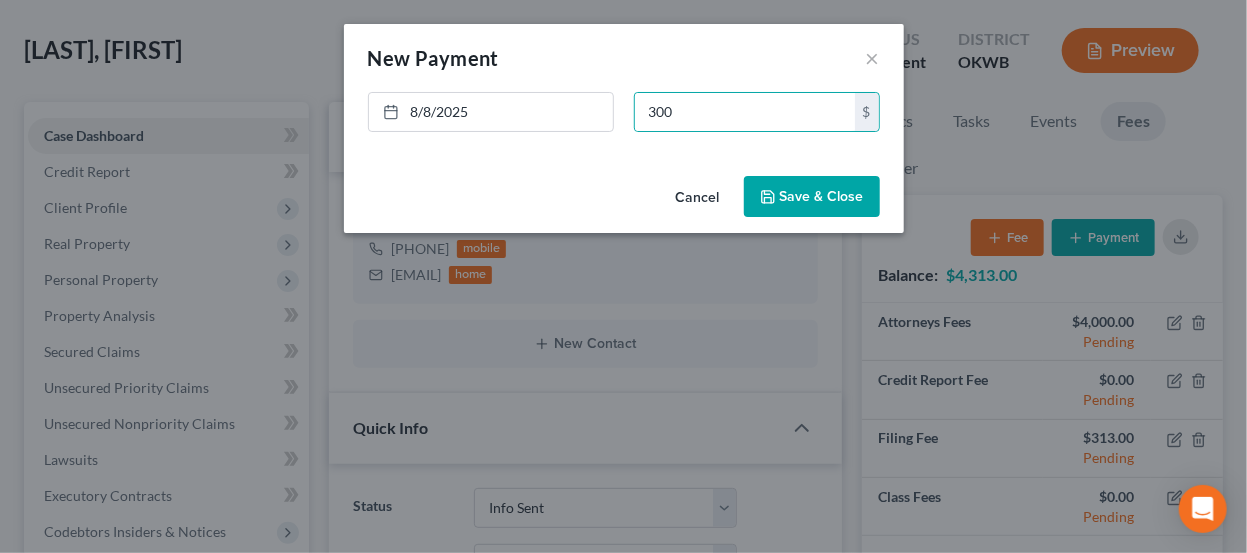 click on "Save & Close" at bounding box center [812, 197] 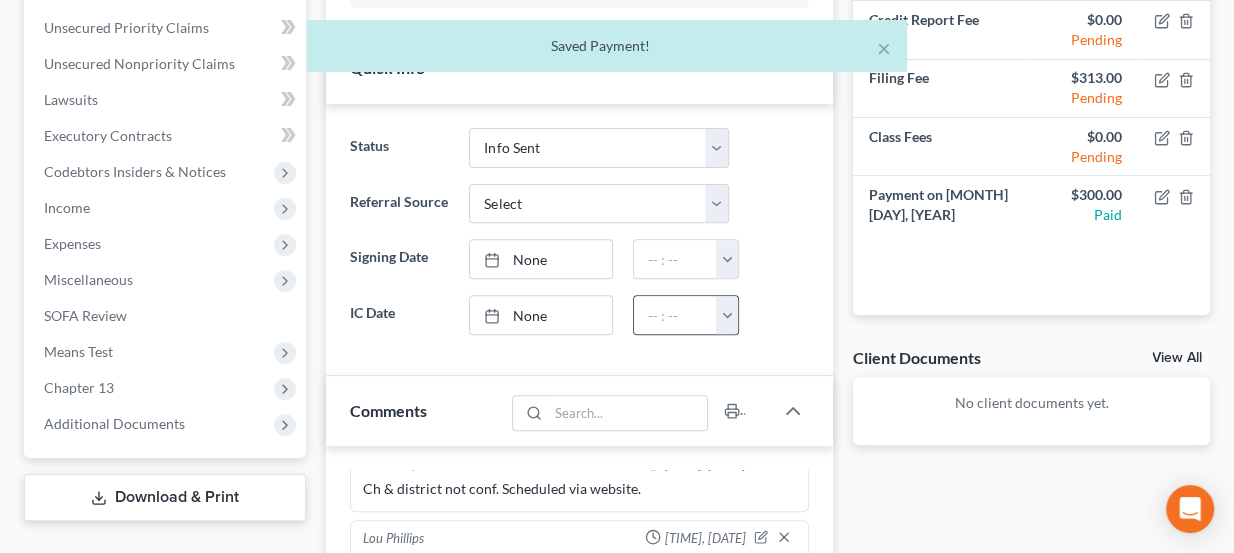 scroll, scrollTop: 454, scrollLeft: 0, axis: vertical 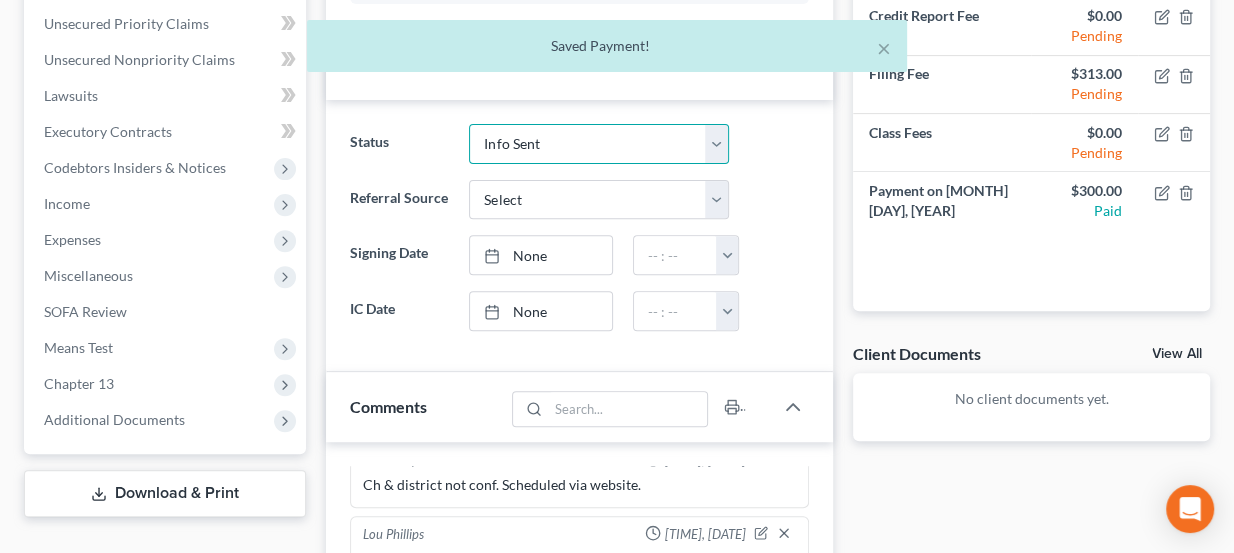 click on "Discharged Dismissed Filed Info Sent In Progress Lead Lost Lead Ready to File Retained To Review" at bounding box center [599, 144] 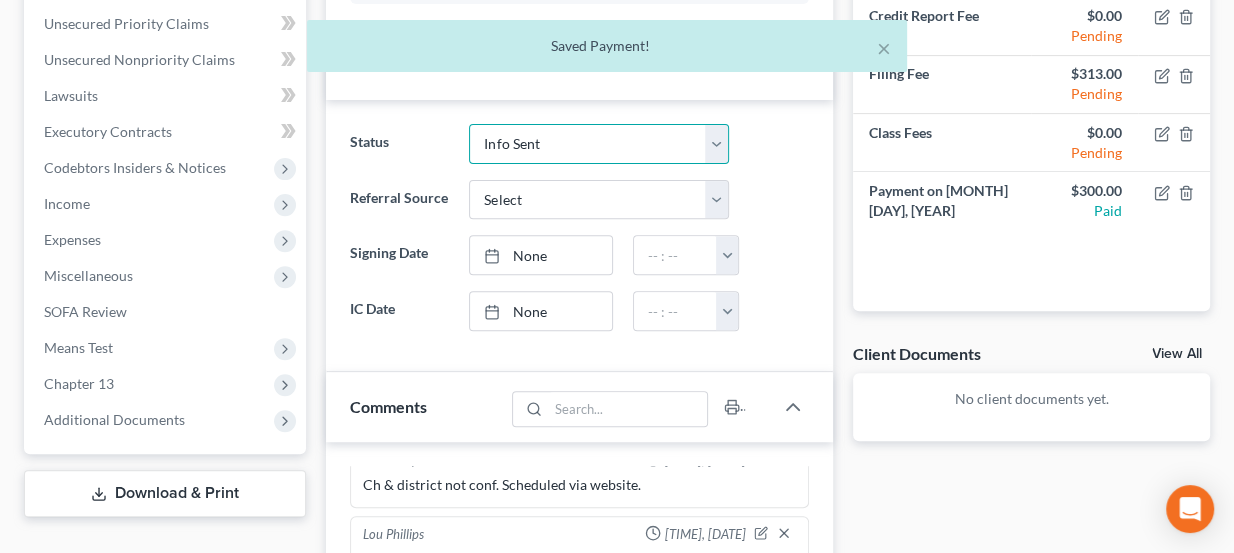 select on "8" 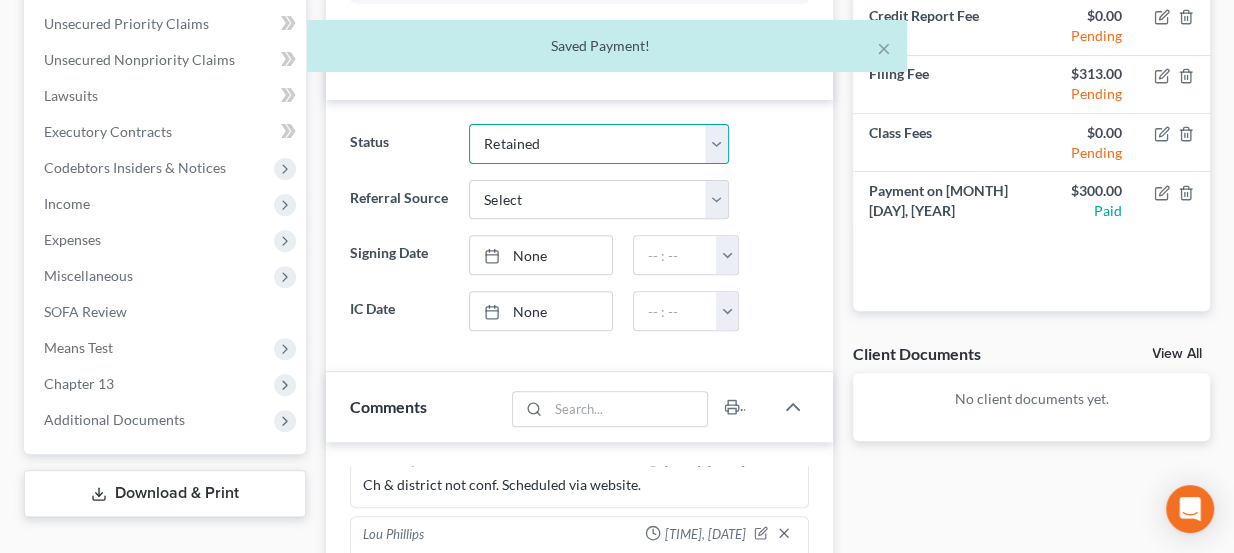 click on "Discharged Dismissed Filed Info Sent In Progress Lead Lost Lead Ready to File Retained To Review" at bounding box center [599, 144] 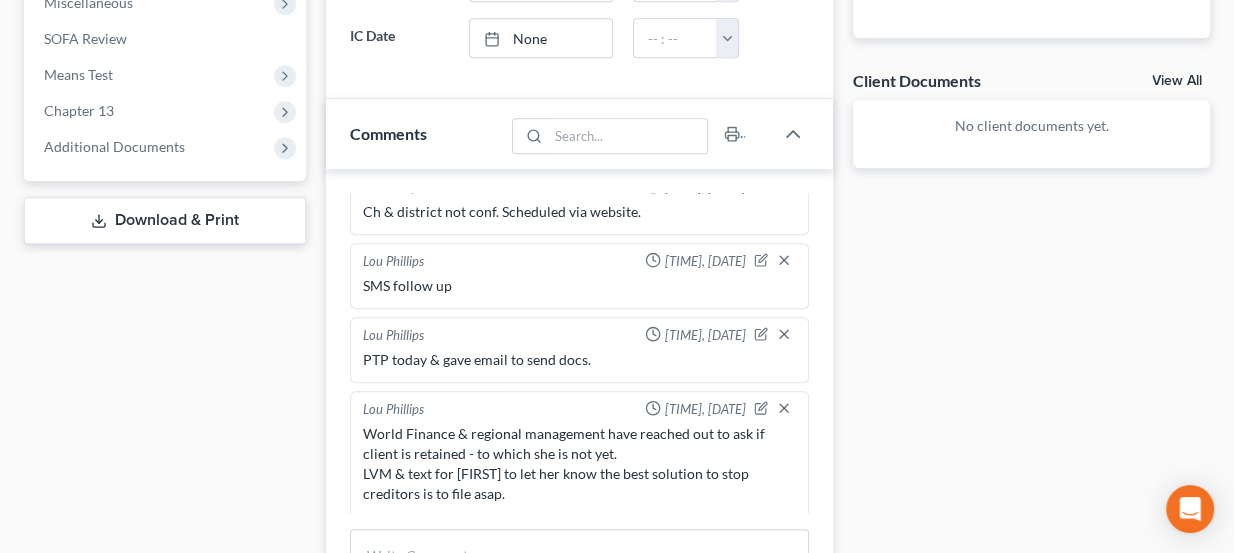 scroll, scrollTop: 818, scrollLeft: 0, axis: vertical 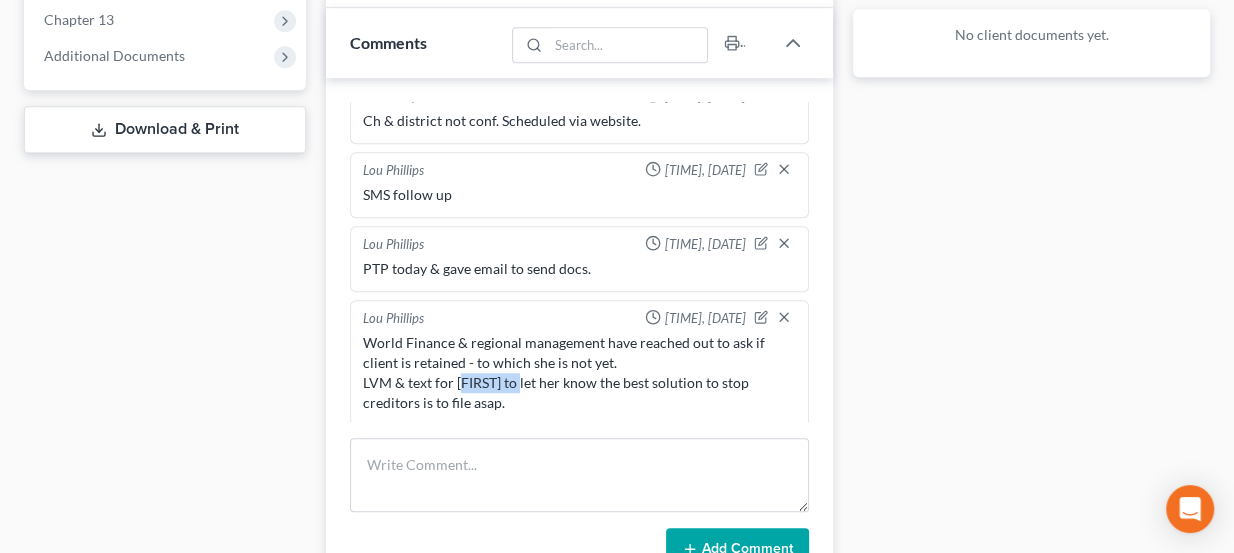 drag, startPoint x: 459, startPoint y: 375, endPoint x: 516, endPoint y: 374, distance: 57.00877 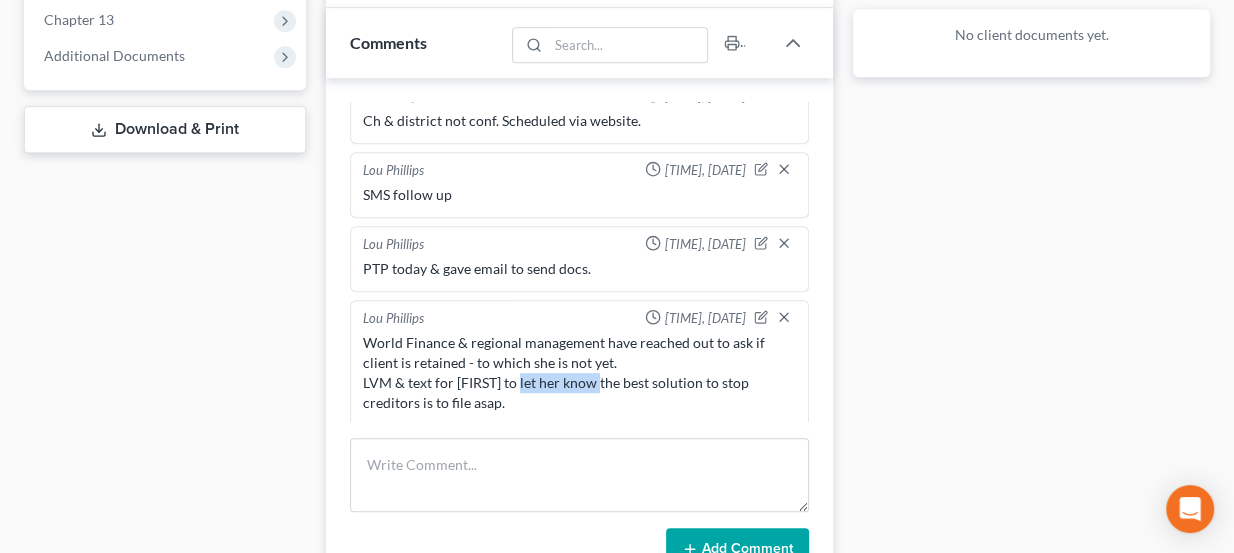 drag, startPoint x: 516, startPoint y: 374, endPoint x: 598, endPoint y: 380, distance: 82.219215 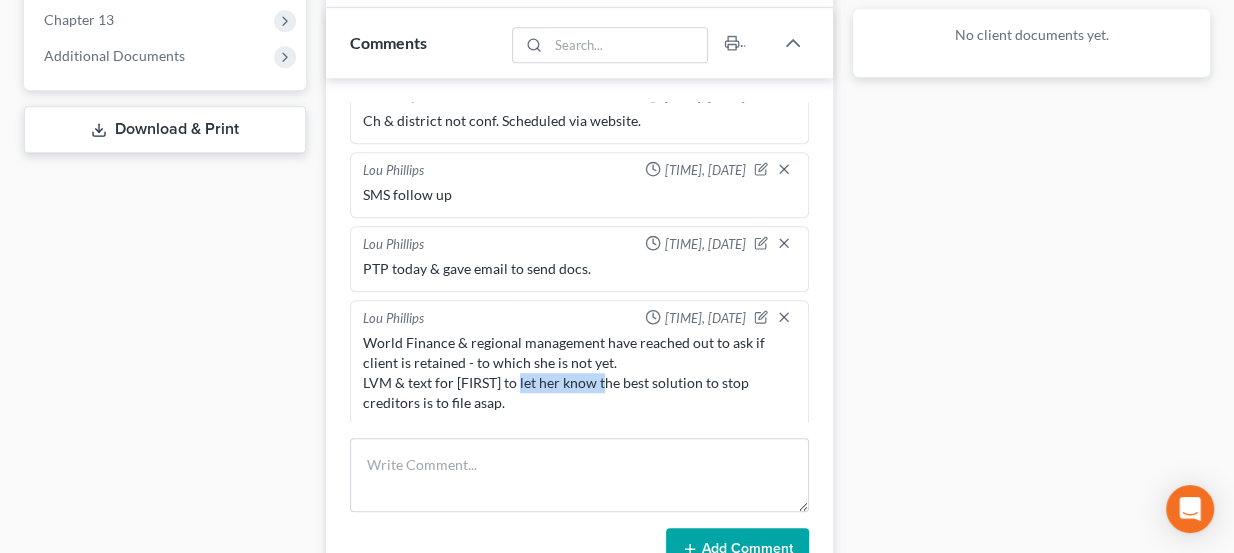 click on "World Finance & regional management have reached out to ask if client is retained - to which she is not yet.
LVM & text for [FIRST] to let her know the best solution to stop creditors is to file asap." at bounding box center [580, 373] 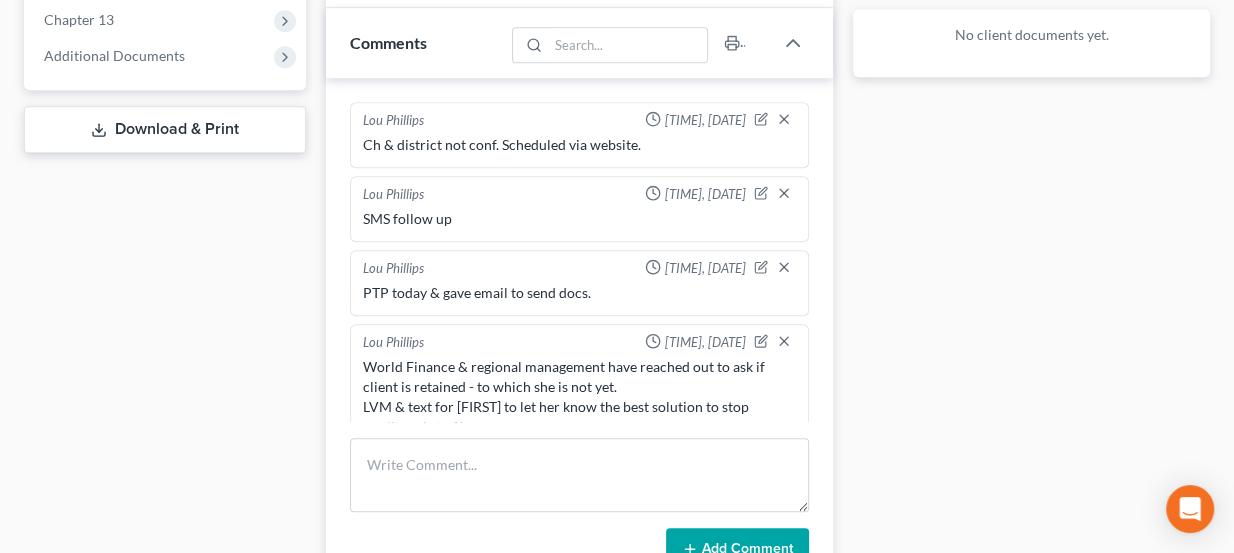 scroll, scrollTop: 0, scrollLeft: 0, axis: both 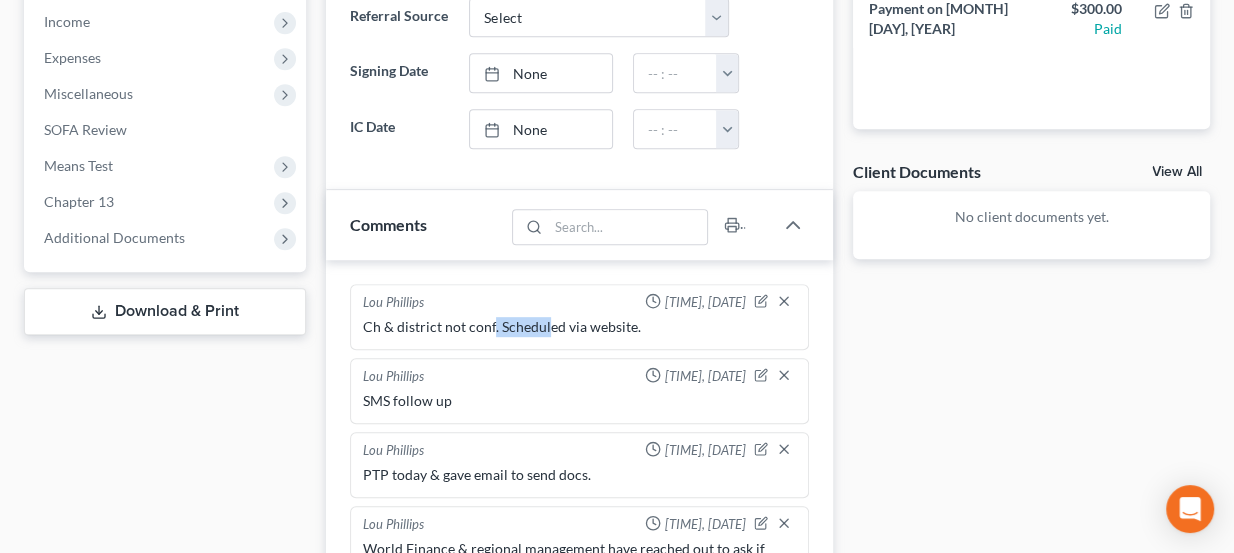 drag, startPoint x: 488, startPoint y: 315, endPoint x: 540, endPoint y: 324, distance: 52.773098 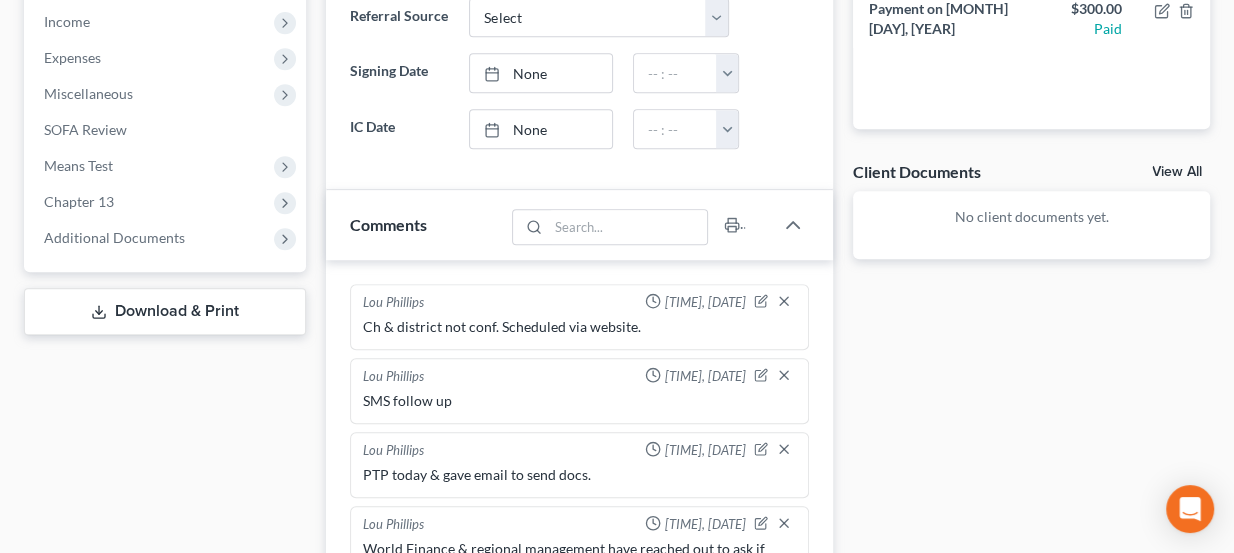 scroll, scrollTop: 24, scrollLeft: 0, axis: vertical 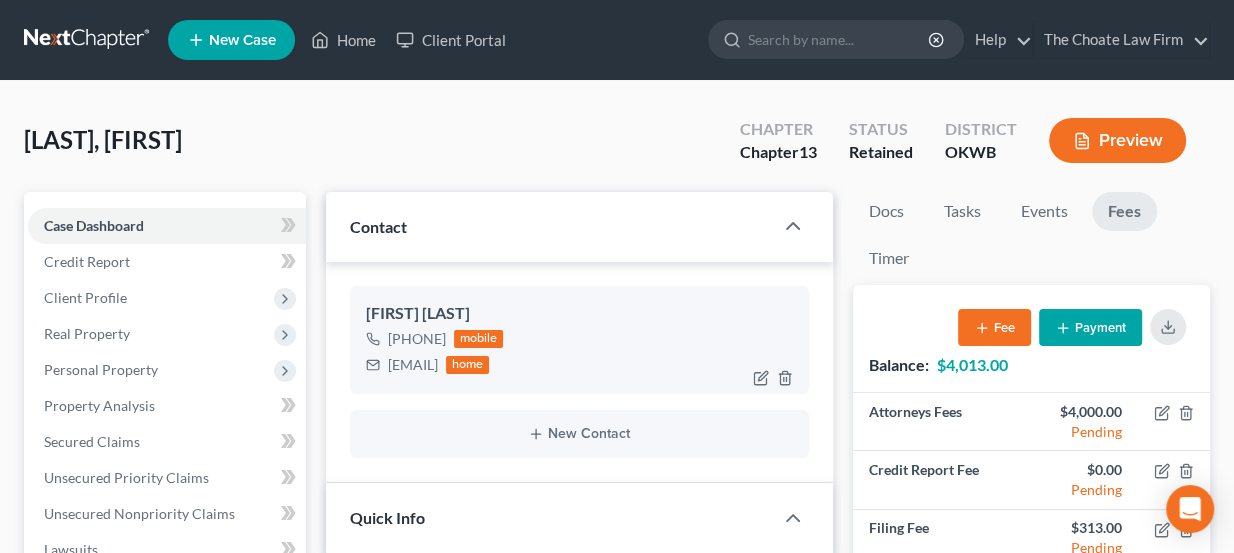 click on "[EMAIL]" at bounding box center (413, 365) 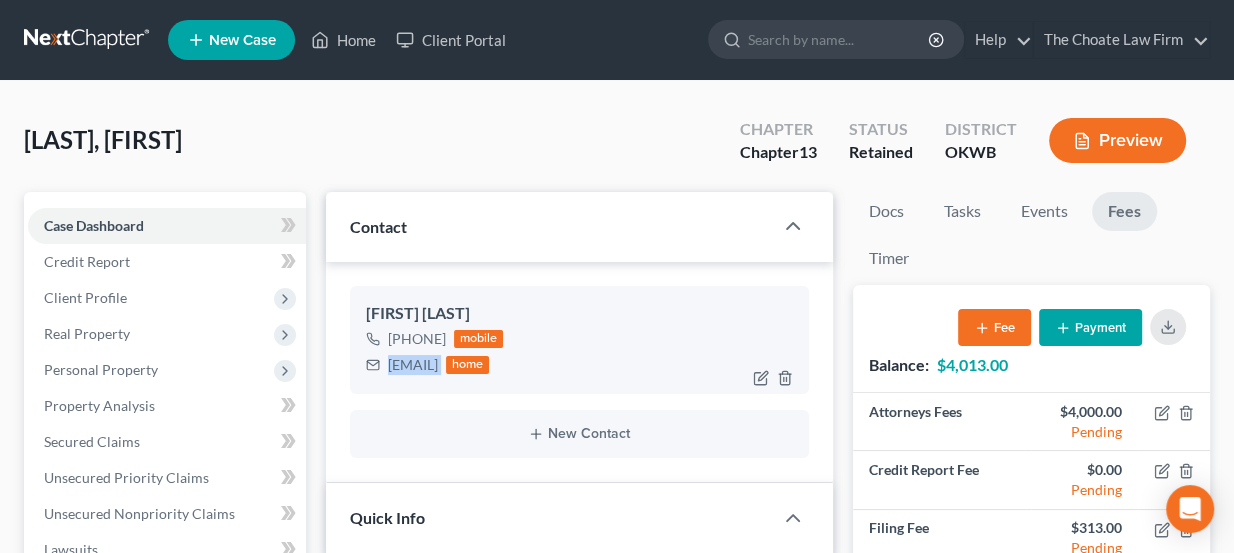 click on "[EMAIL]" at bounding box center [413, 365] 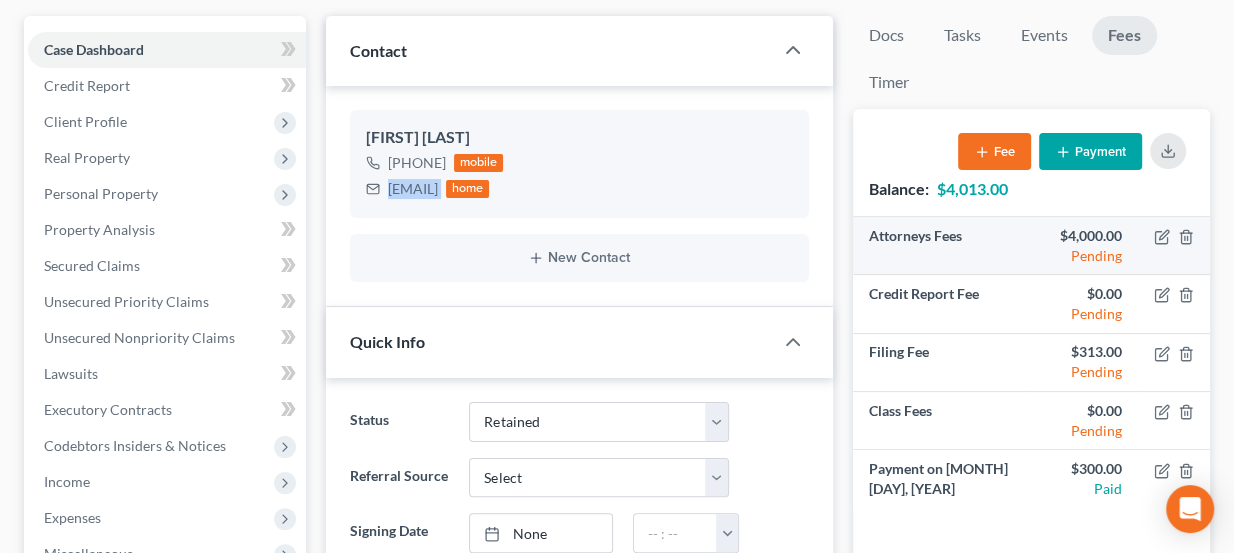 scroll, scrollTop: 181, scrollLeft: 0, axis: vertical 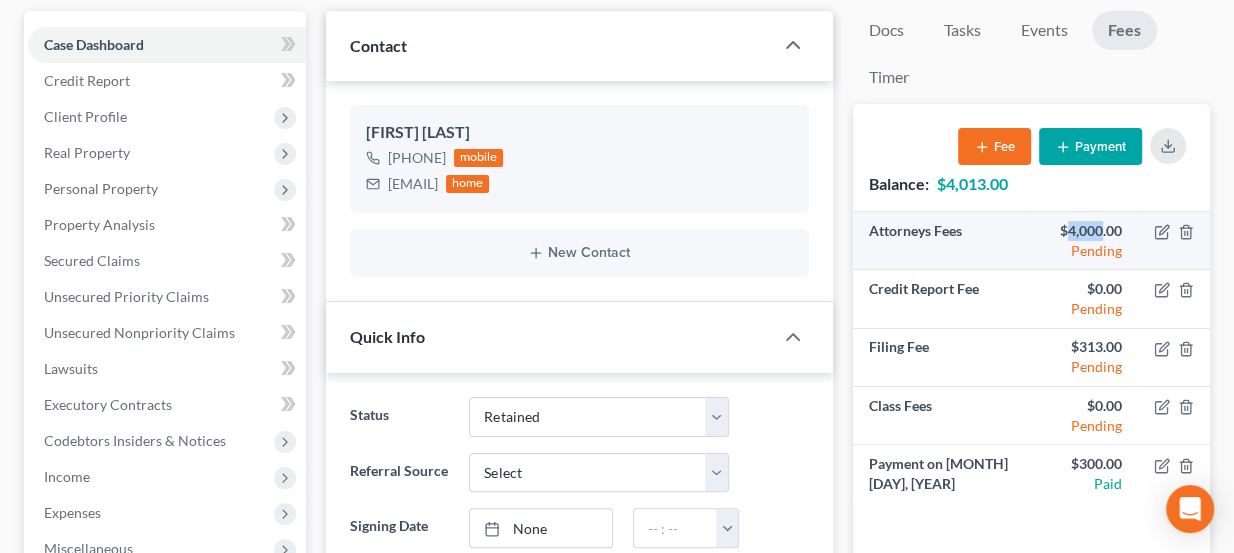 drag, startPoint x: 1066, startPoint y: 228, endPoint x: 1099, endPoint y: 227, distance: 33.01515 